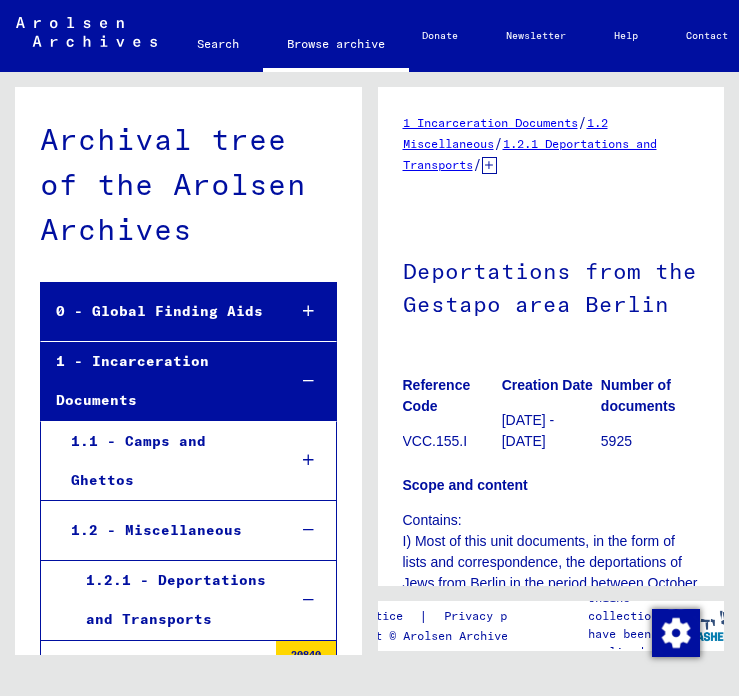 scroll, scrollTop: 0, scrollLeft: 0, axis: both 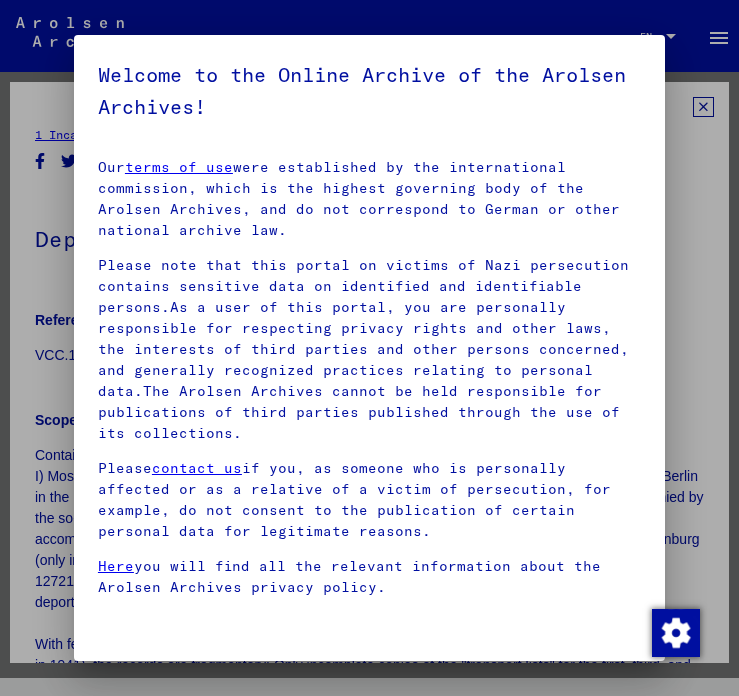 click at bounding box center [369, 348] 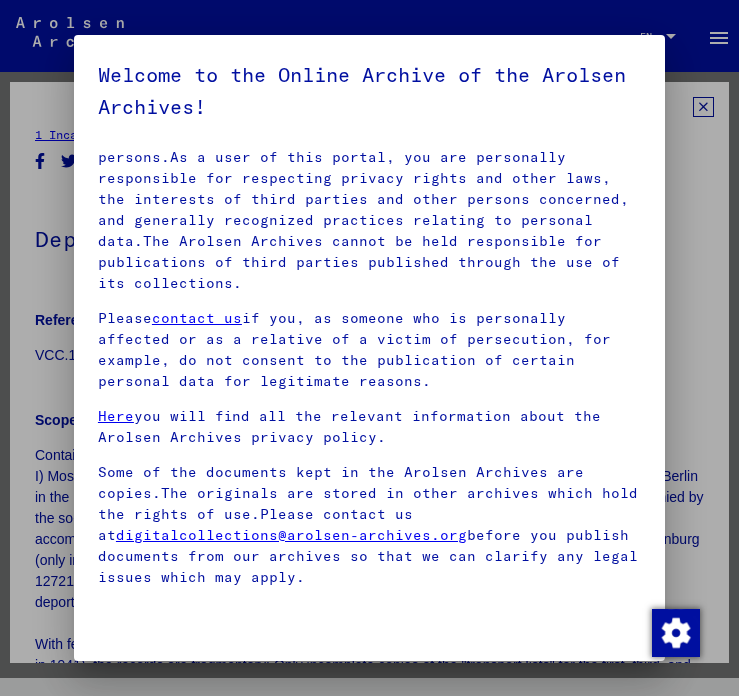scroll, scrollTop: 337, scrollLeft: 0, axis: vertical 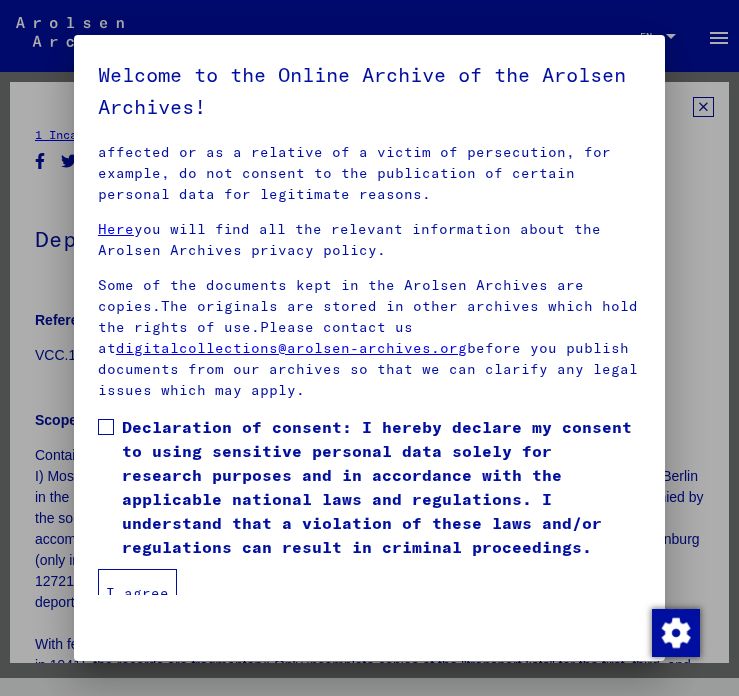 click on "Declaration of consent: I hereby declare my consent to using sensitive personal data solely for research purposes and in accordance with the applicable national laws and regulations. I understand that a violation of these laws and/or regulations can result in criminal proceedings." at bounding box center [369, 487] 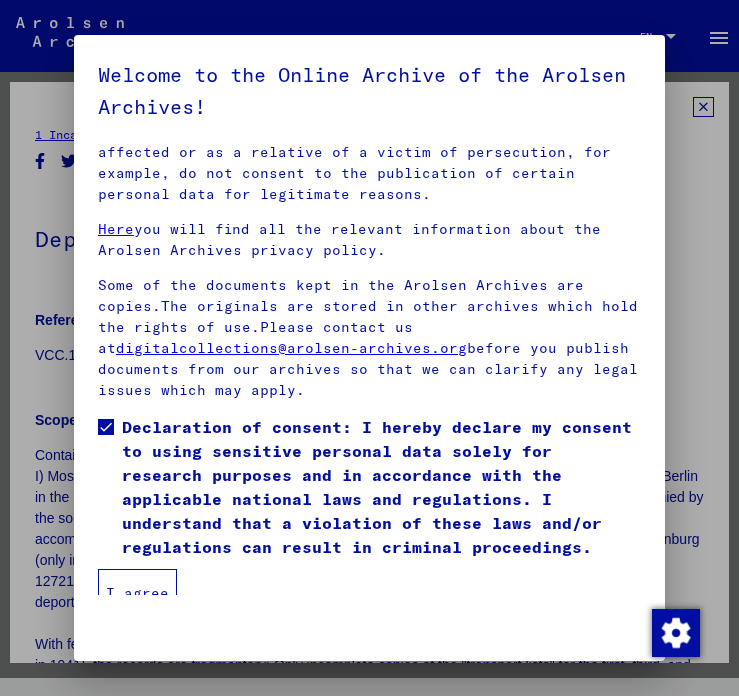 click on "I agree" at bounding box center (137, 593) 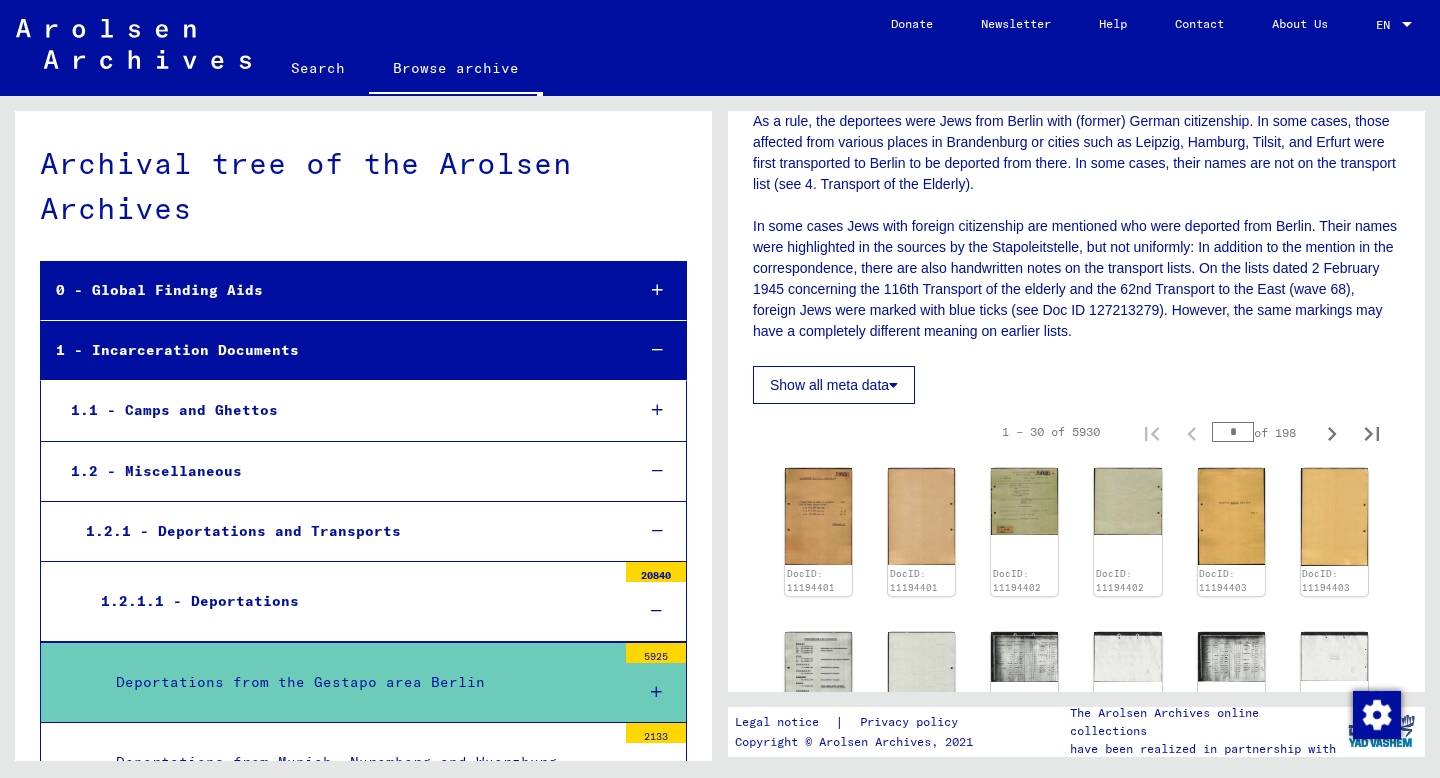 scroll, scrollTop: 2279, scrollLeft: 0, axis: vertical 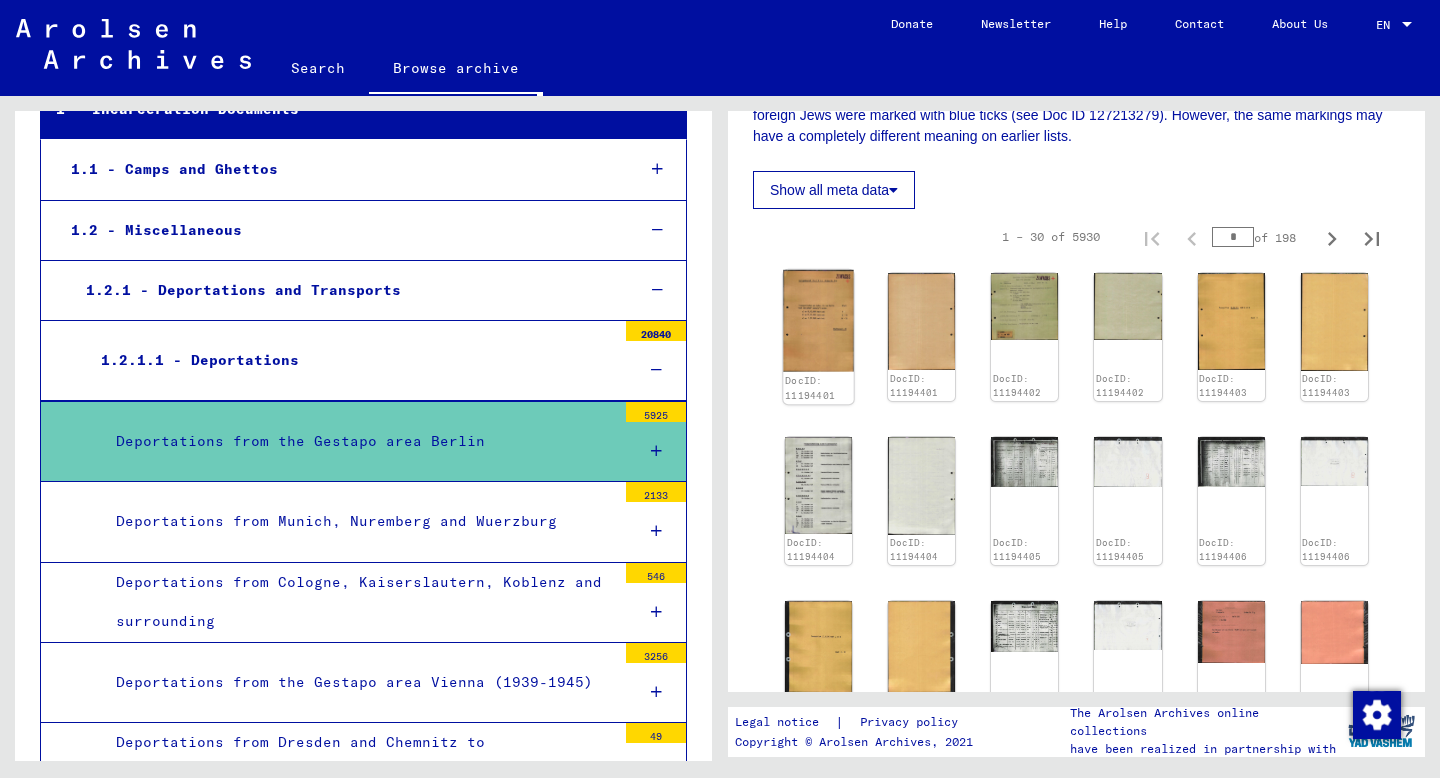 click 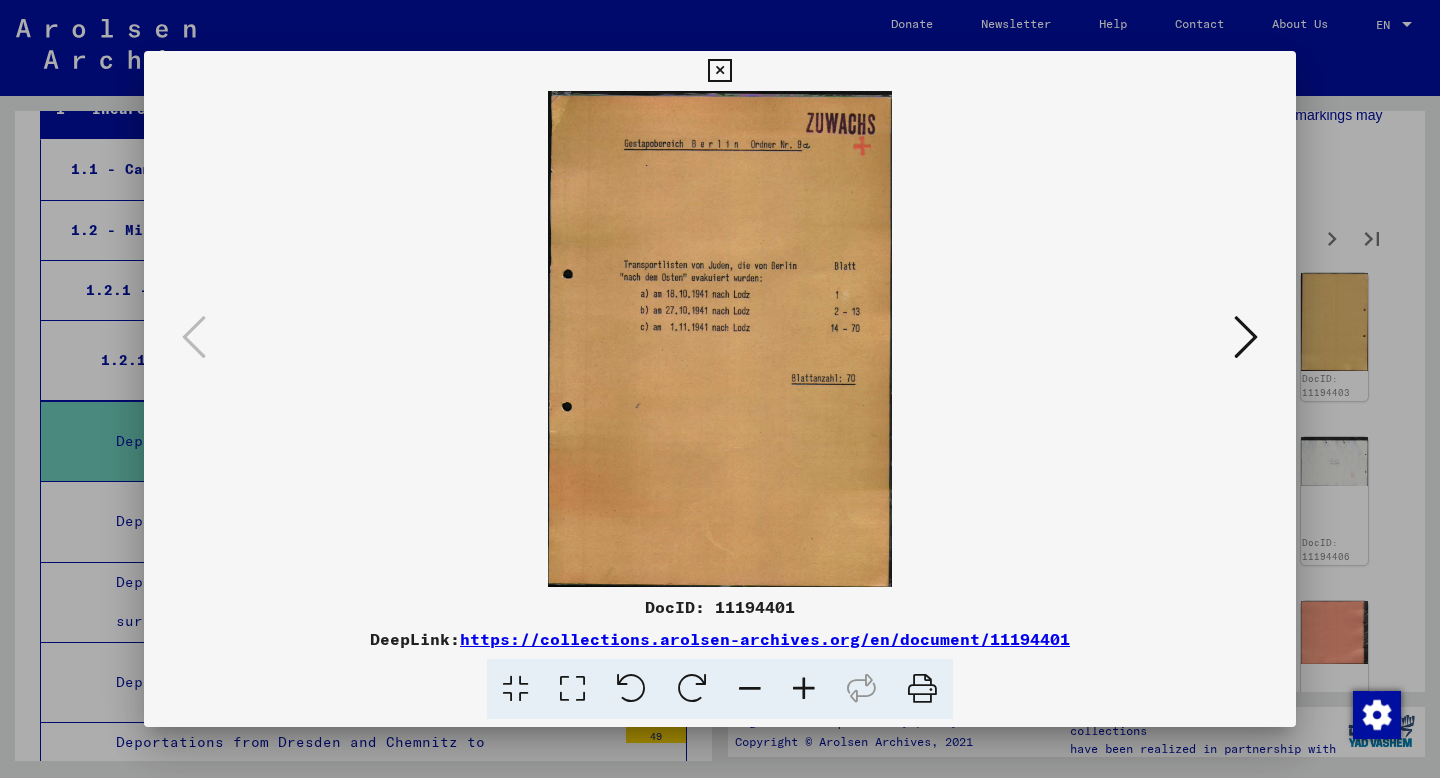 click at bounding box center (1246, 337) 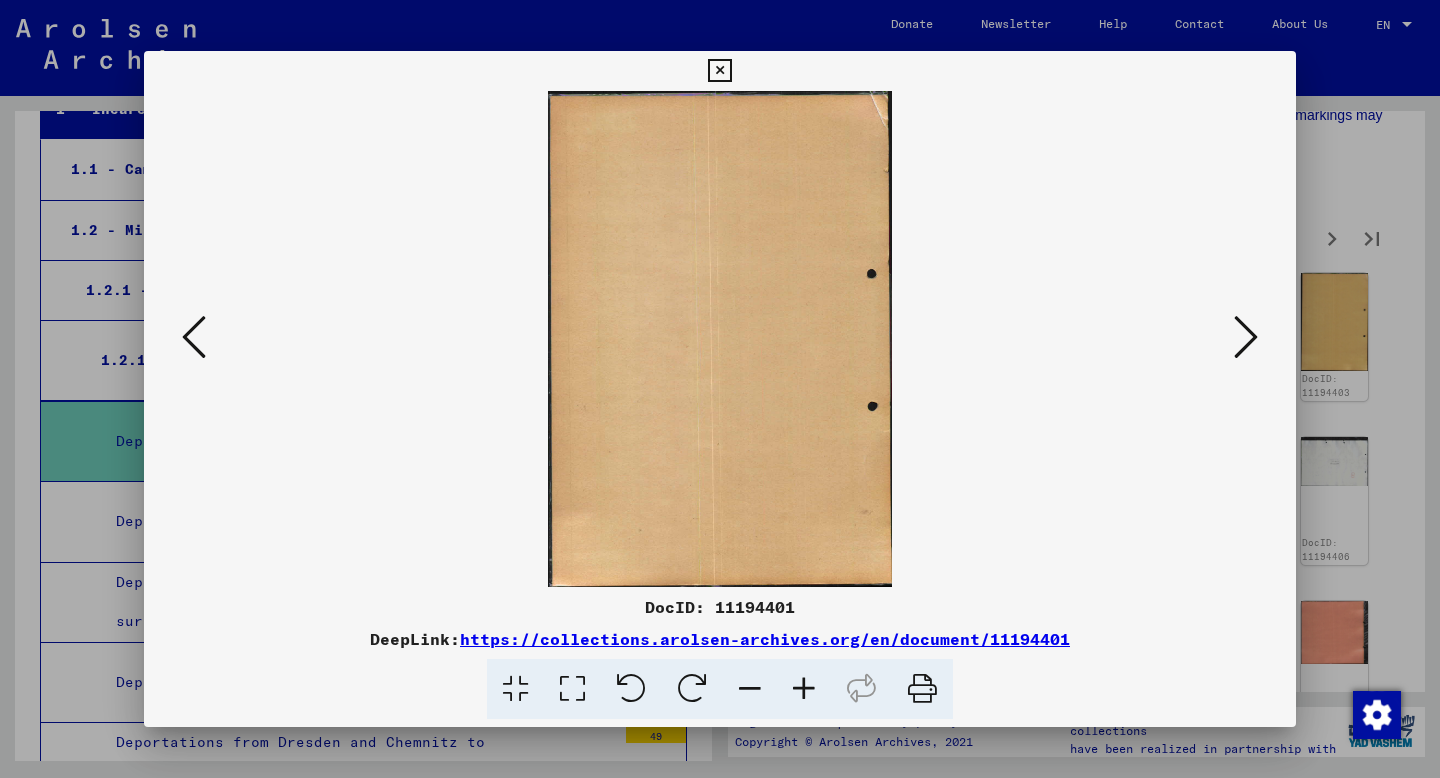 click at bounding box center (1246, 337) 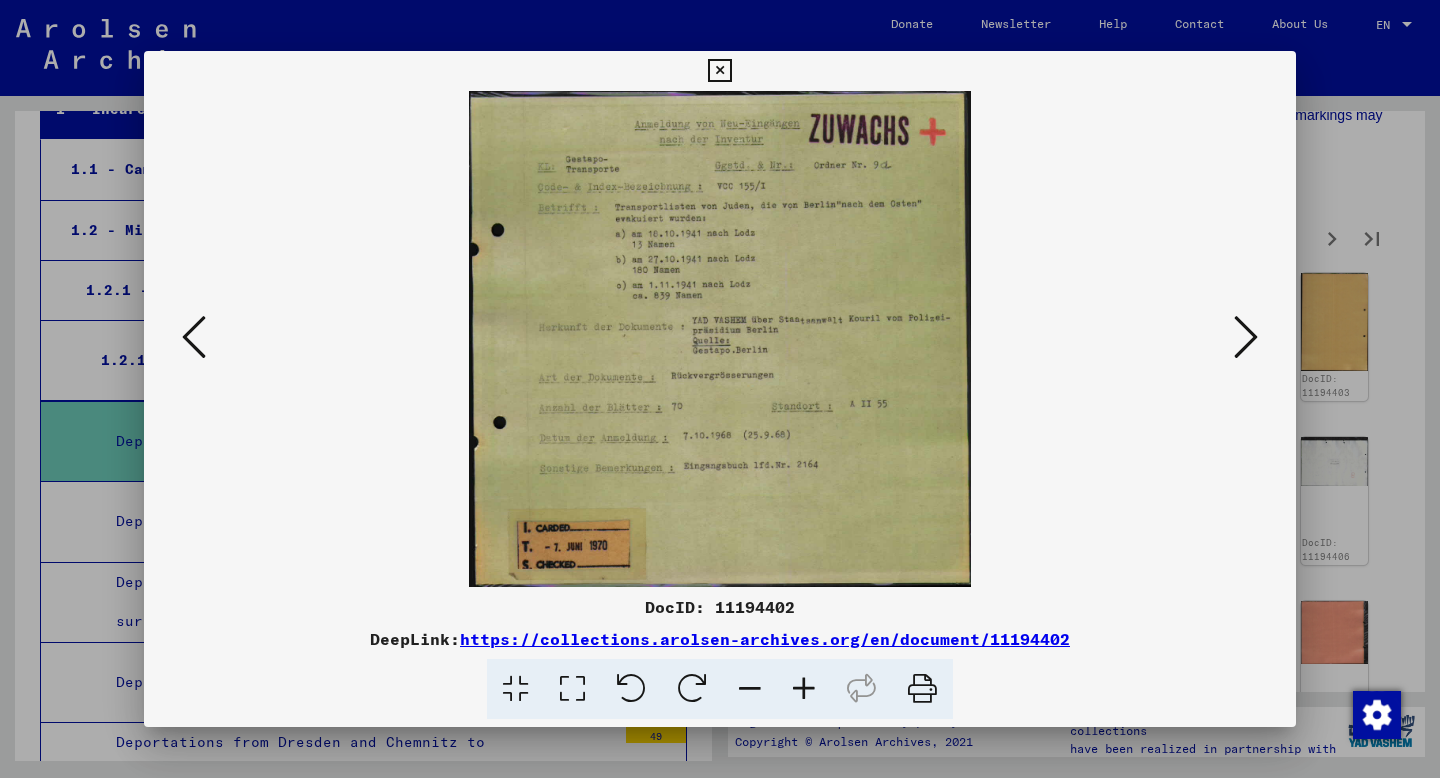 click at bounding box center [1246, 337] 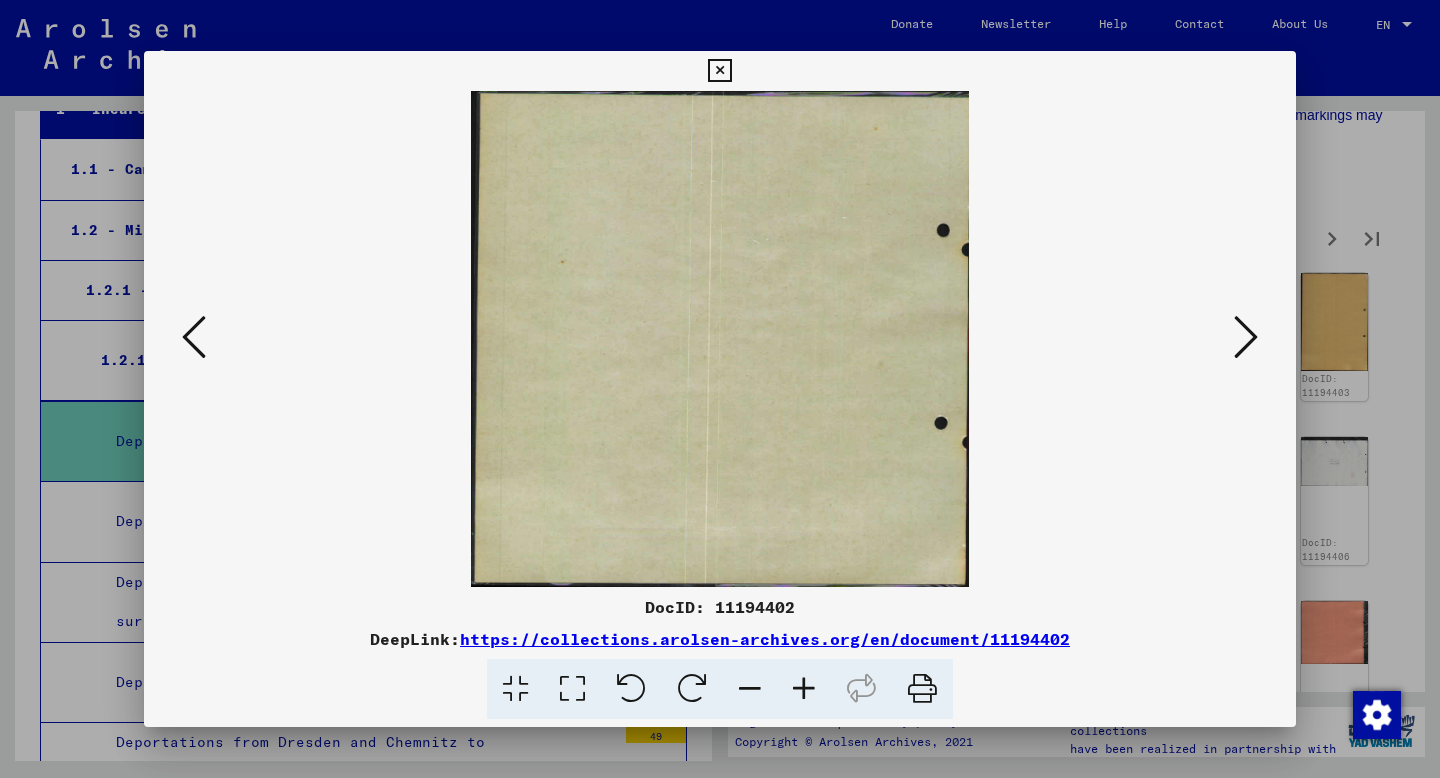 click at bounding box center (1246, 337) 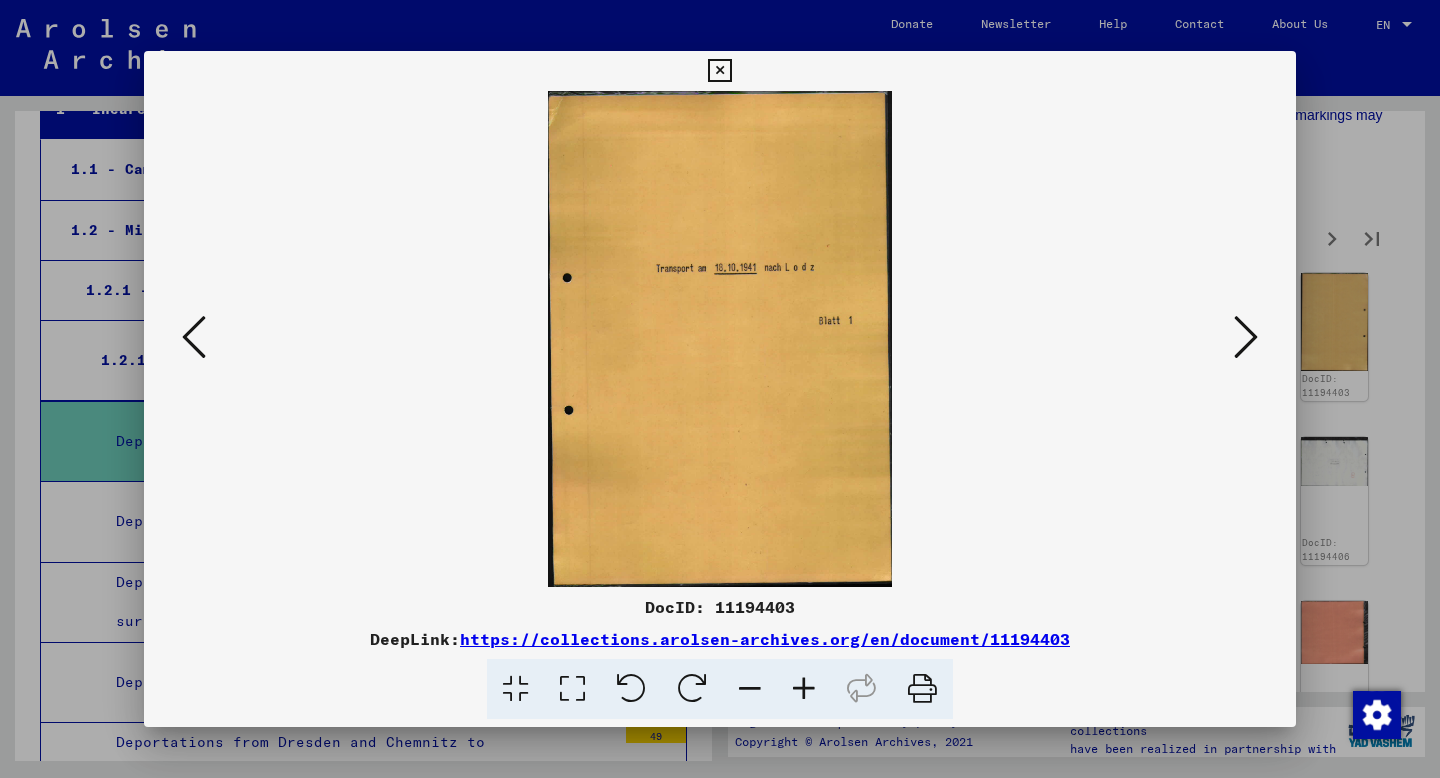 click at bounding box center [1246, 337] 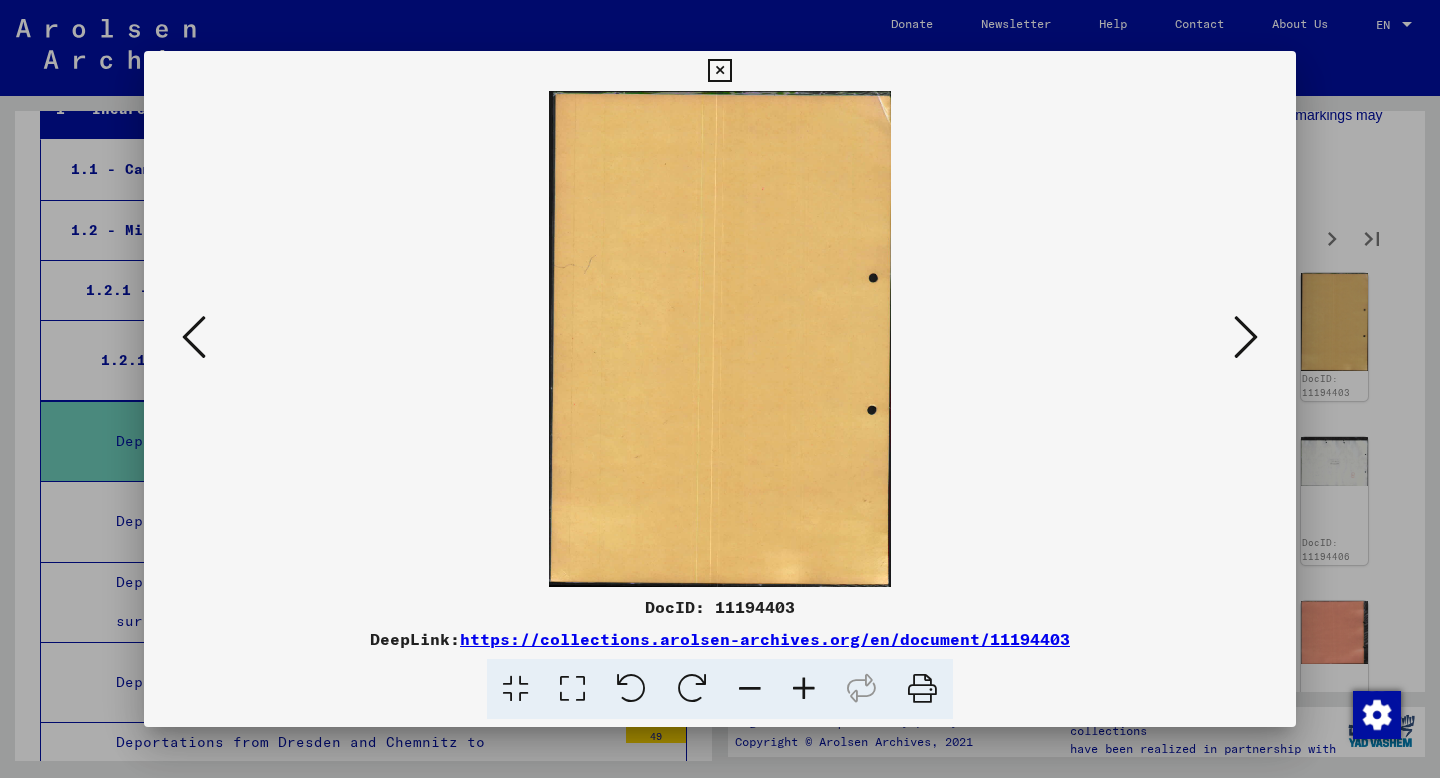 click at bounding box center [1246, 337] 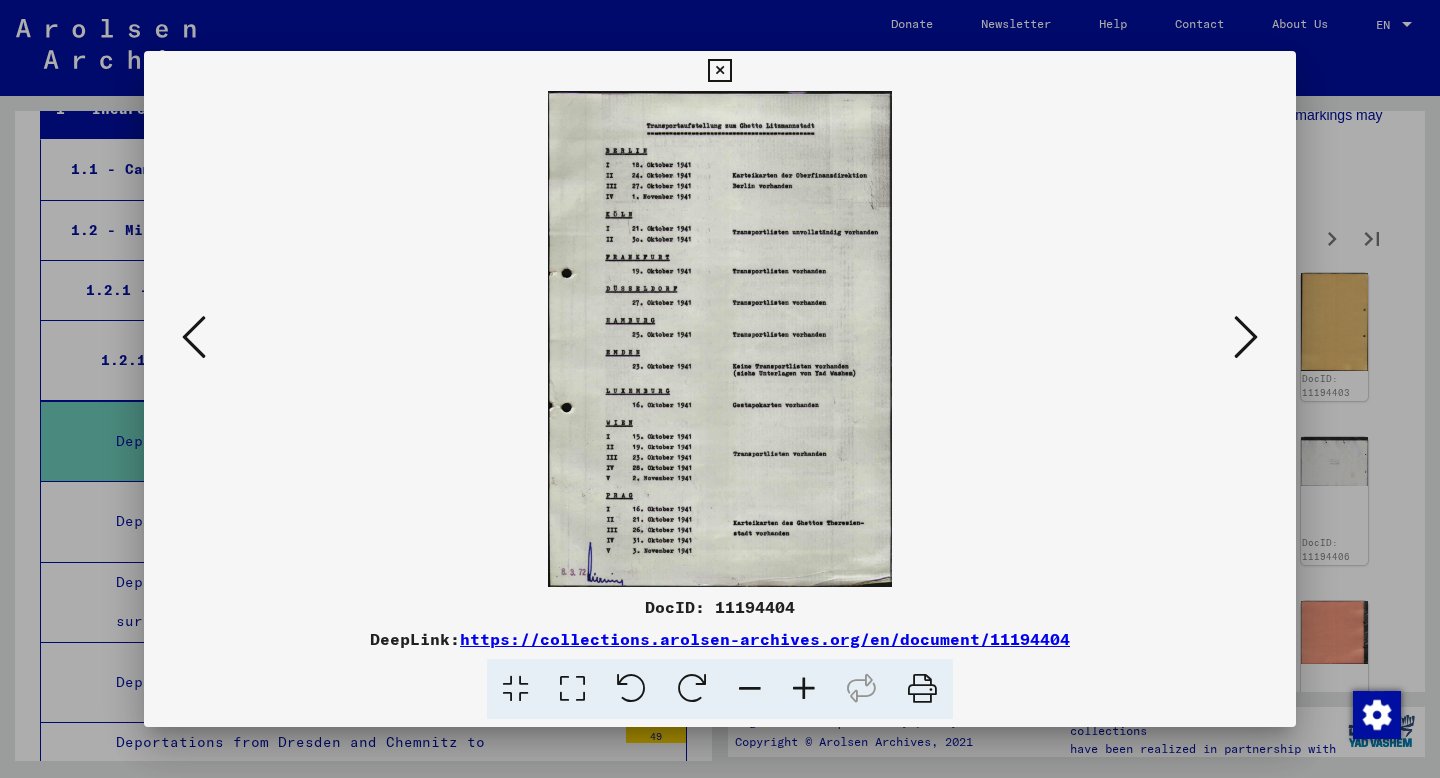click at bounding box center [1246, 337] 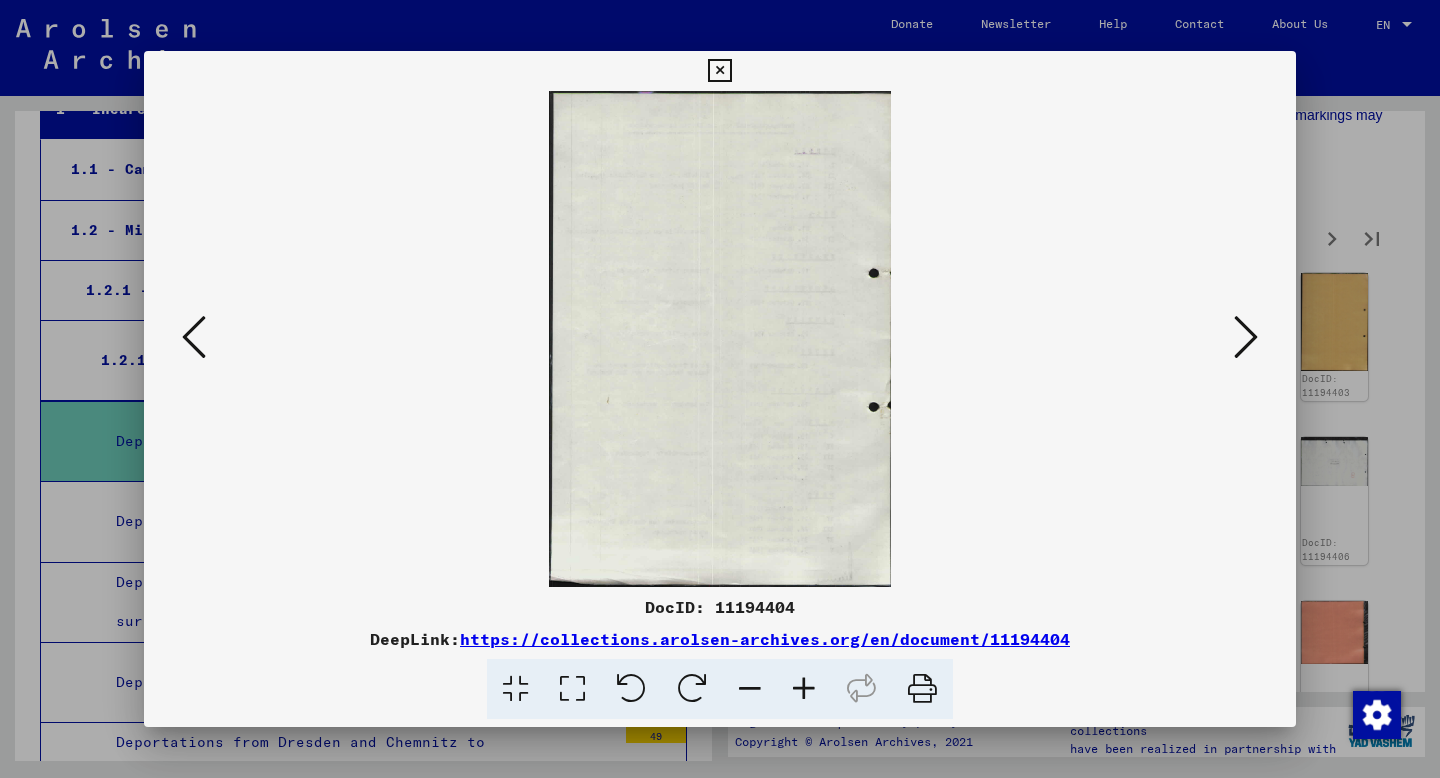 click at bounding box center [1246, 337] 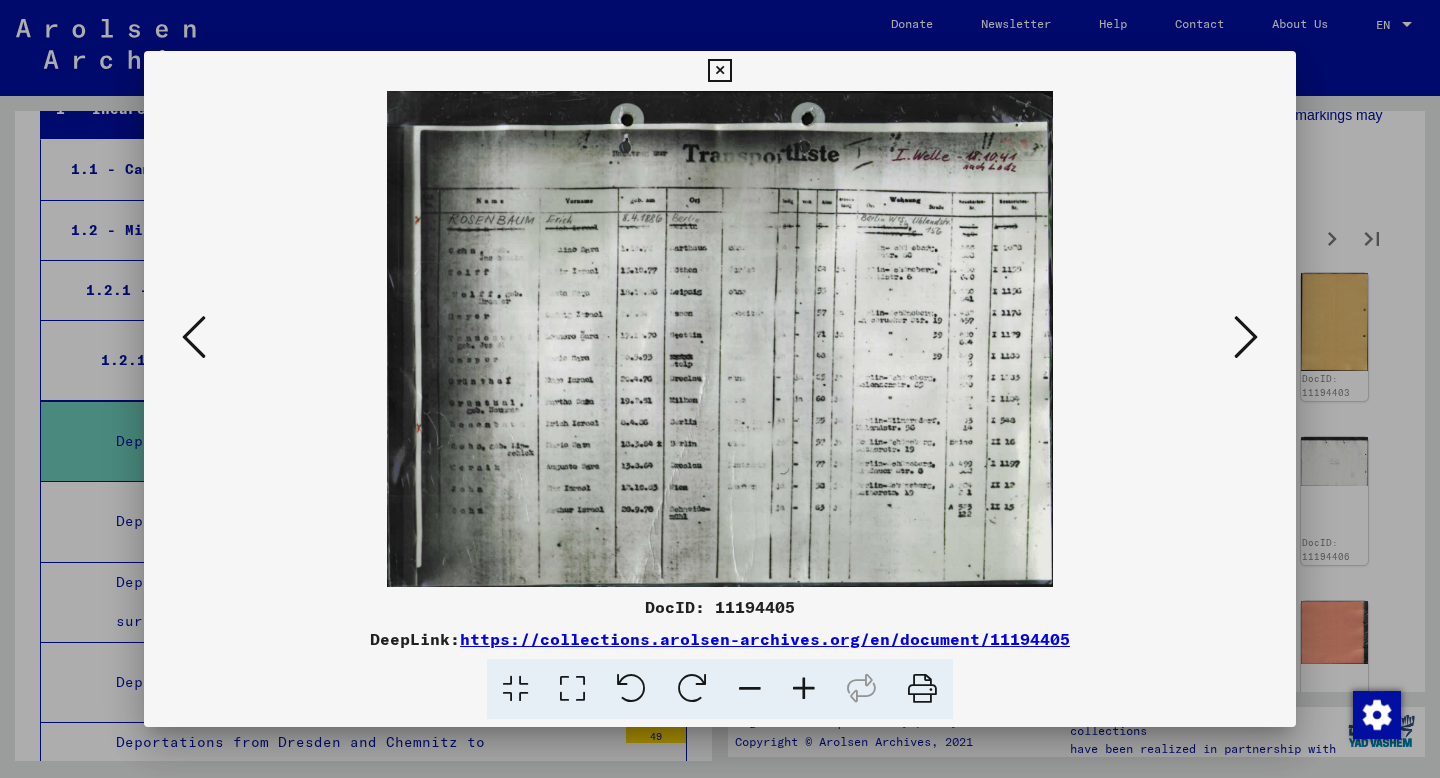 click at bounding box center (1246, 337) 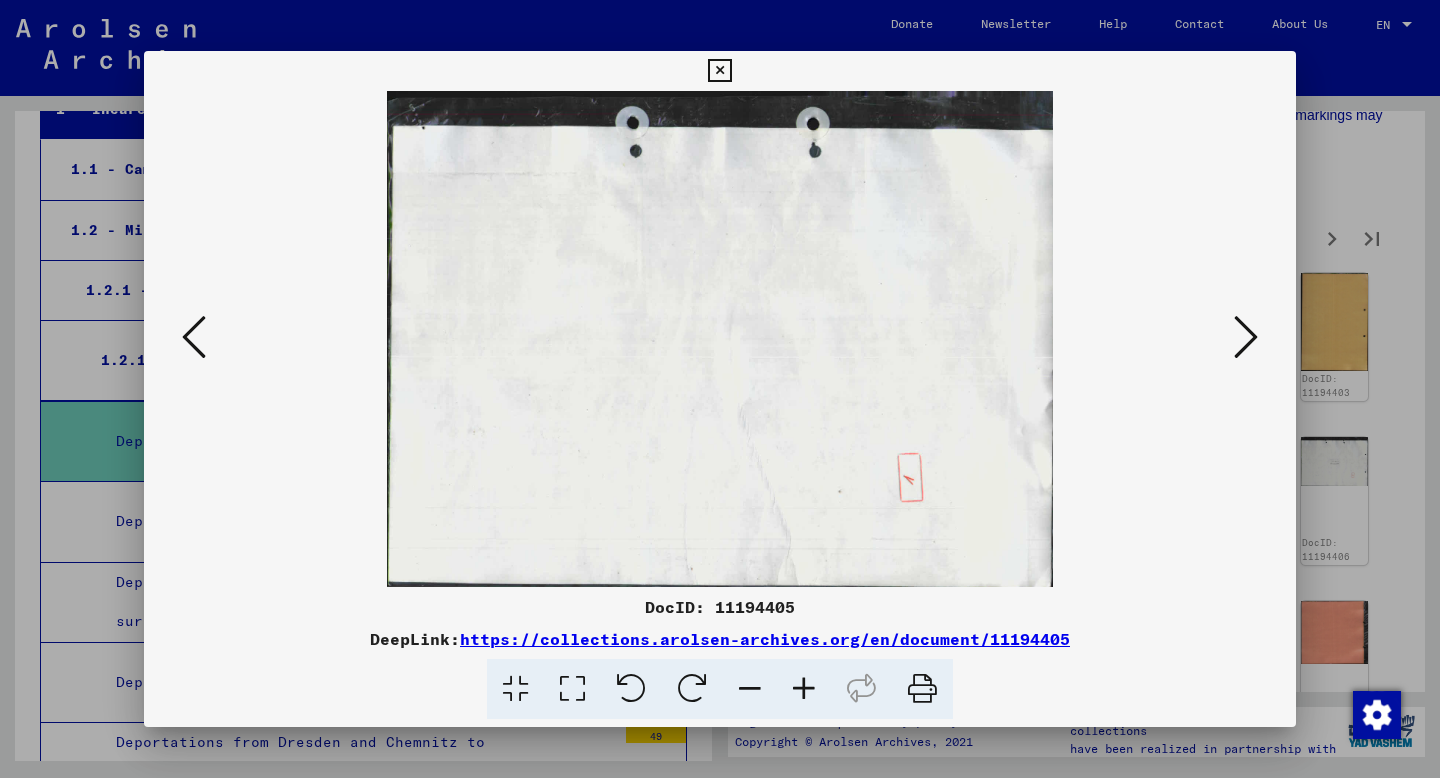click at bounding box center (1246, 337) 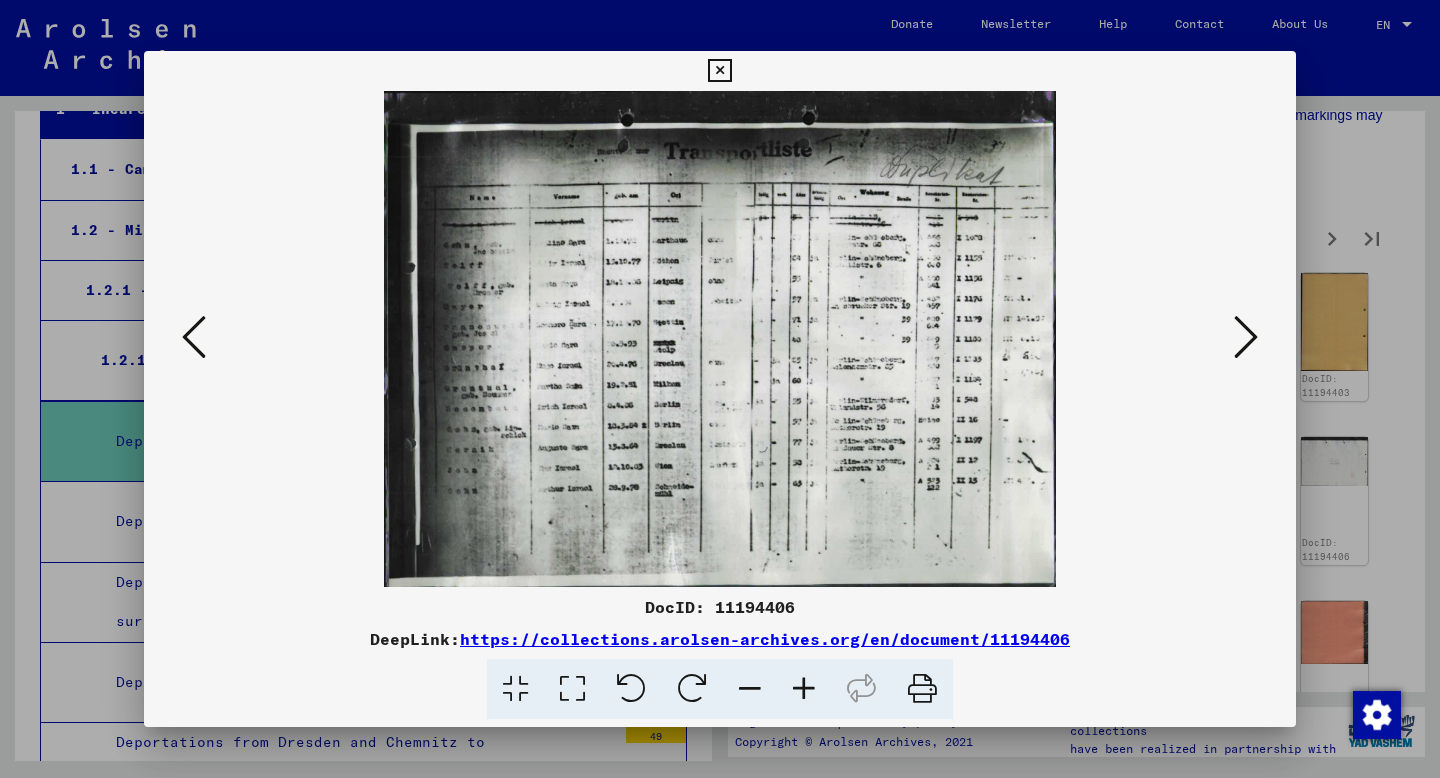 click at bounding box center (1246, 337) 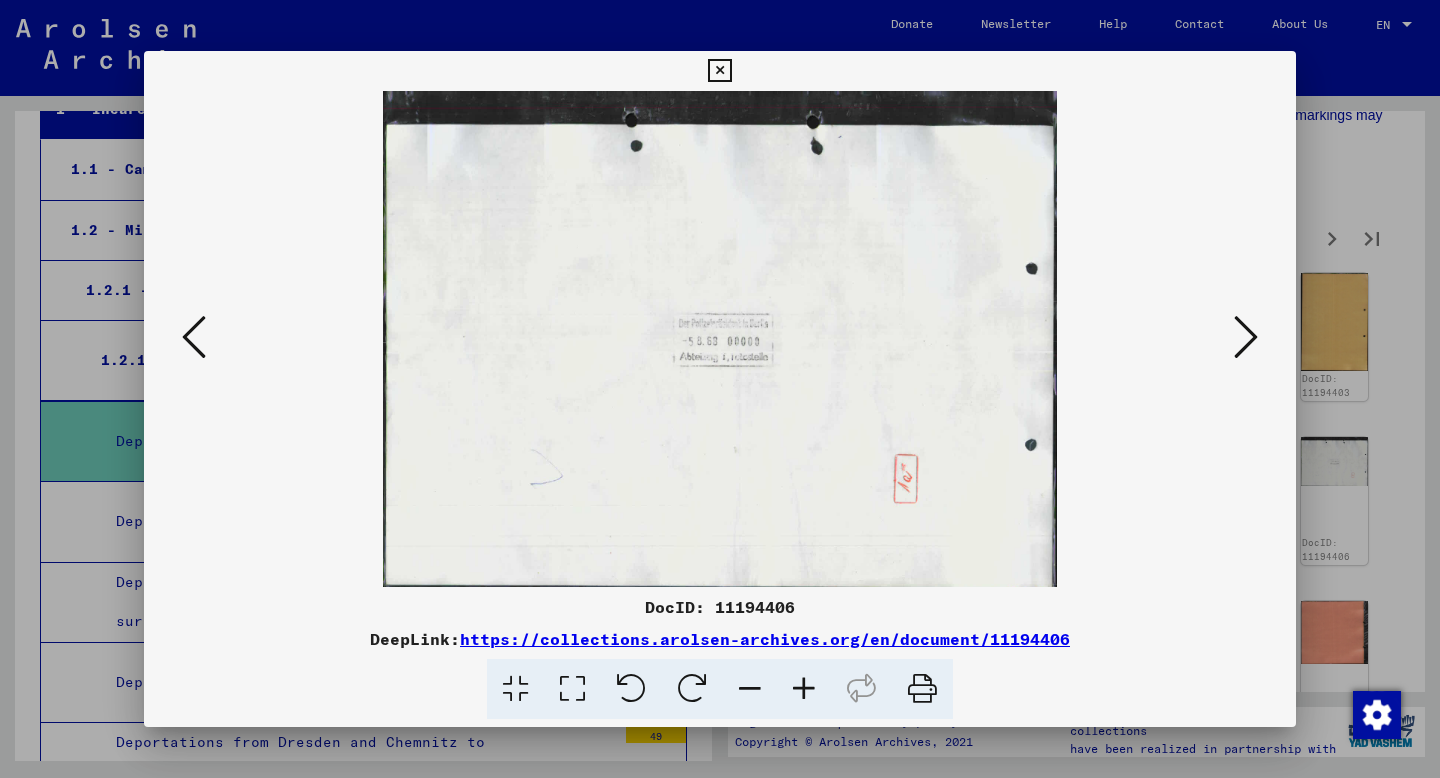 click at bounding box center [1246, 337] 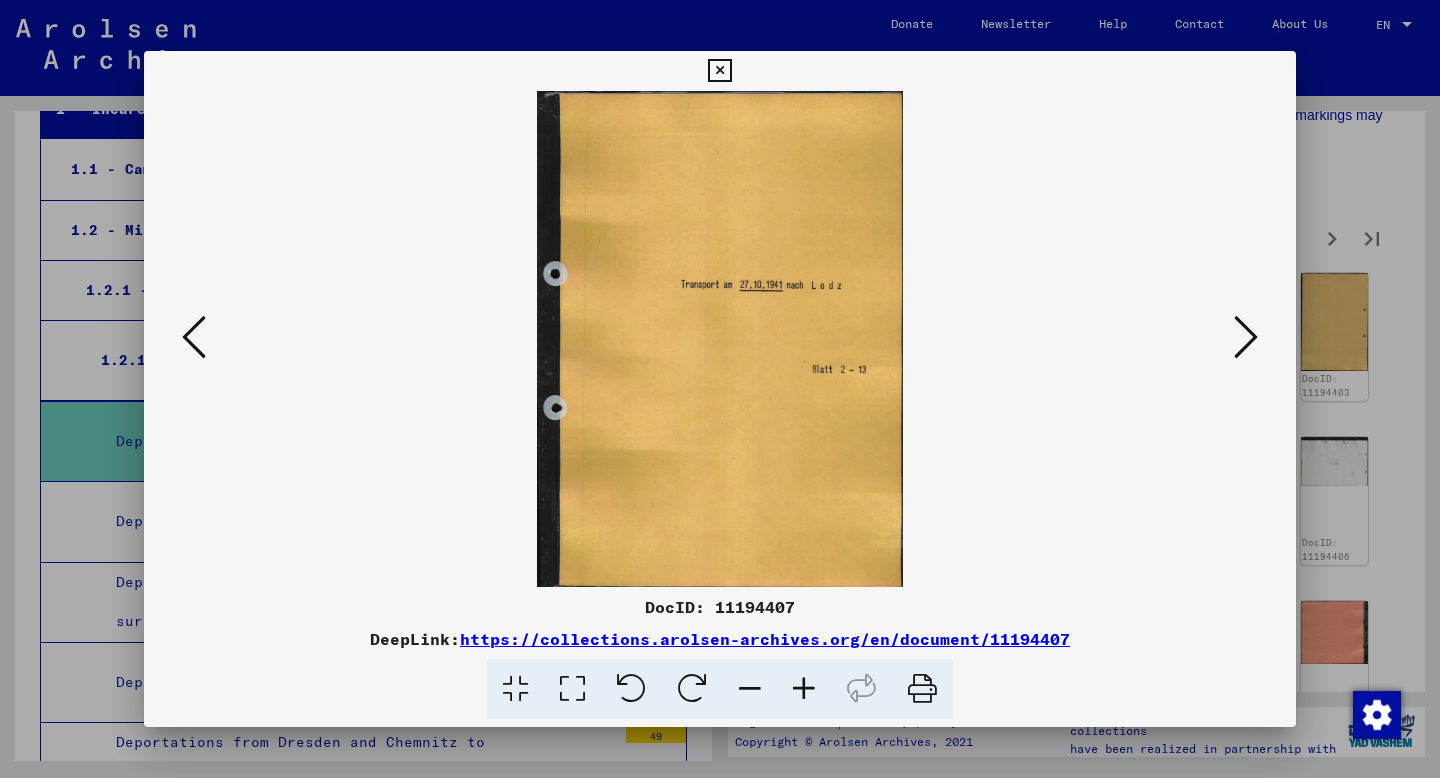 click at bounding box center [1246, 337] 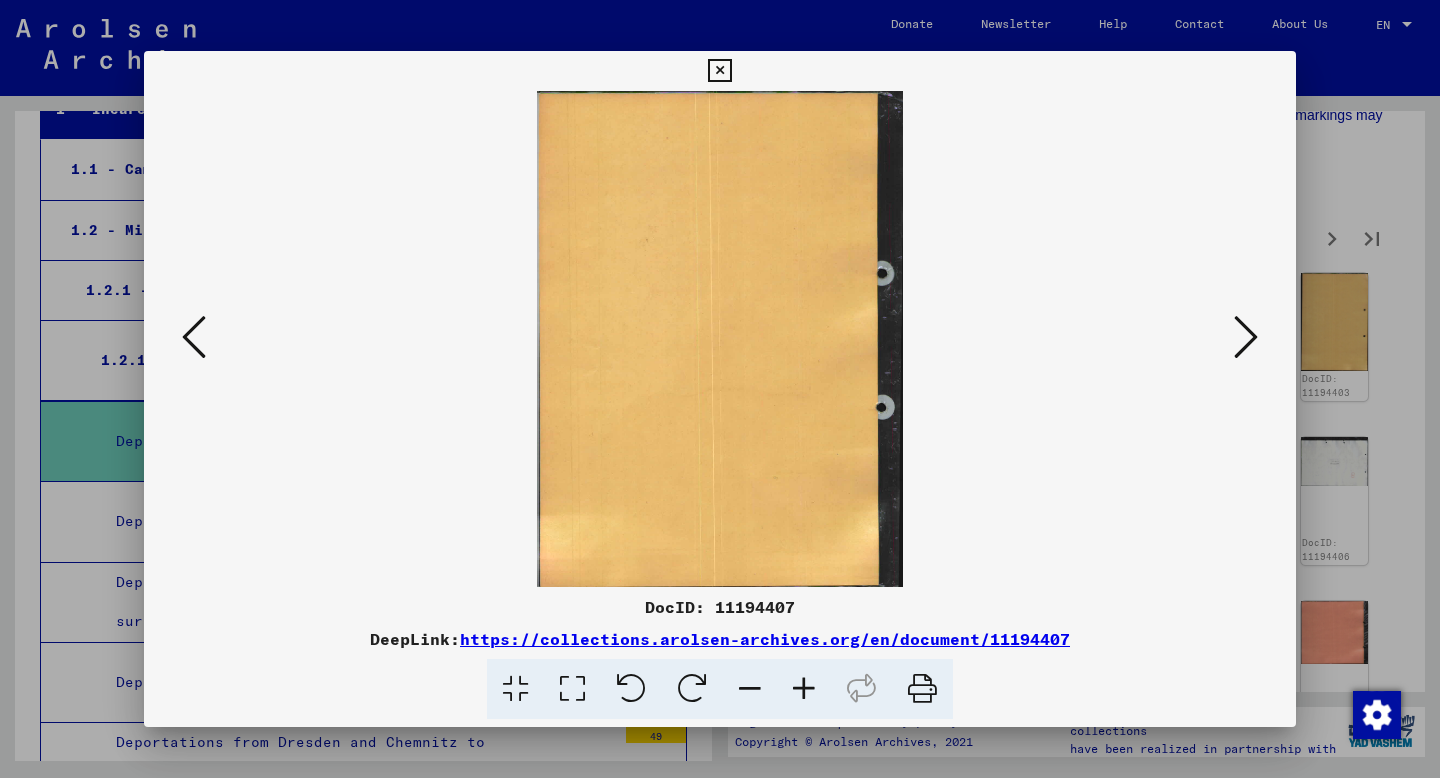 click at bounding box center (1246, 337) 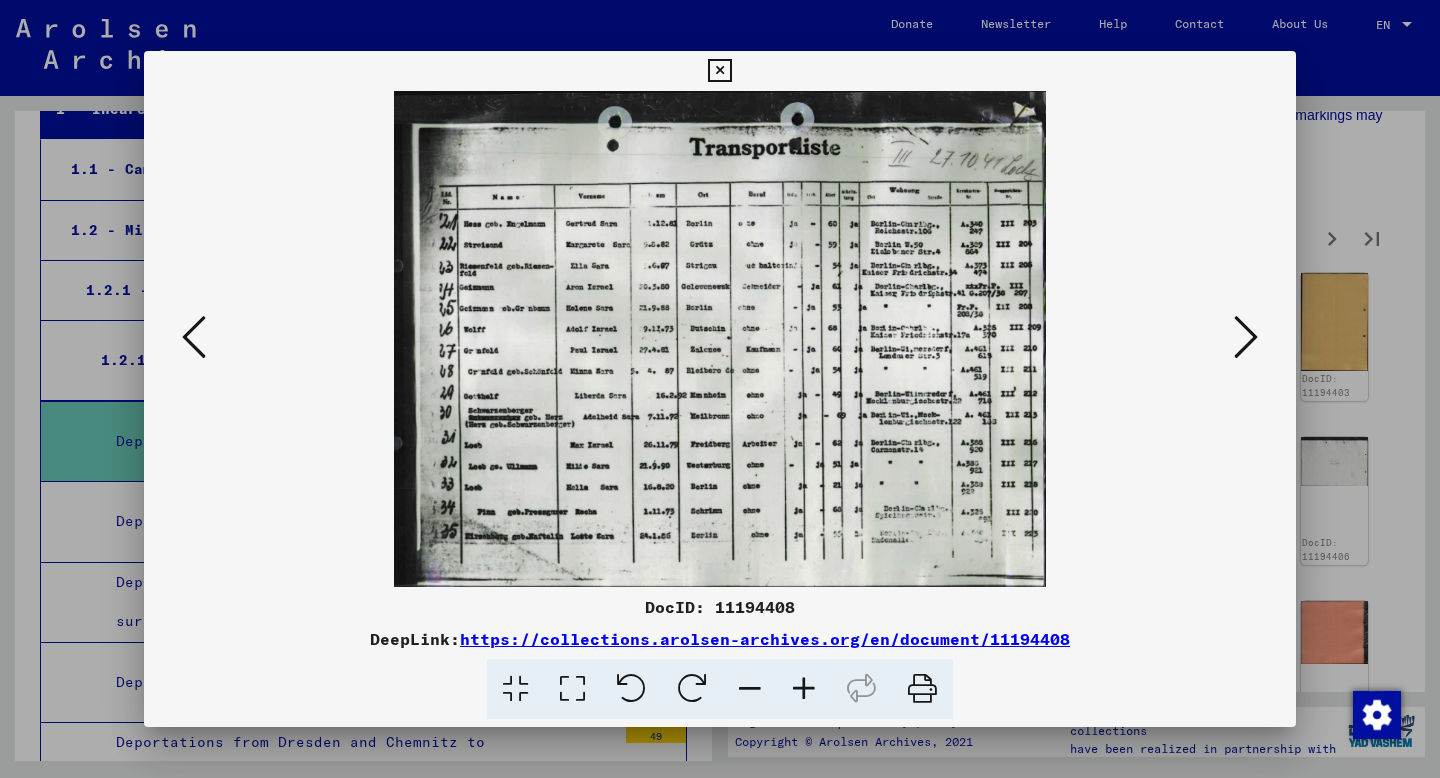 click at bounding box center (1246, 337) 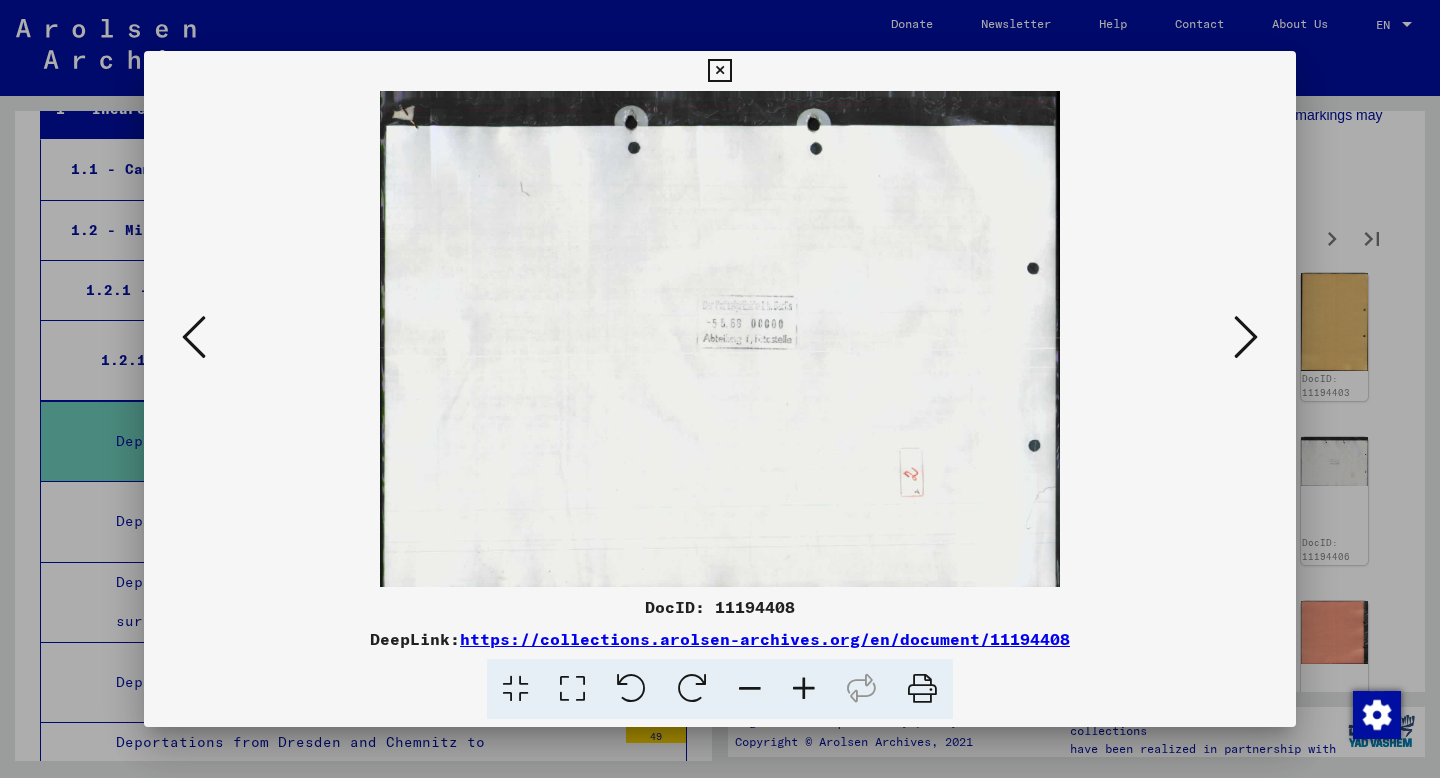 click at bounding box center (1246, 337) 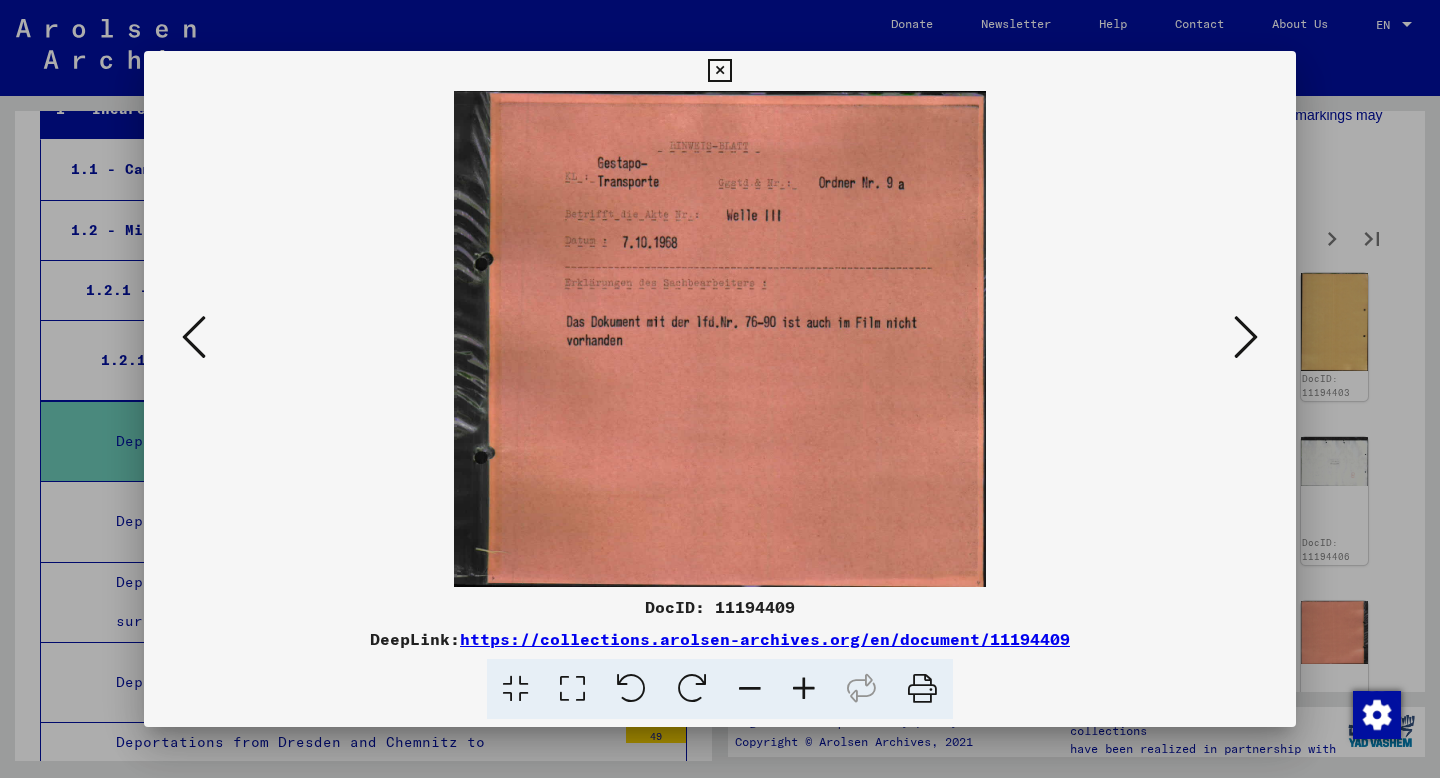 click at bounding box center (1246, 337) 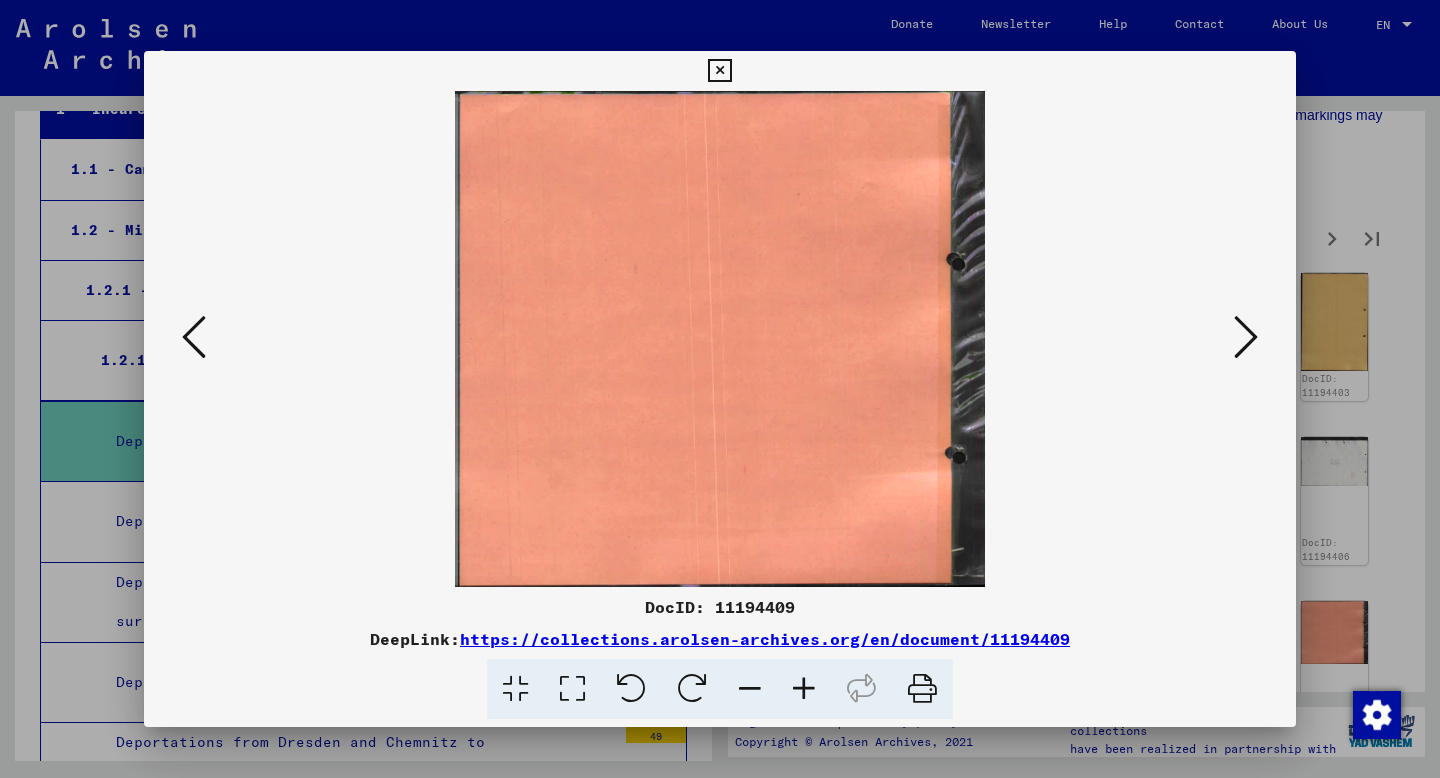 click at bounding box center (1246, 337) 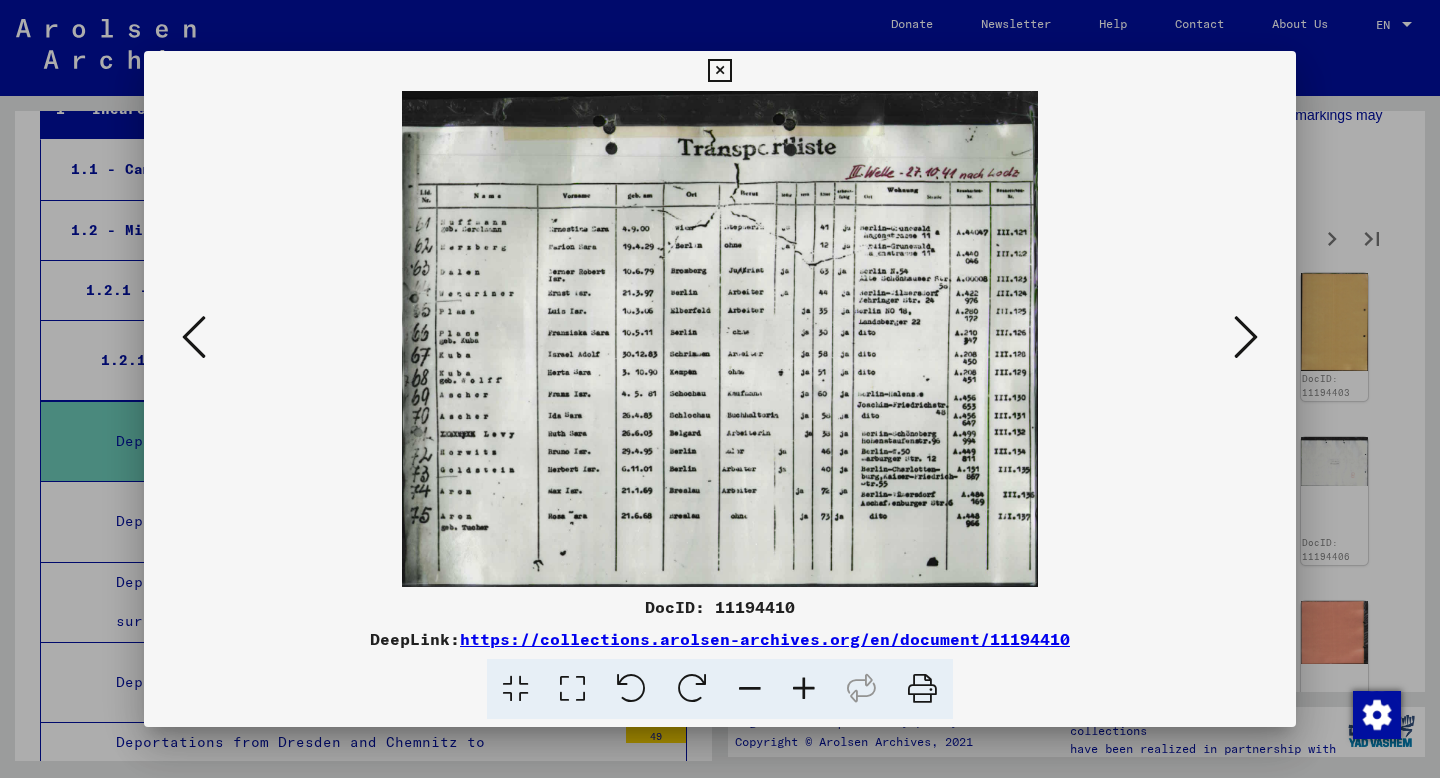click at bounding box center (1246, 337) 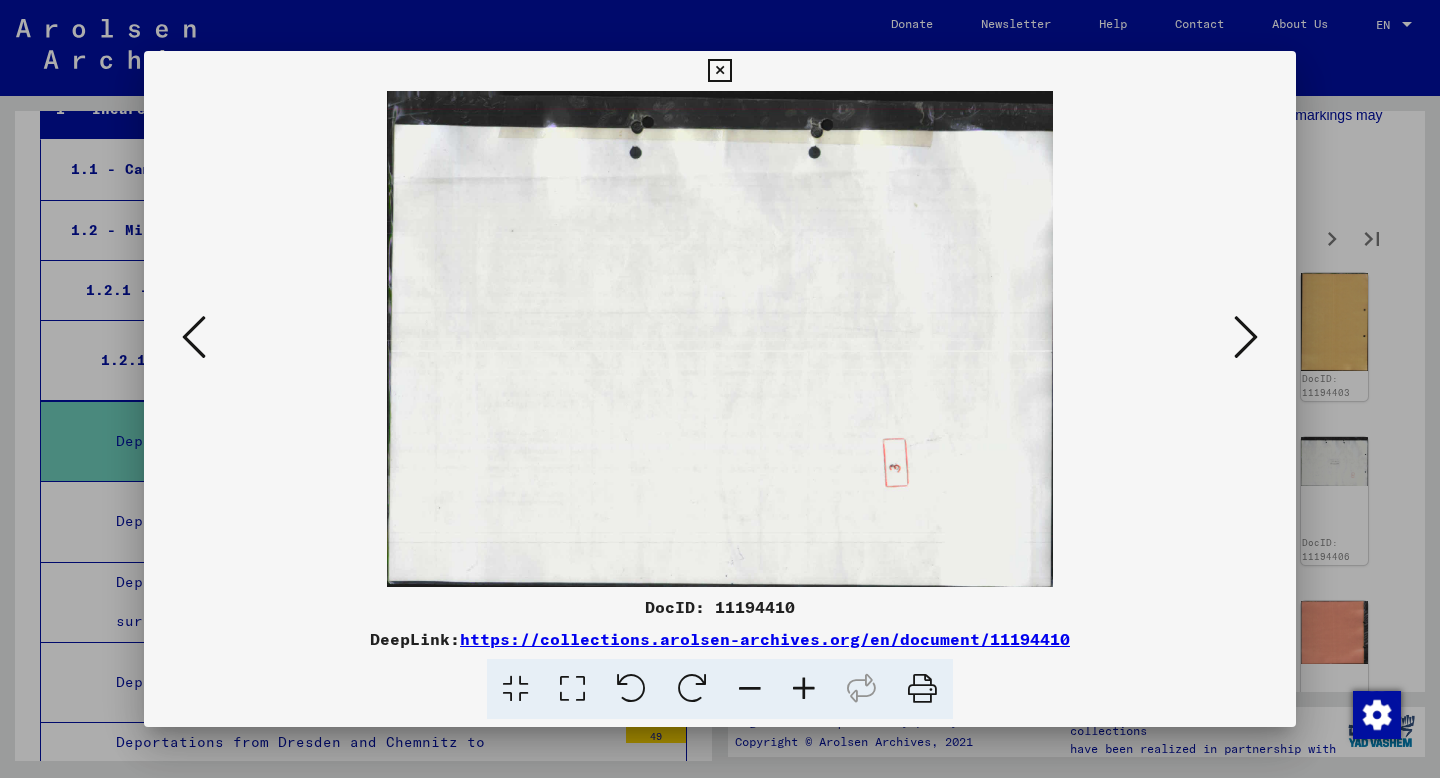 click at bounding box center [1246, 337] 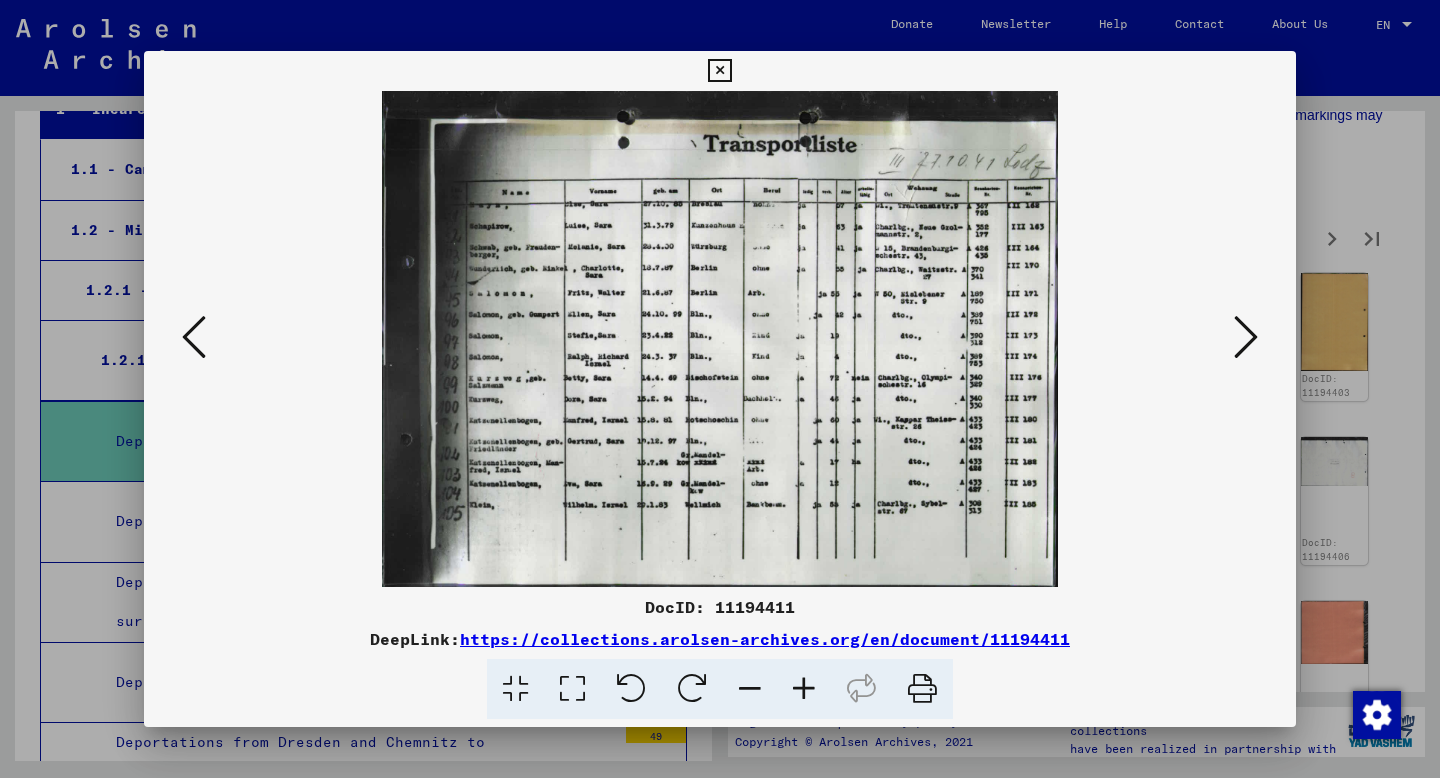 click at bounding box center (1246, 337) 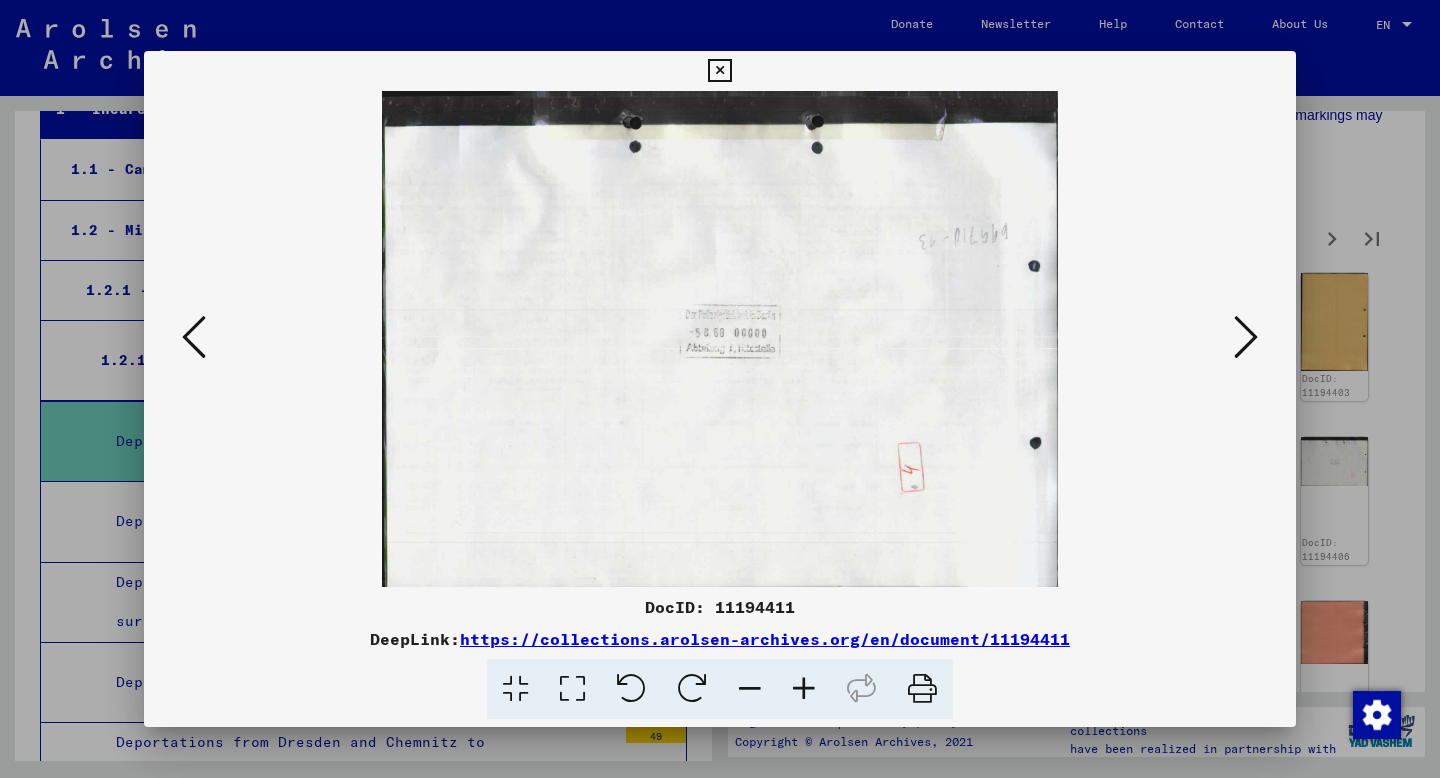 click at bounding box center [1246, 337] 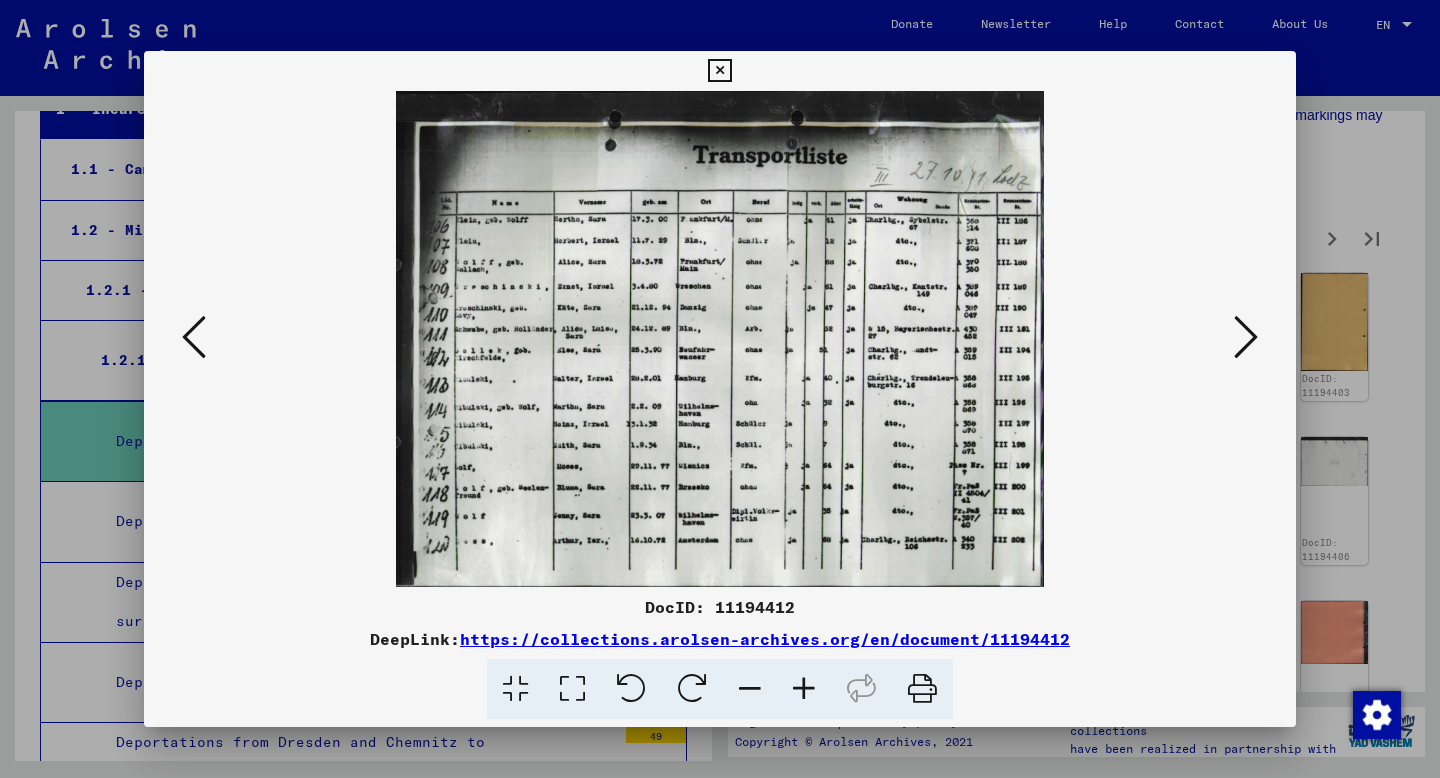 click at bounding box center [1246, 337] 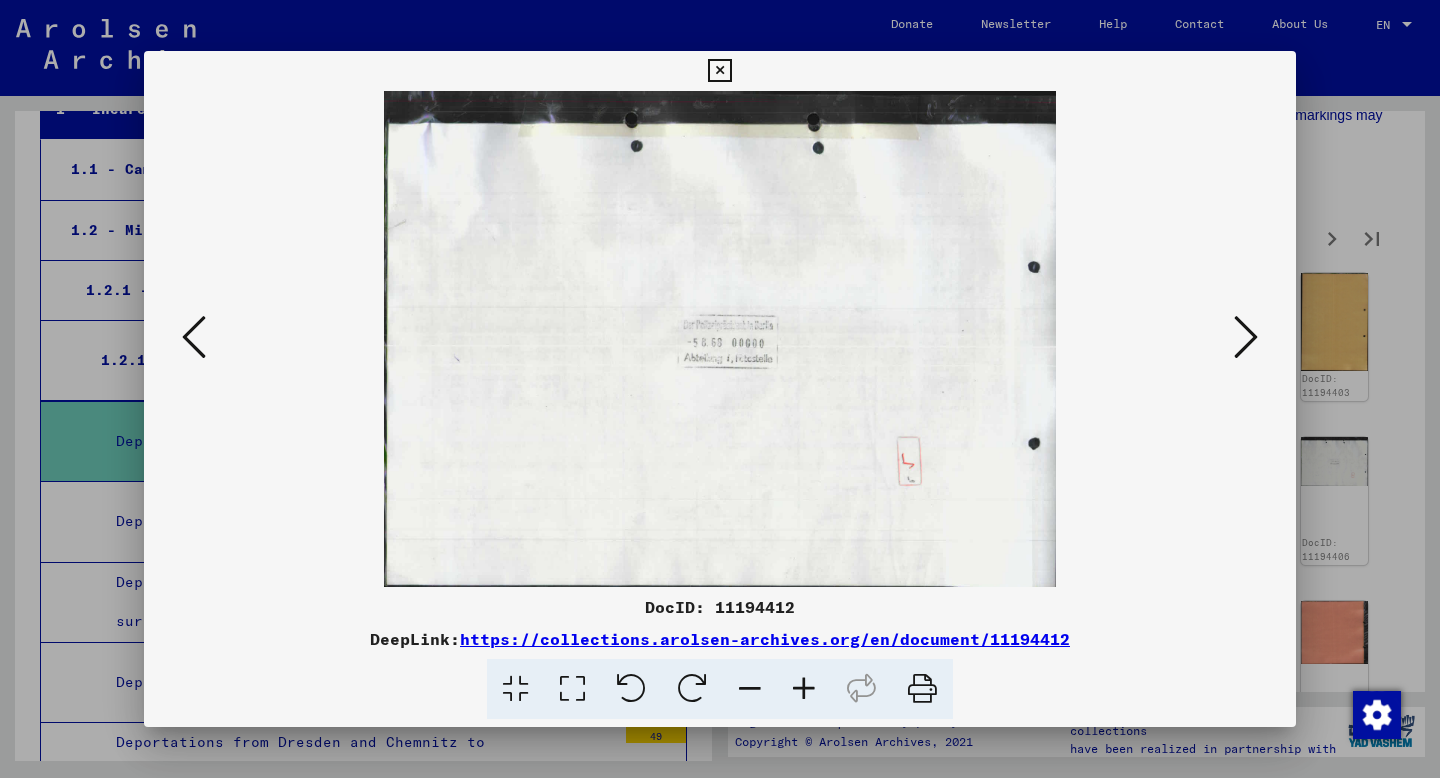 click at bounding box center (1246, 337) 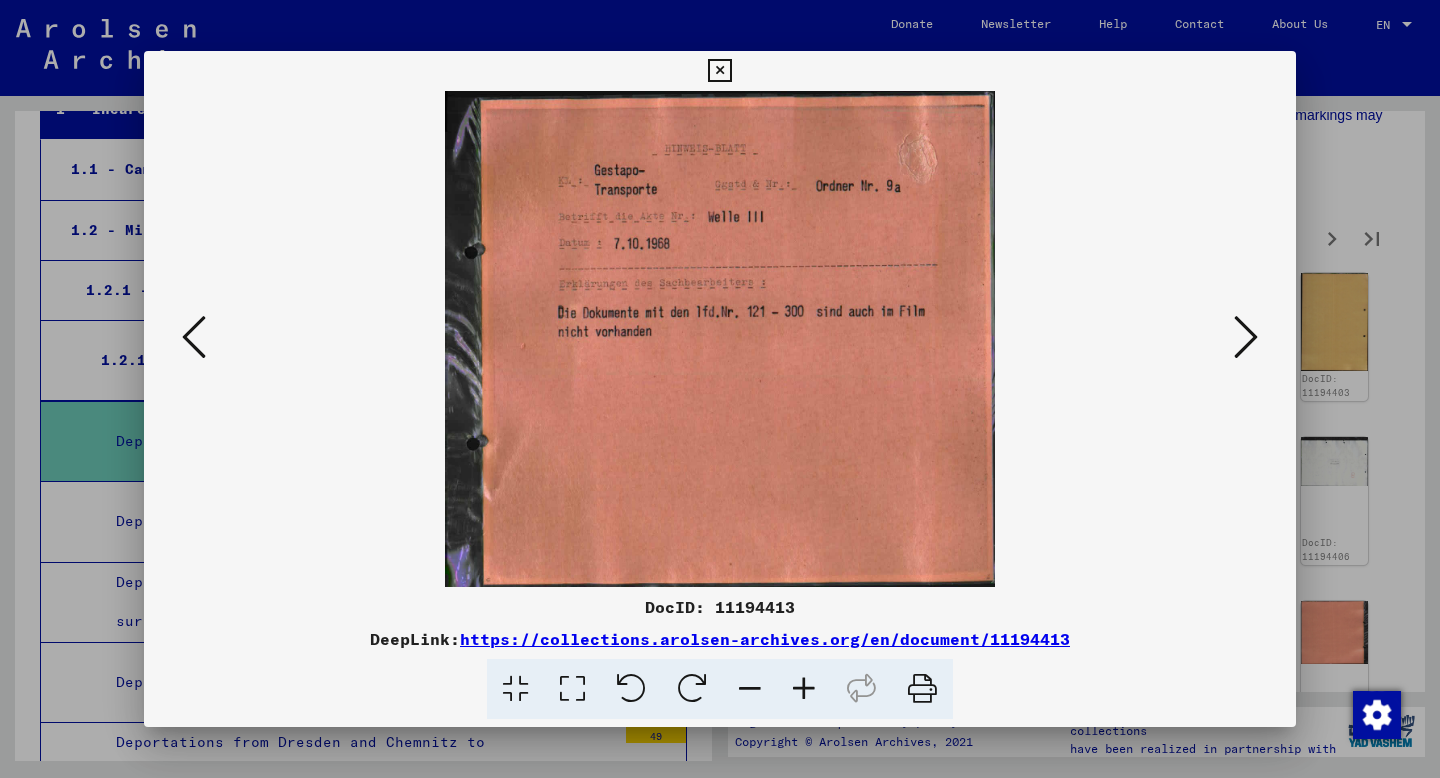 click at bounding box center [1246, 337] 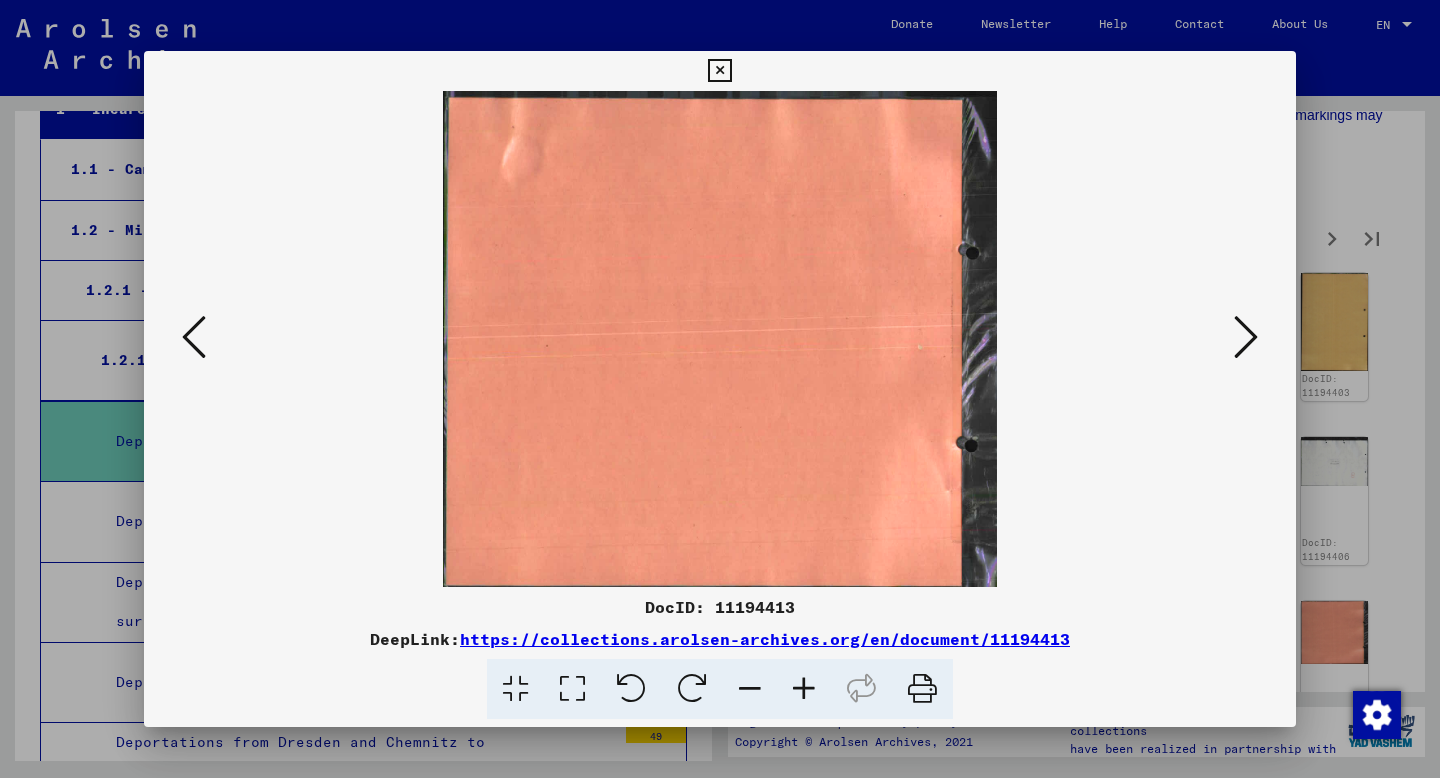 click at bounding box center (1246, 337) 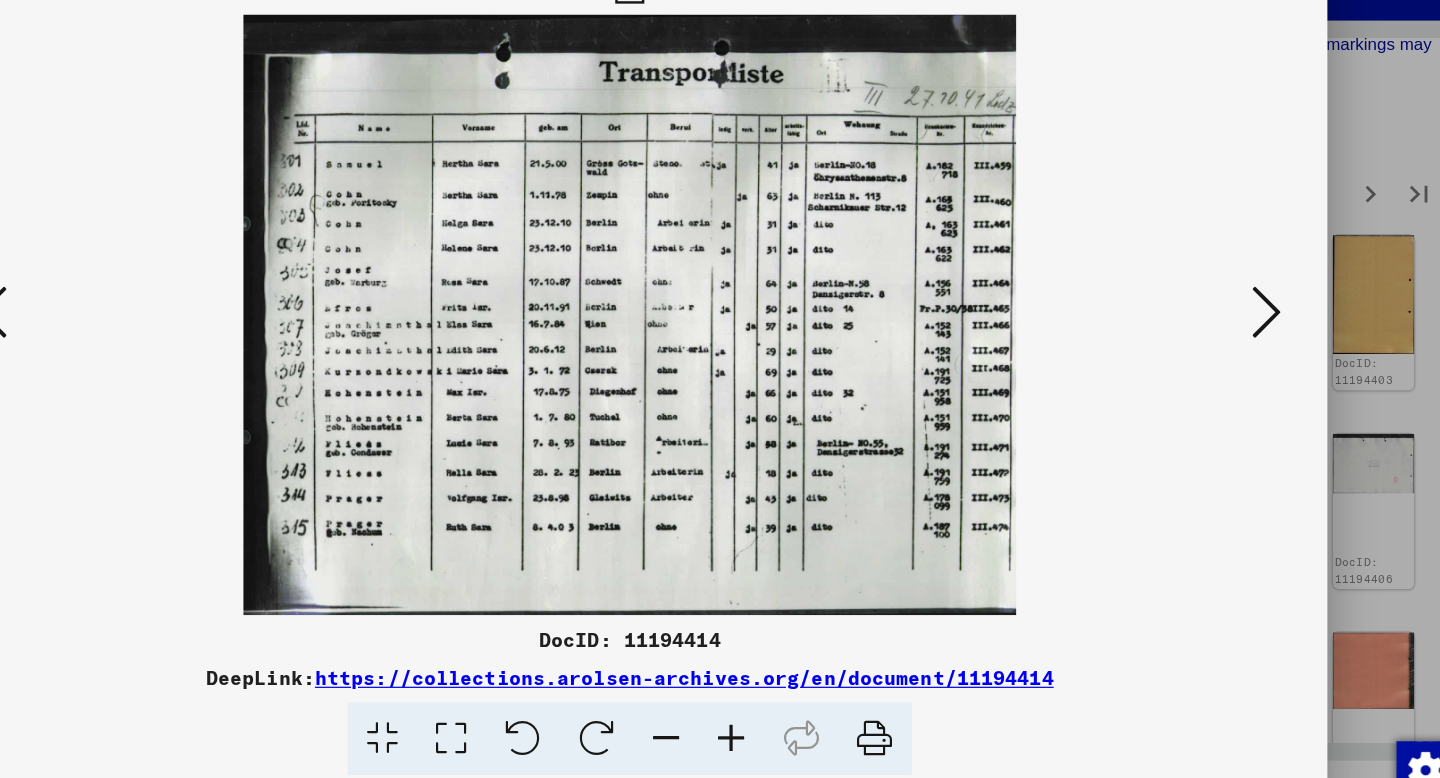 click at bounding box center (1246, 337) 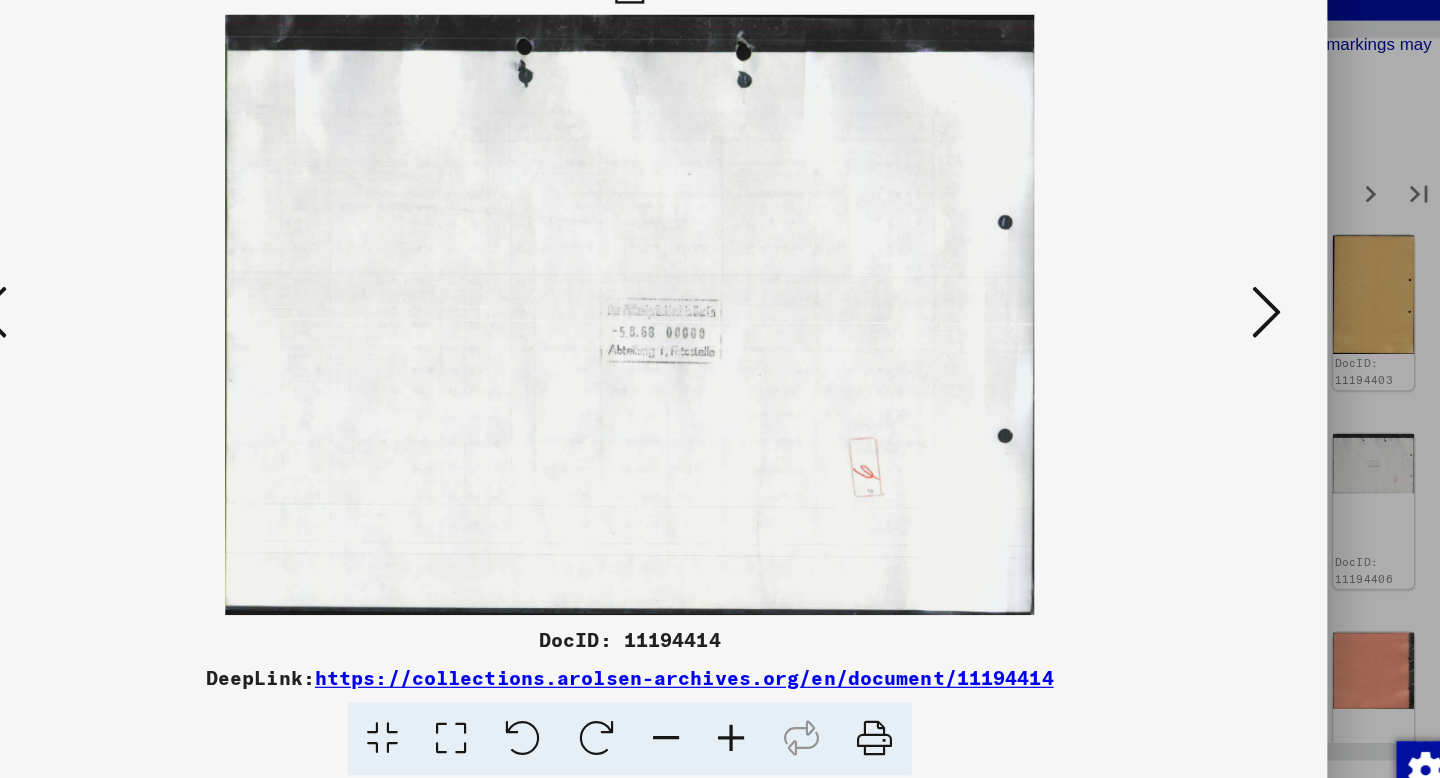 click at bounding box center [1246, 337] 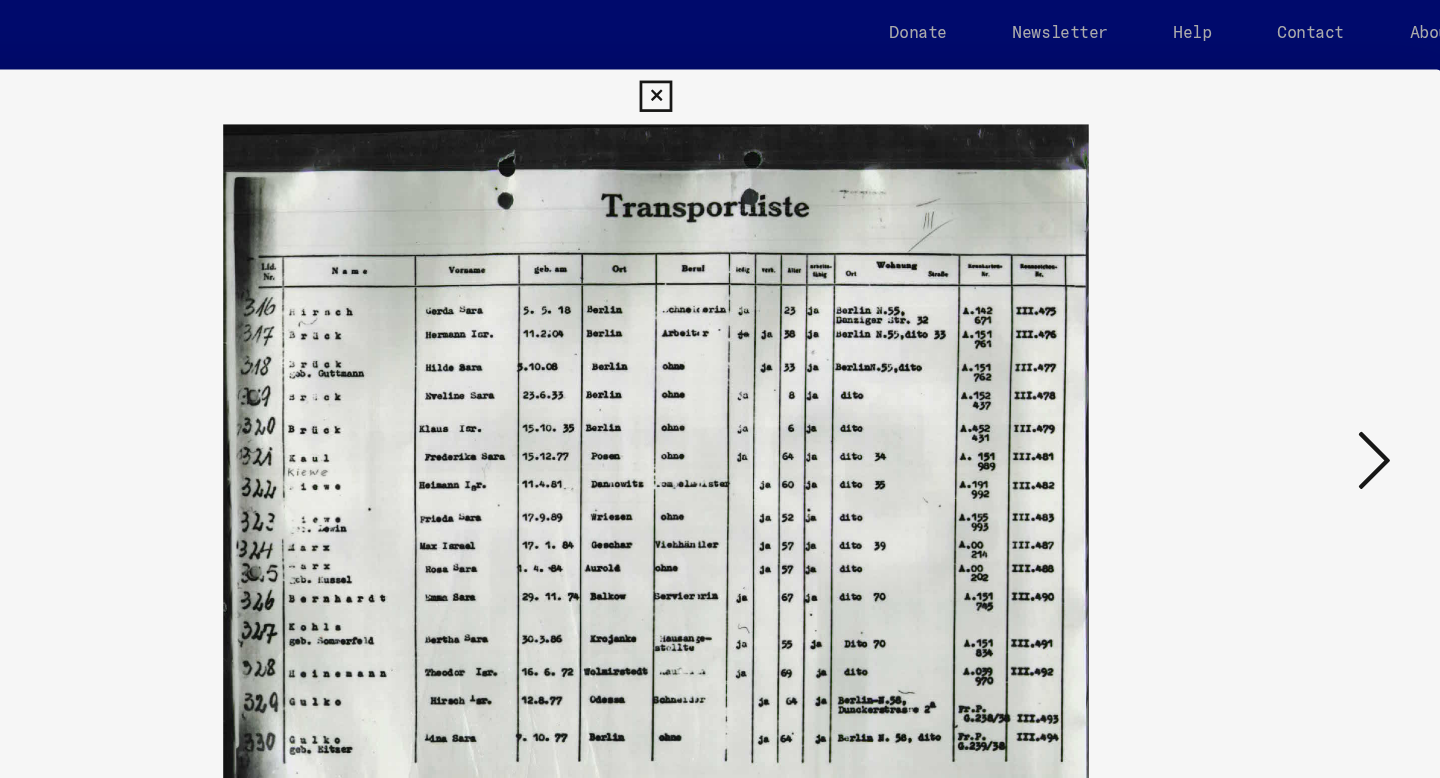 click at bounding box center [719, 71] 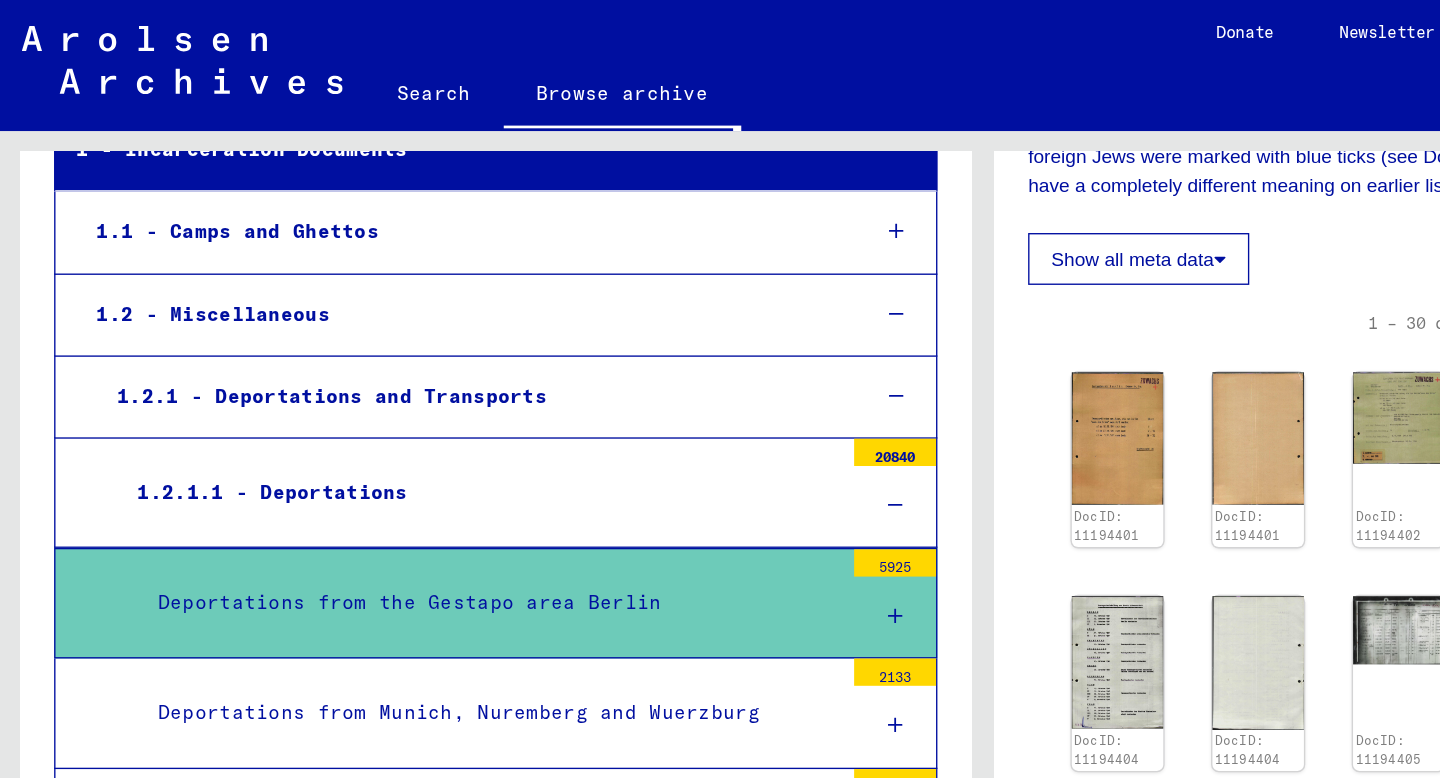 scroll, scrollTop: 0, scrollLeft: 0, axis: both 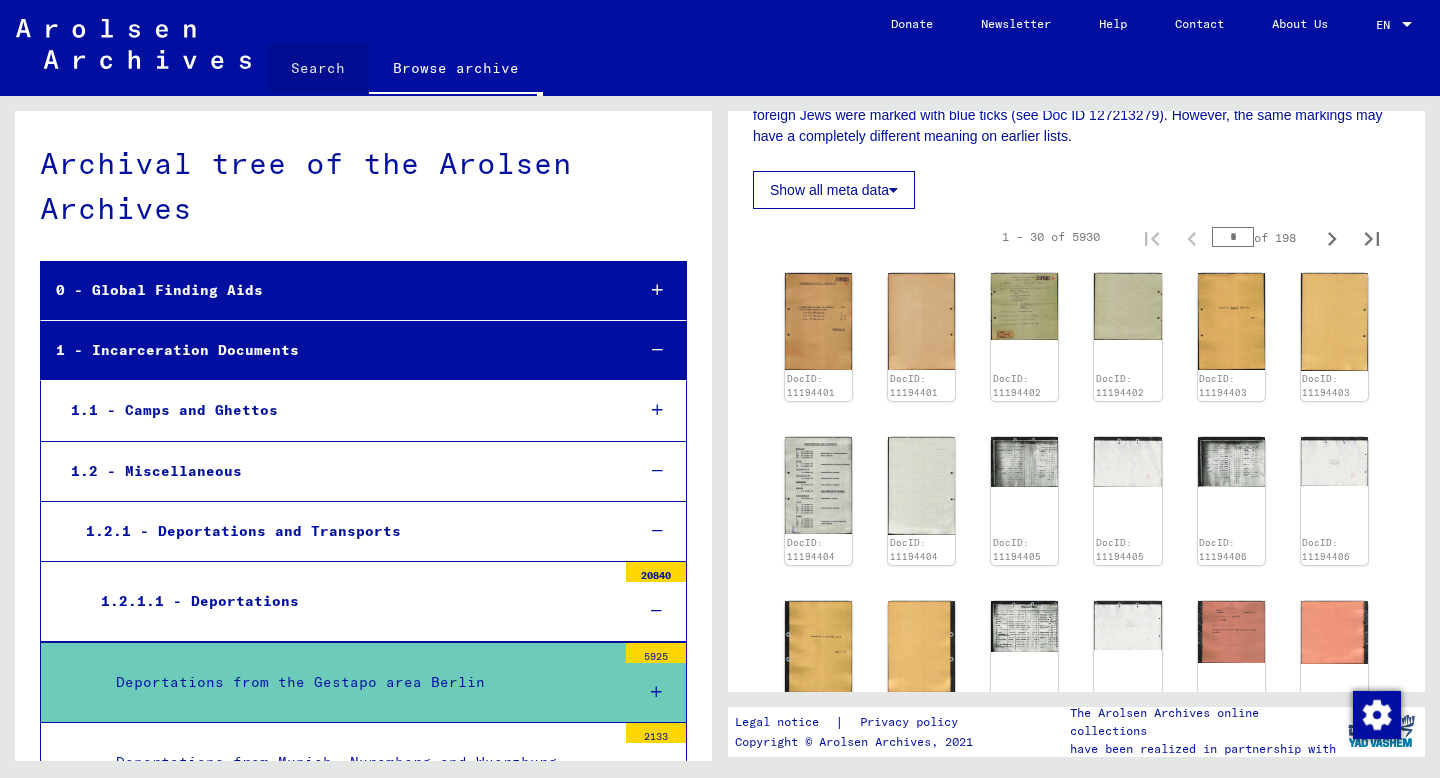 click on "Search" 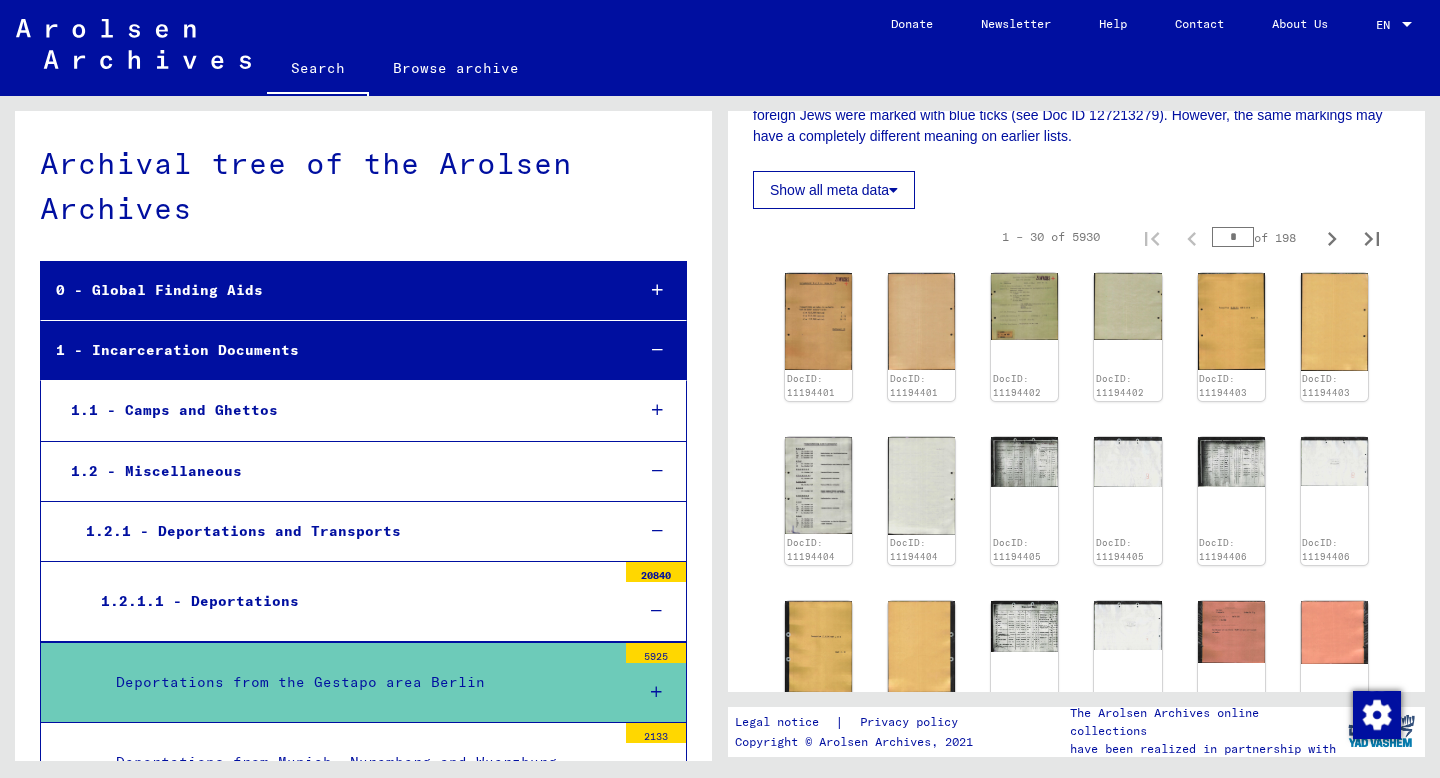 click on "Search" 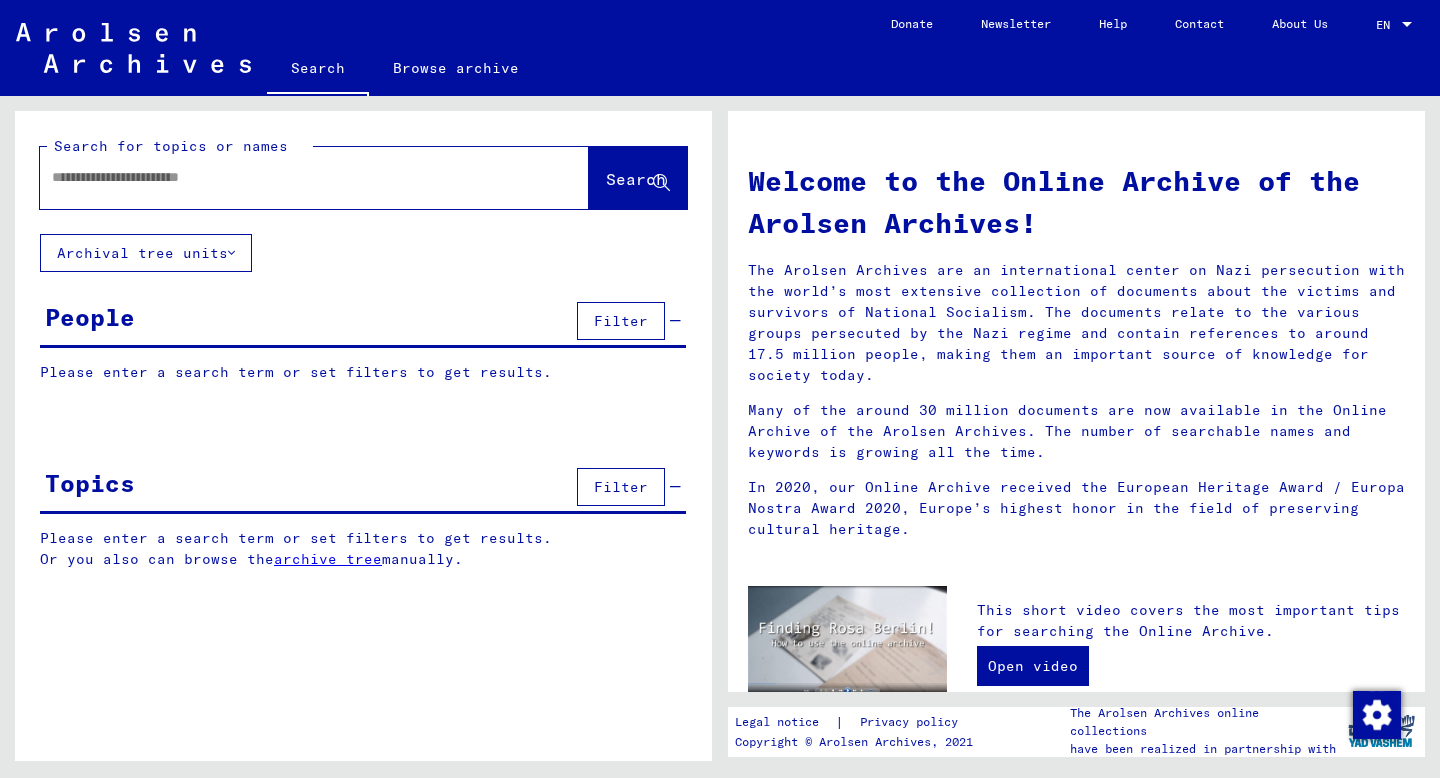 click at bounding box center (290, 177) 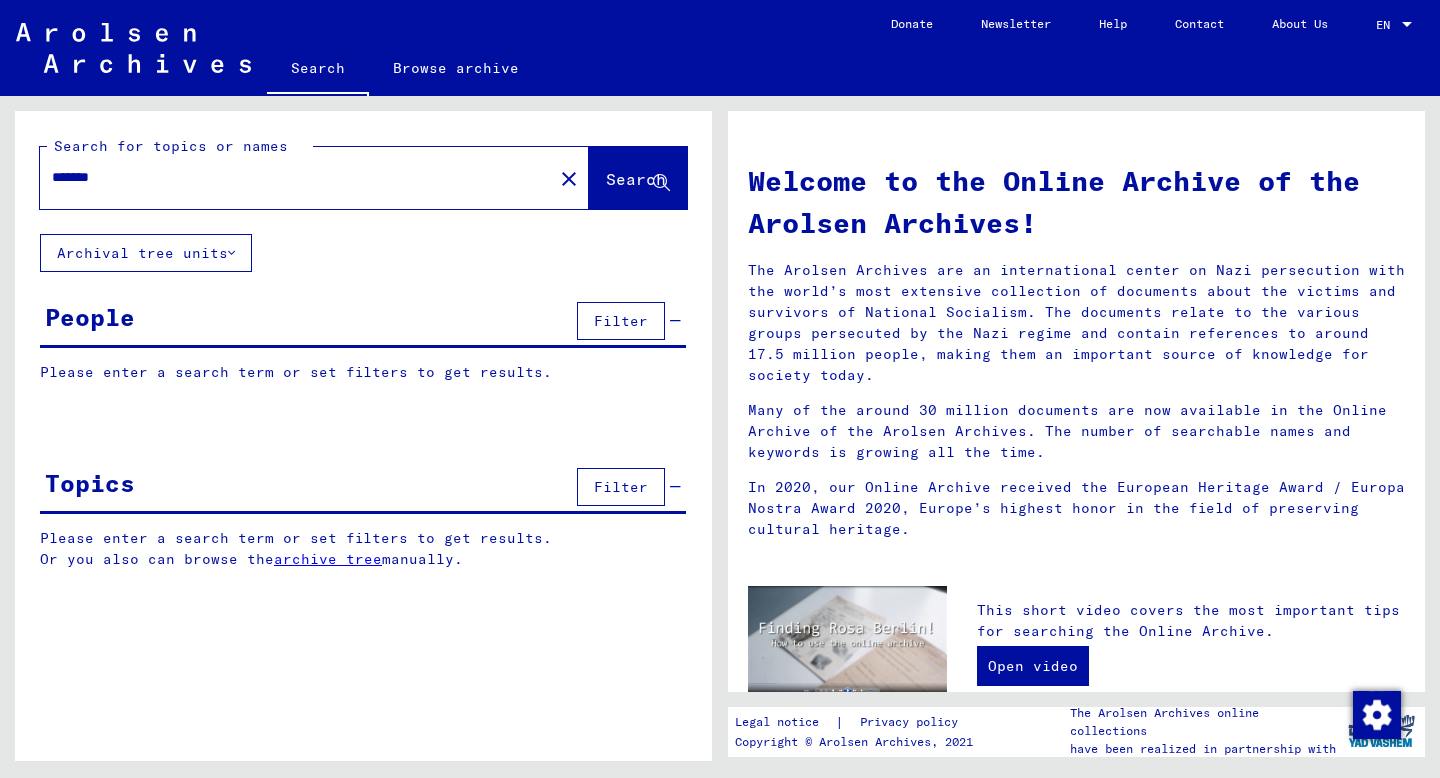 type on "*******" 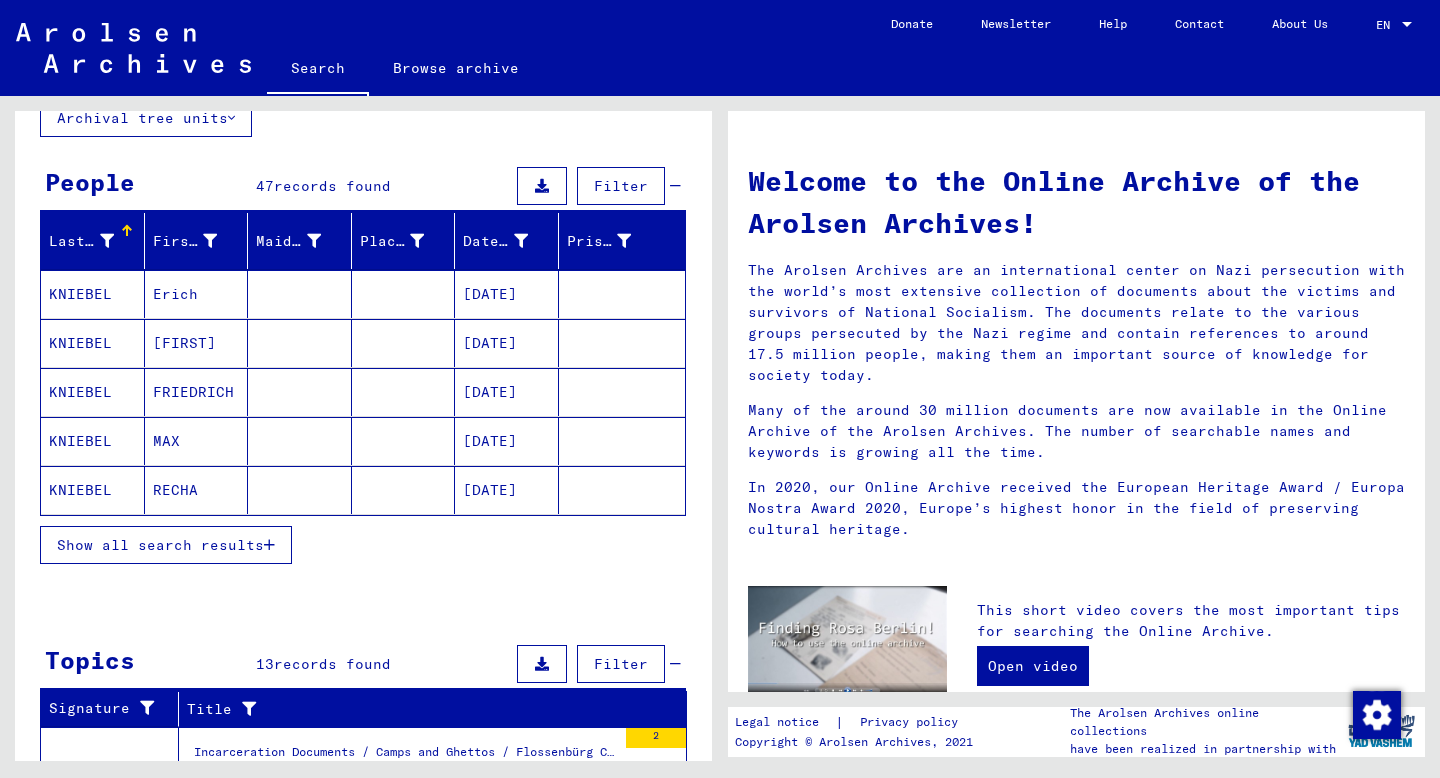 scroll, scrollTop: 134, scrollLeft: 0, axis: vertical 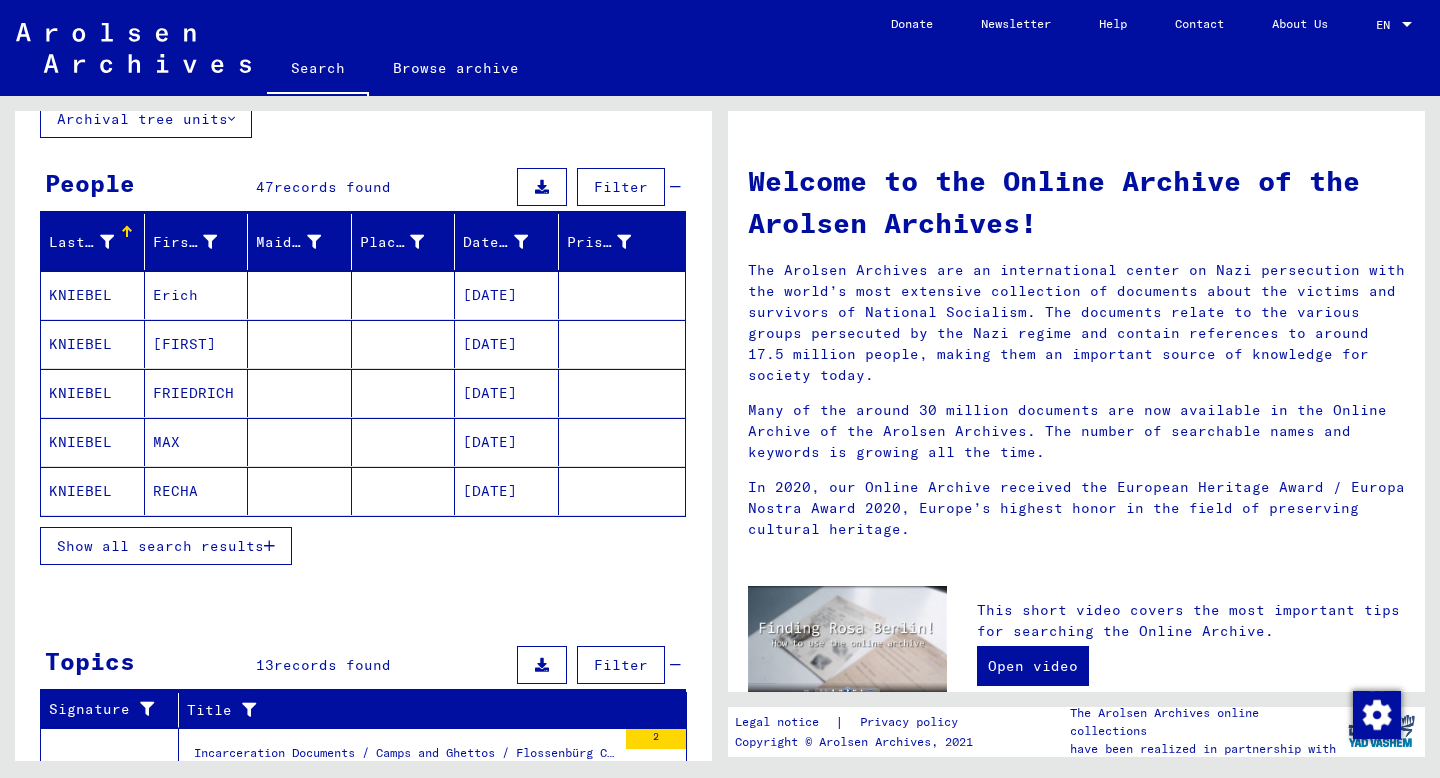click on "Show all search results" at bounding box center [166, 546] 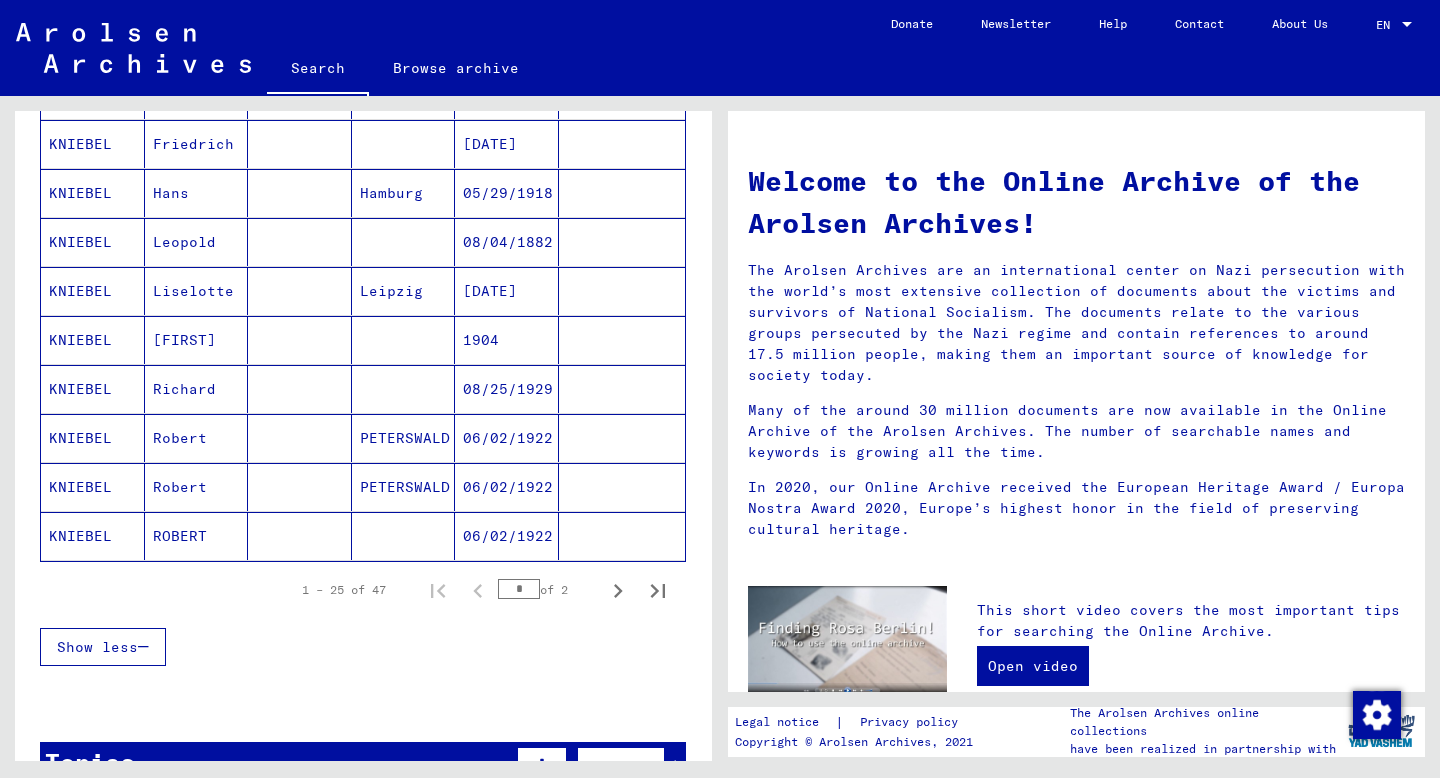 scroll, scrollTop: 1074, scrollLeft: 0, axis: vertical 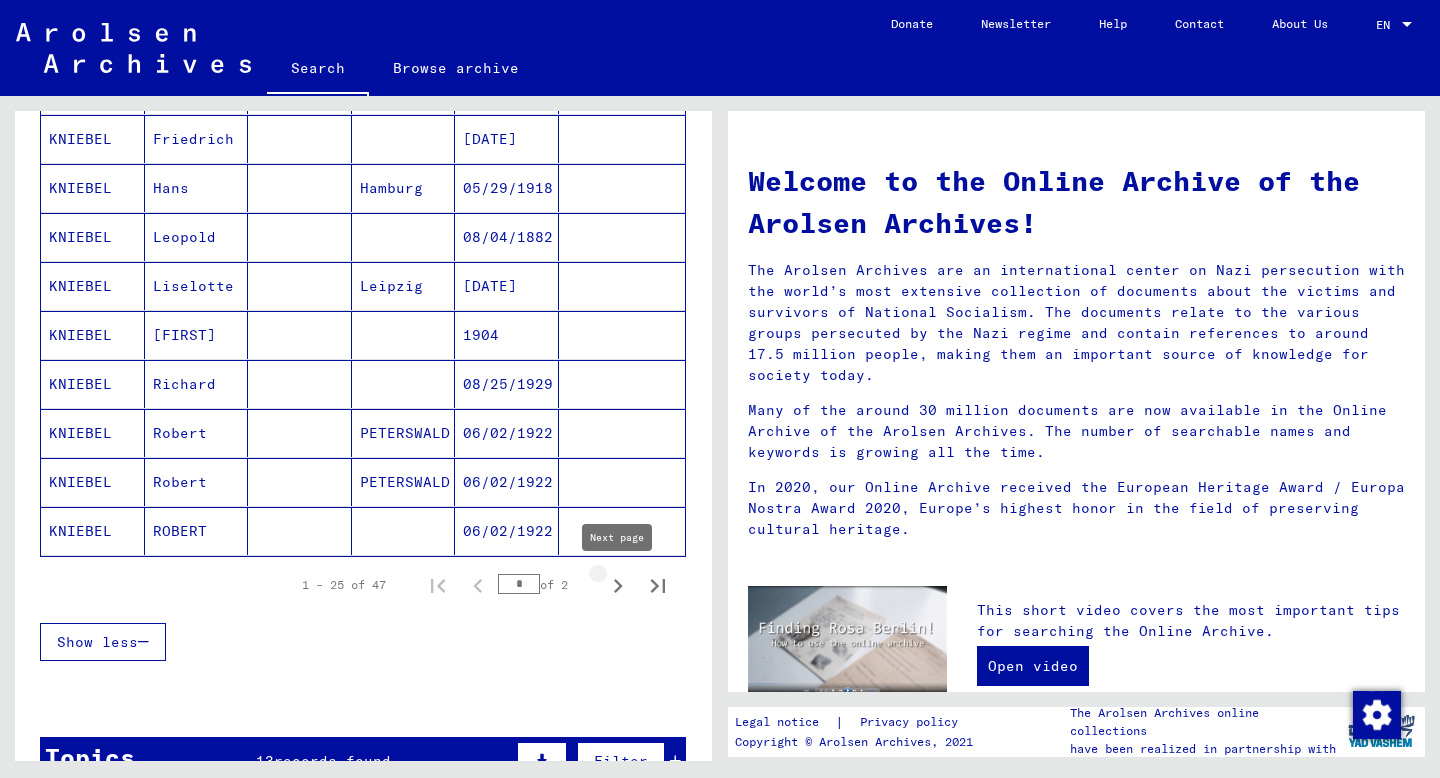 click 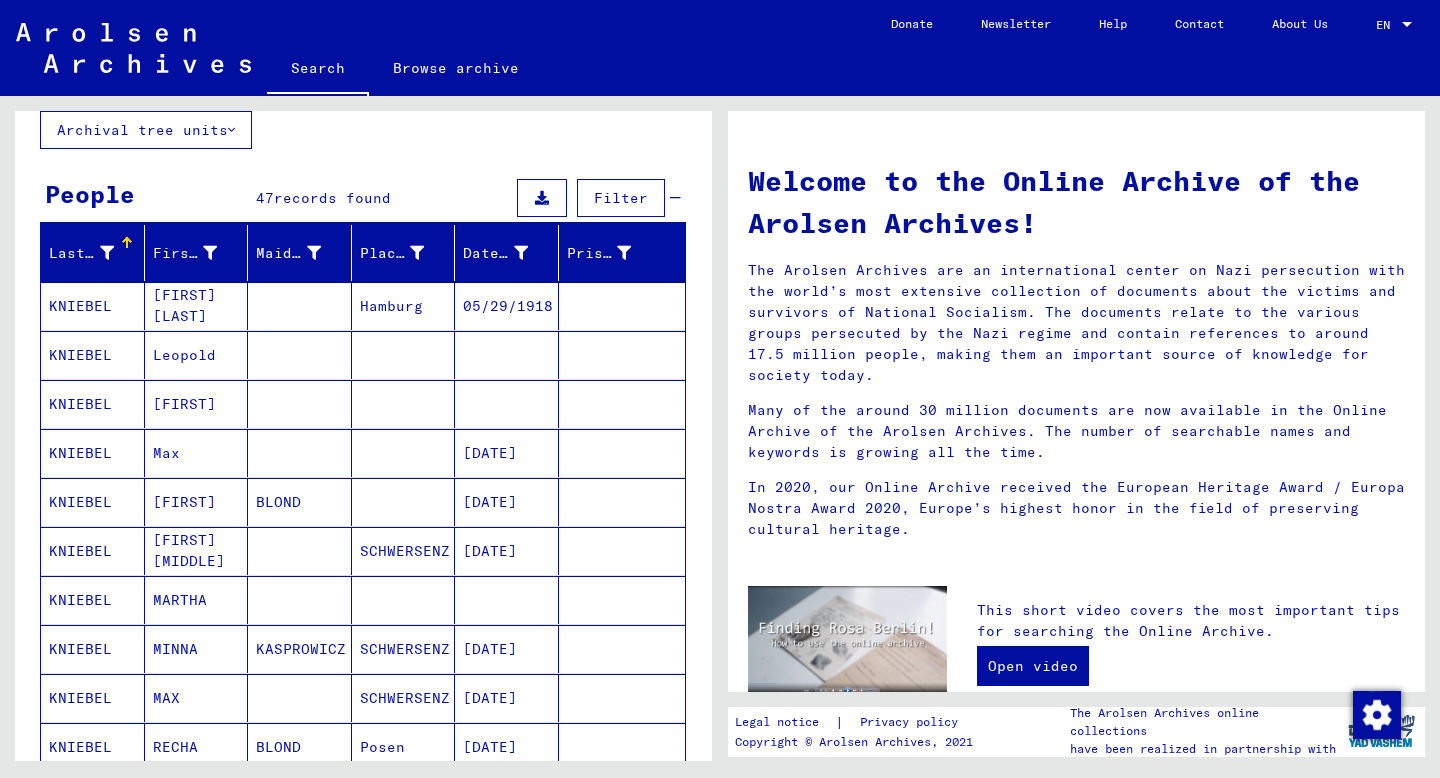 scroll, scrollTop: 0, scrollLeft: 0, axis: both 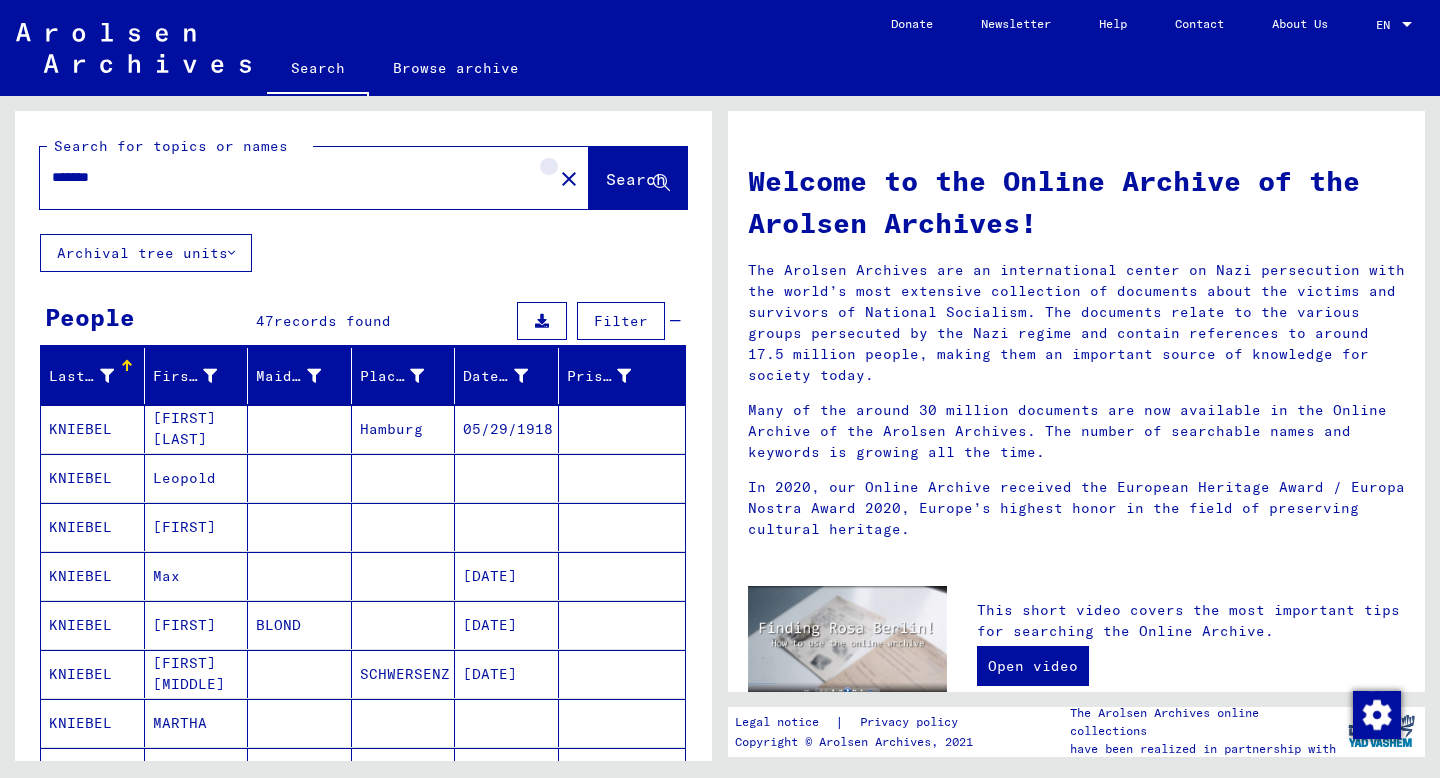 click on "close" 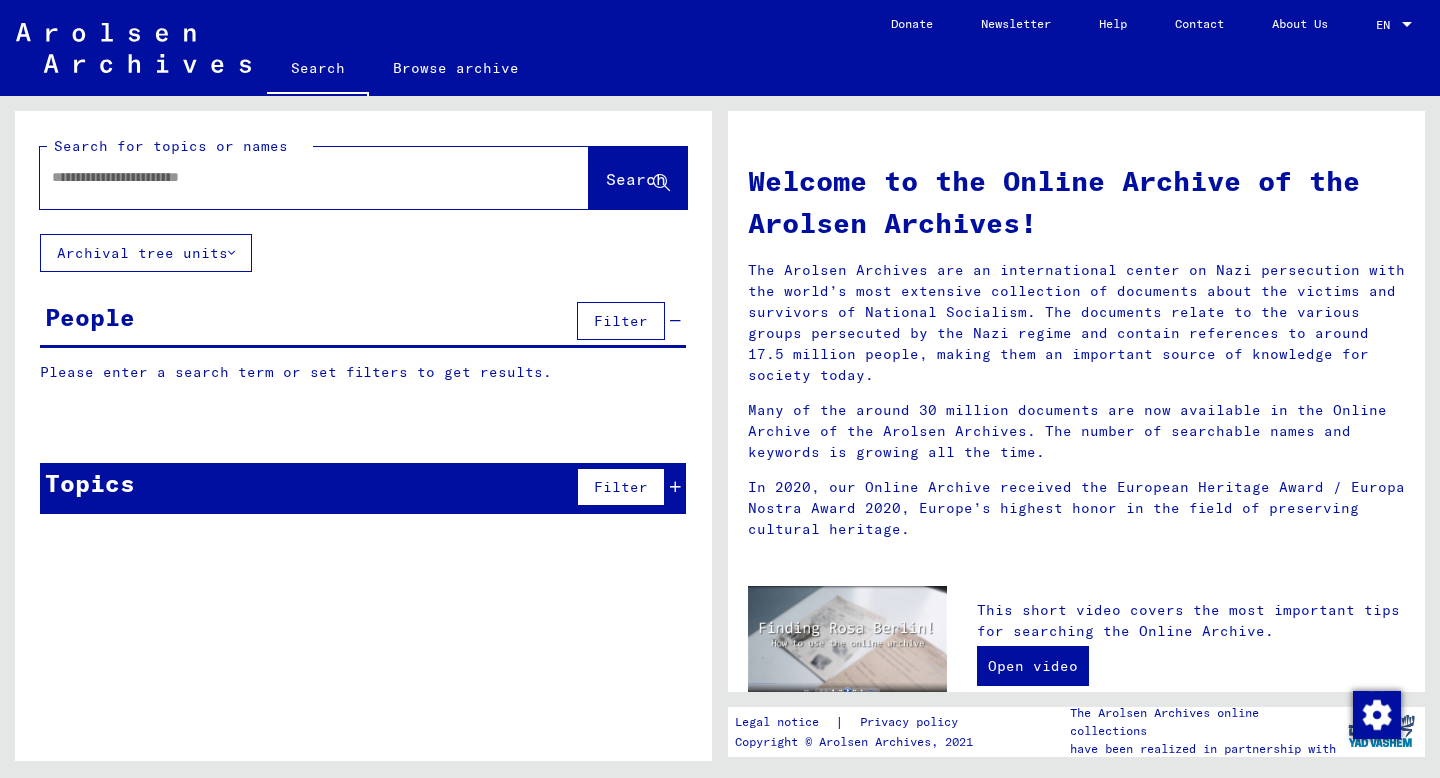 click at bounding box center (290, 177) 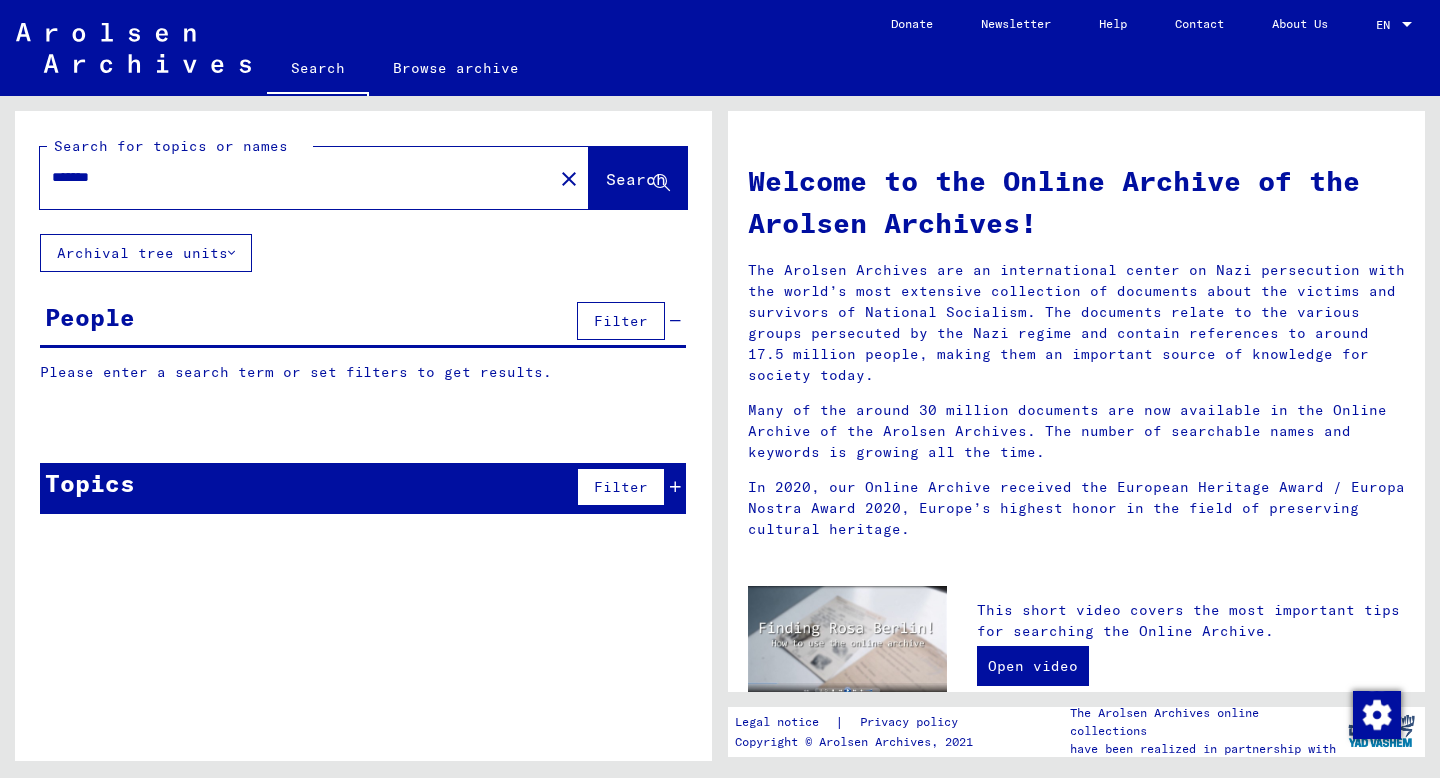 click on "Search" 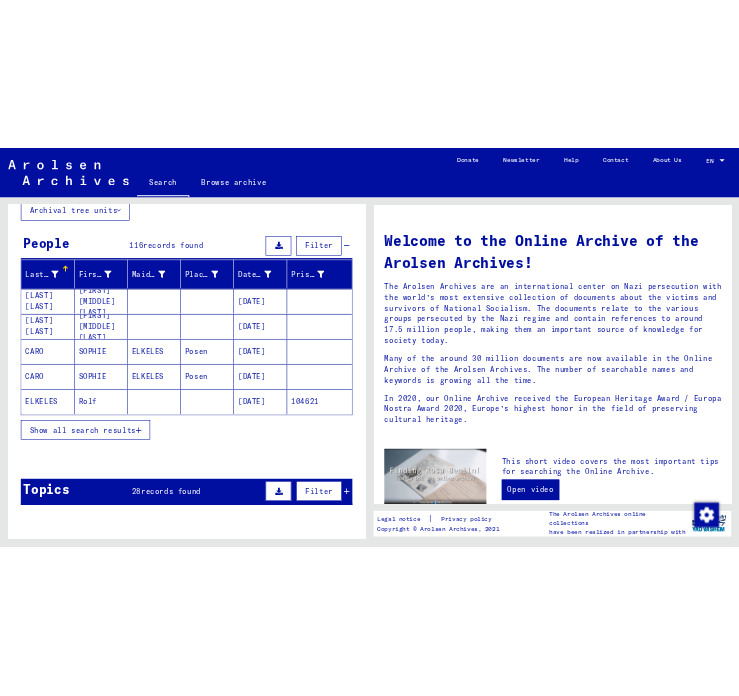 scroll, scrollTop: 133, scrollLeft: 0, axis: vertical 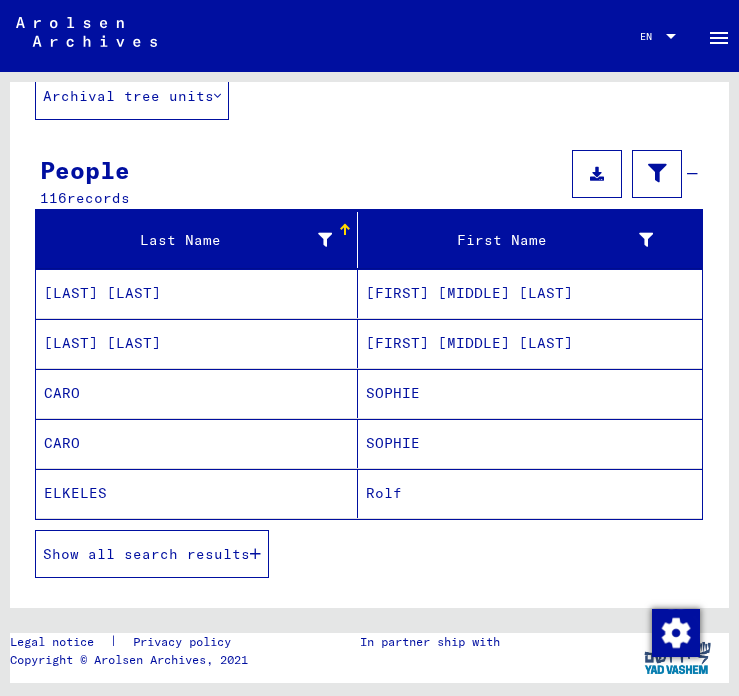 click on "Search for topics or names ******* close  Archival tree units  People 116  records  Last Name   First Name   [LAST] [FIRST]   [FIRST] [LAST]   [LAST]   [FIRST]   [LAST]   [FIRST]   [LAST]   [FIRST]  Show all search results  Signature Last Name First Name Maiden Name Place of Birth Date of Birth Prisoner # Father (adoptive father) Mother (adoptive mother) Religion Nationality Occupaton Place of incarceration Date of decease Last residence Last residence (Country) Last residence (District) Last residence (Province) Last residence (Town) Last residence (Part of town) Last residence (Street) Last residence (House number) 1.2.4.2 - Index cards from the Judenrat (Jewish council) file in Amsterdam [LAST] [FIRST] [DATE] 1.2.4.2 - Index cards from the Judenrat (Jewish council) file in Amsterdam [LAST] [FIRST] [DATE] 1.2.1.1 - Deportations from the Gestapo area Berlin [LAST] [FIRST] [LAST] [CITY] [DATE] [CITY] [DISTRICT] [STREET] [NUMBER] [LAST] [FIRST] [LAST] [CITY] [DATE] [CITY] [DISTRICT] [NUMBER]" 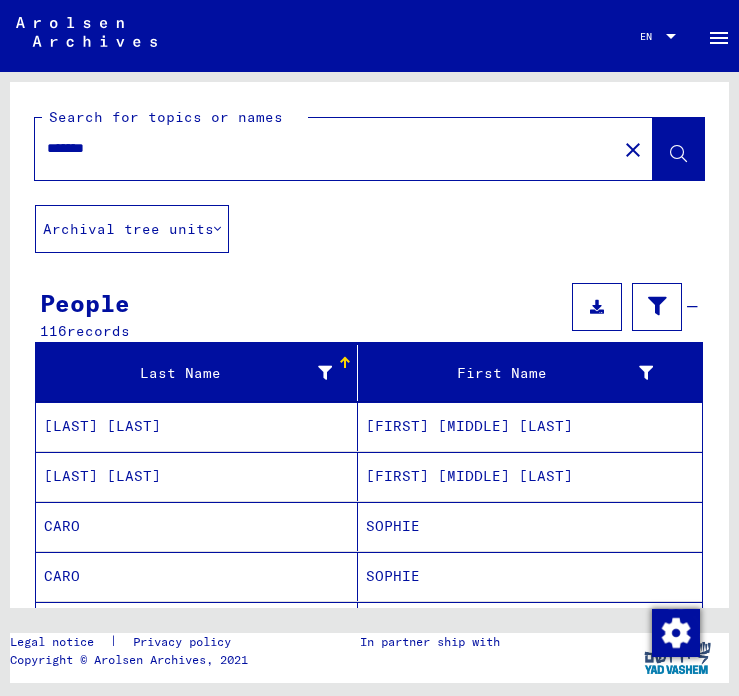 click on "*******" at bounding box center [326, 148] 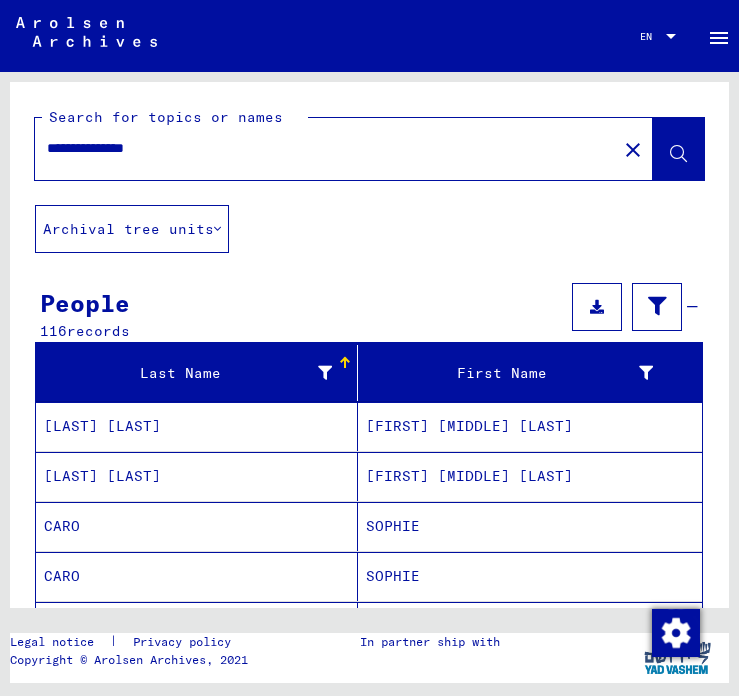 type on "**********" 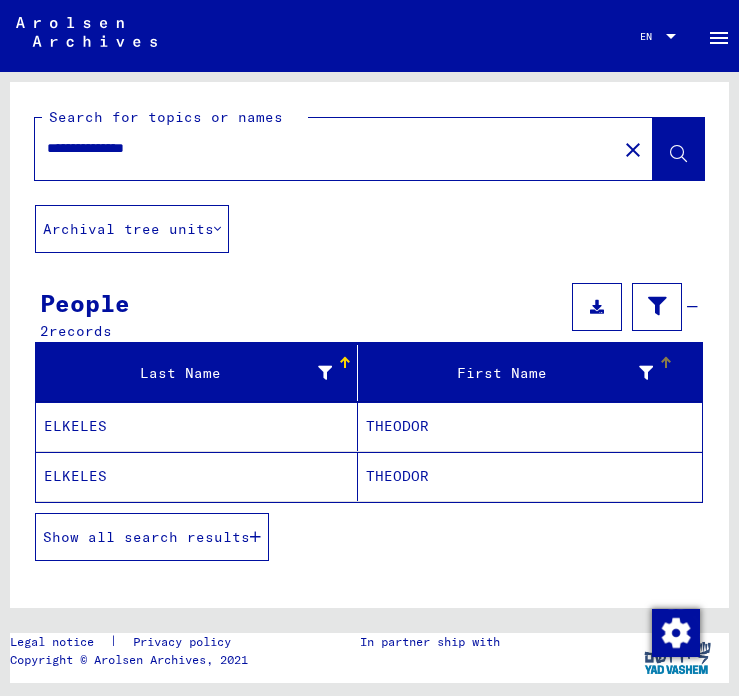 scroll, scrollTop: 33, scrollLeft: 0, axis: vertical 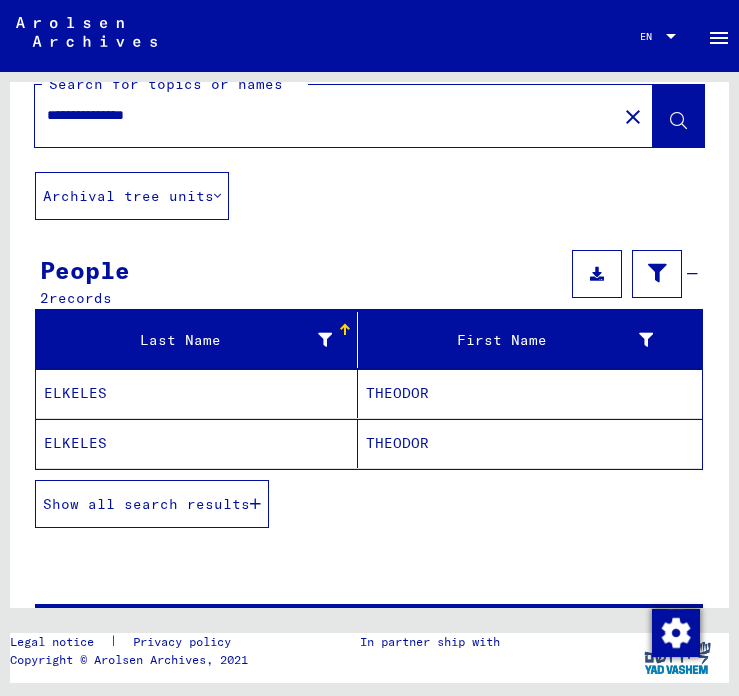 click on "ELKELES" at bounding box center [197, 443] 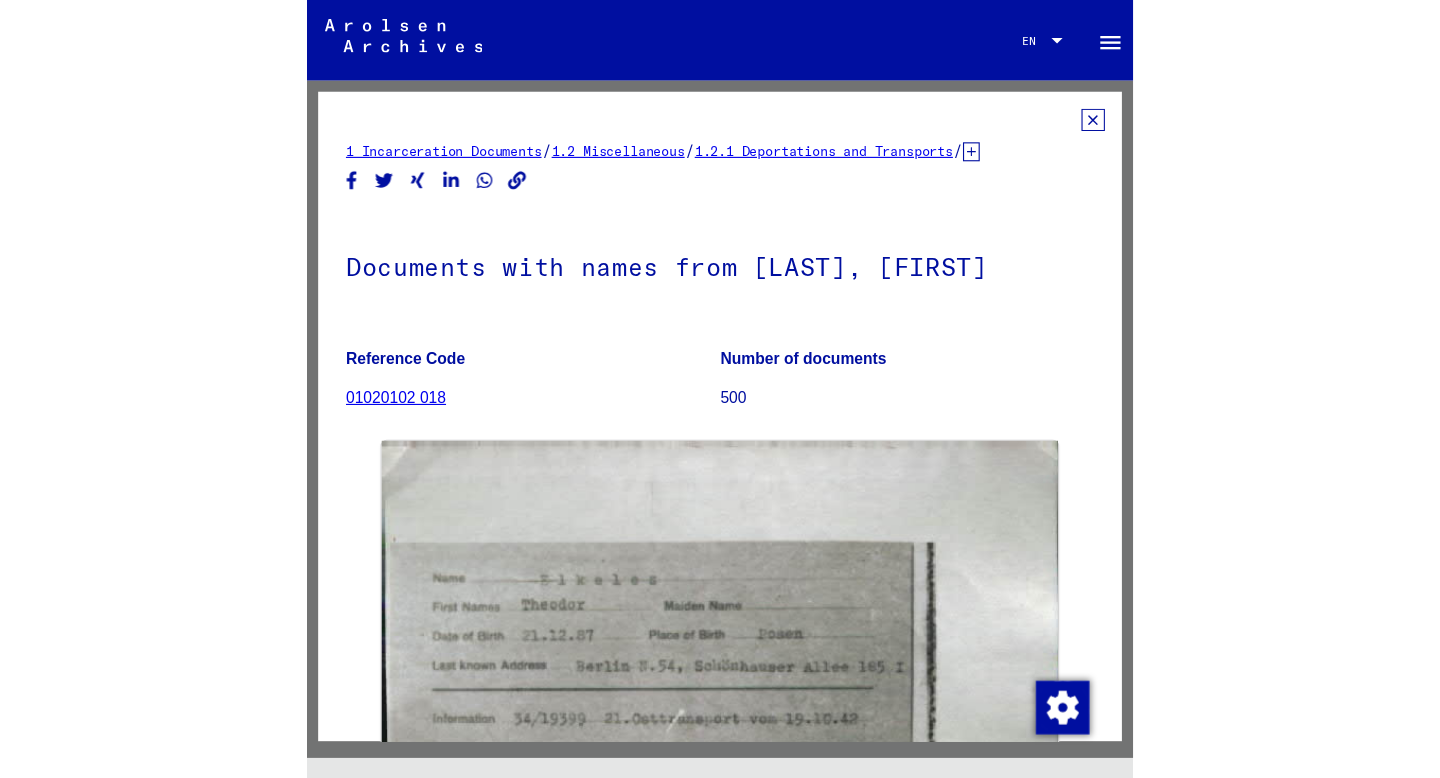 scroll, scrollTop: 0, scrollLeft: 0, axis: both 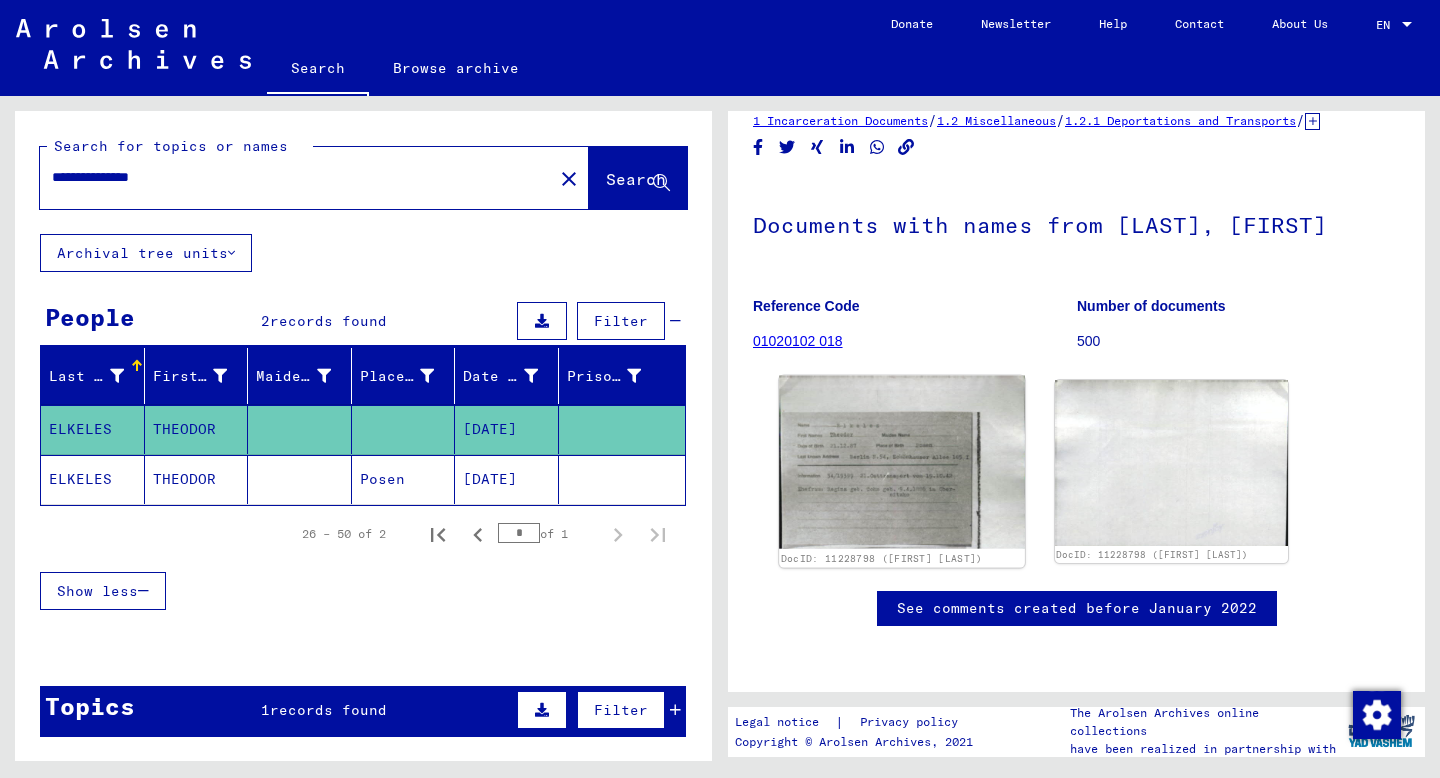 click 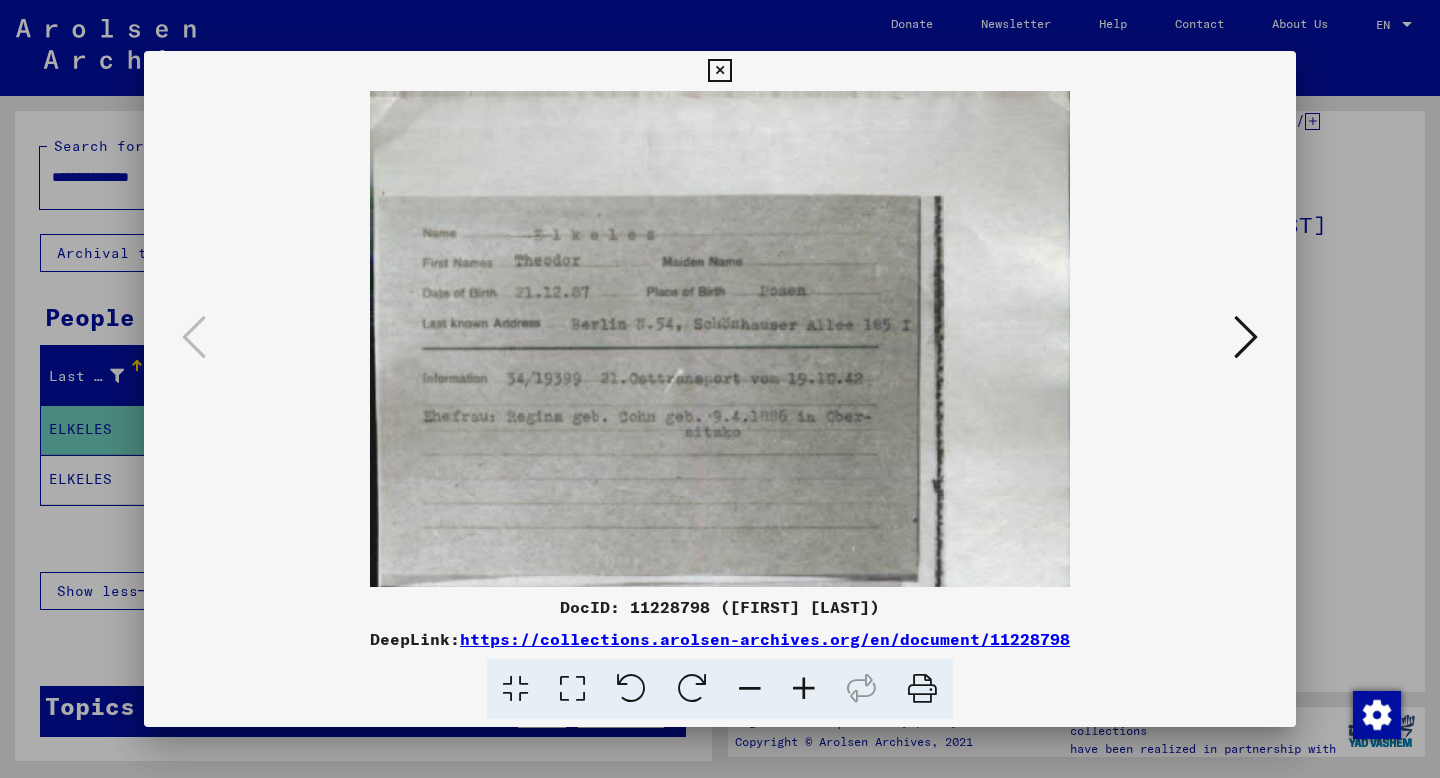 click at bounding box center [720, 339] 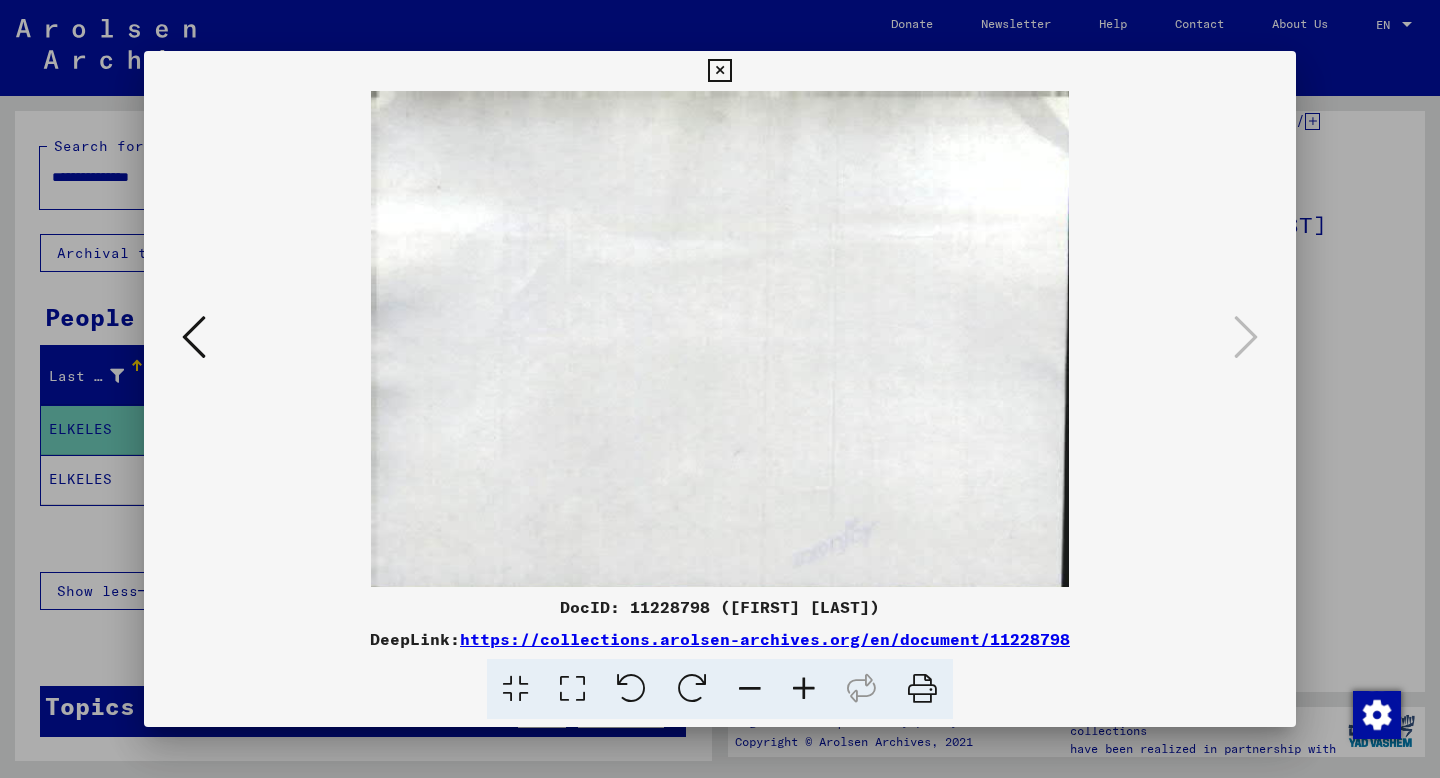 click at bounding box center [720, 389] 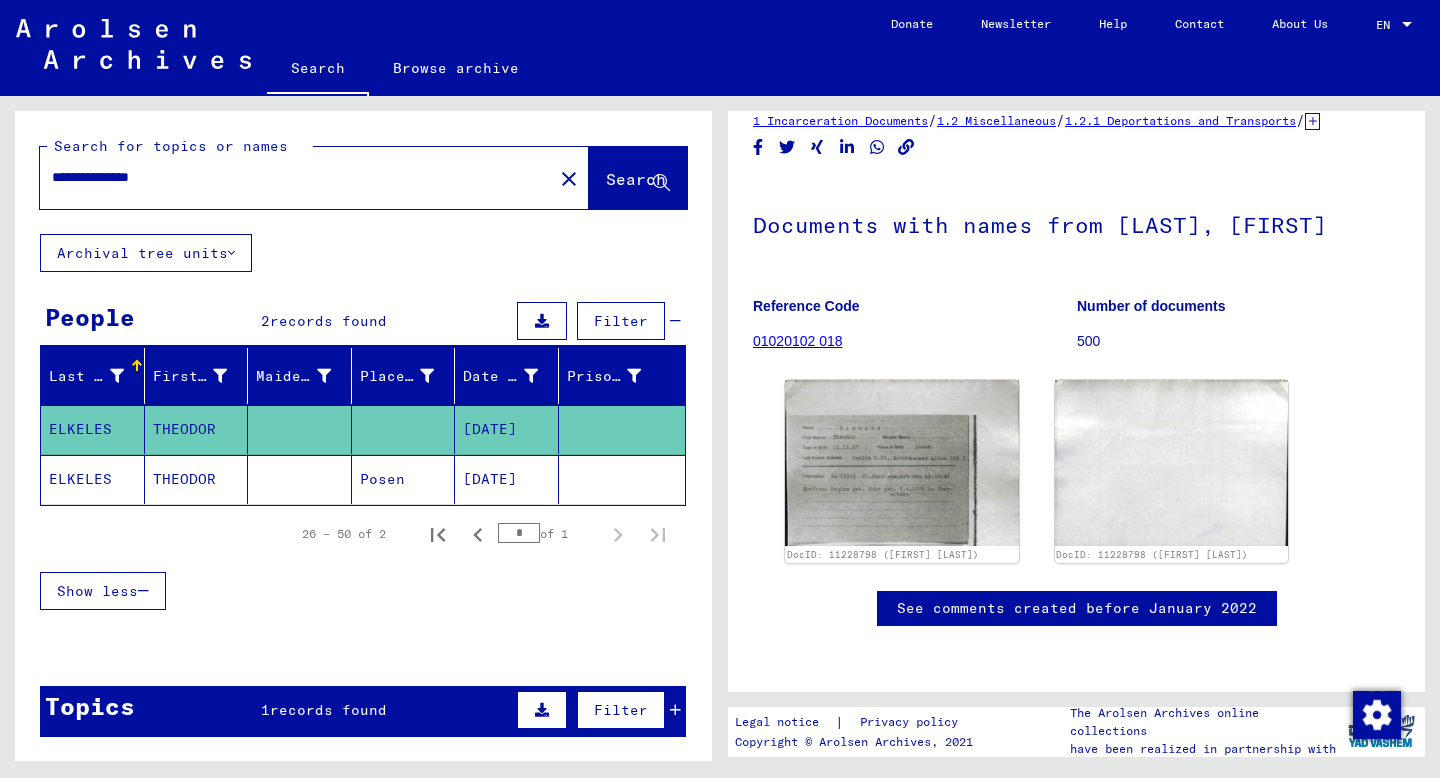 click on "THEODOR" 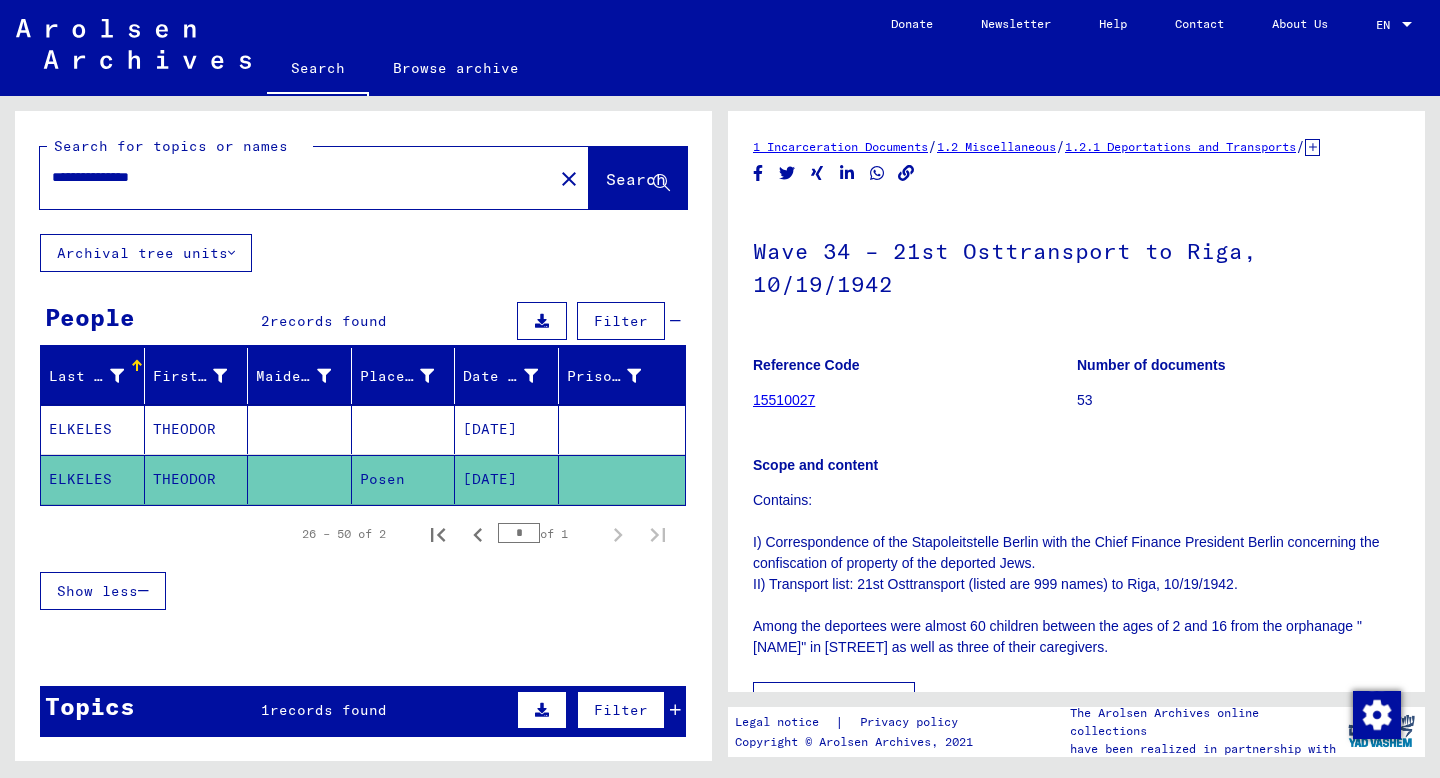 scroll, scrollTop: 0, scrollLeft: 0, axis: both 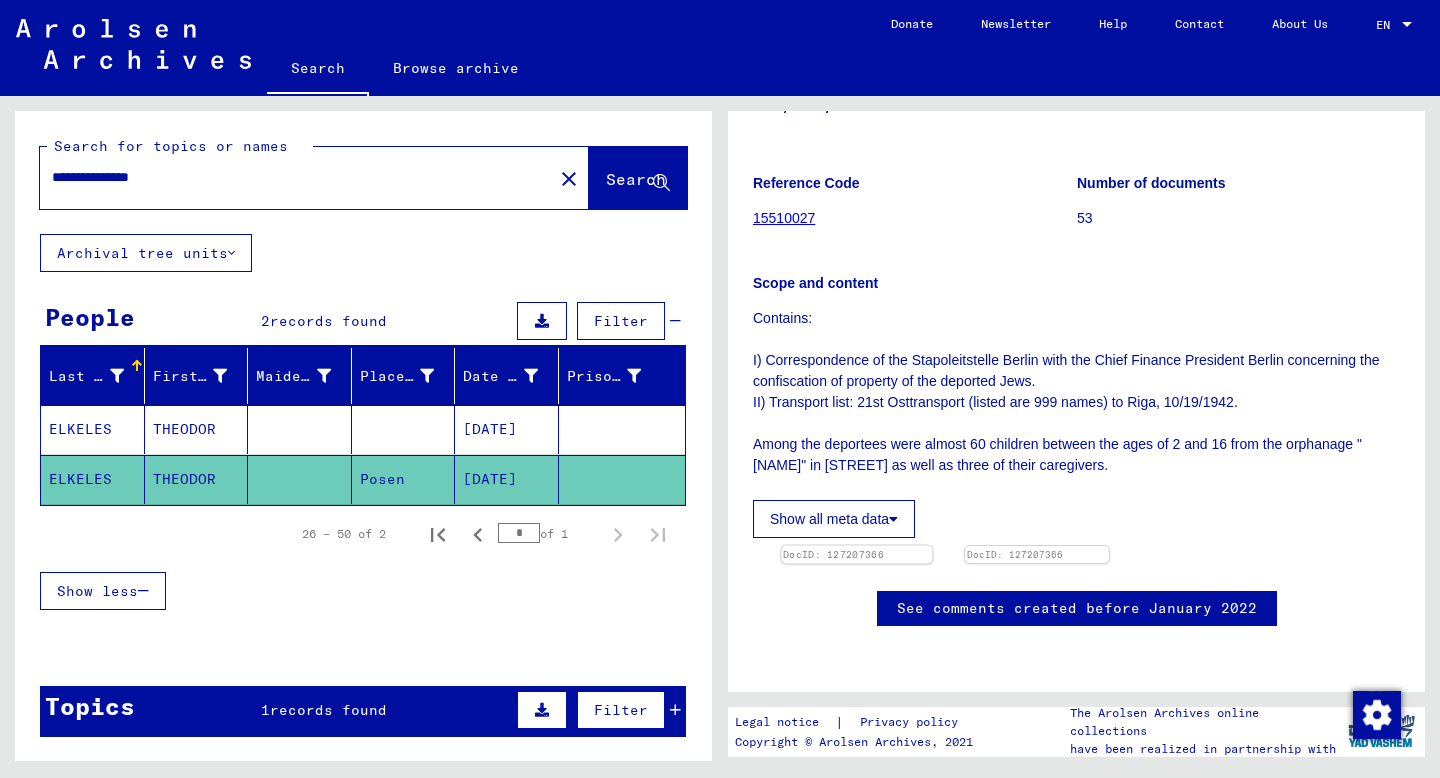 click 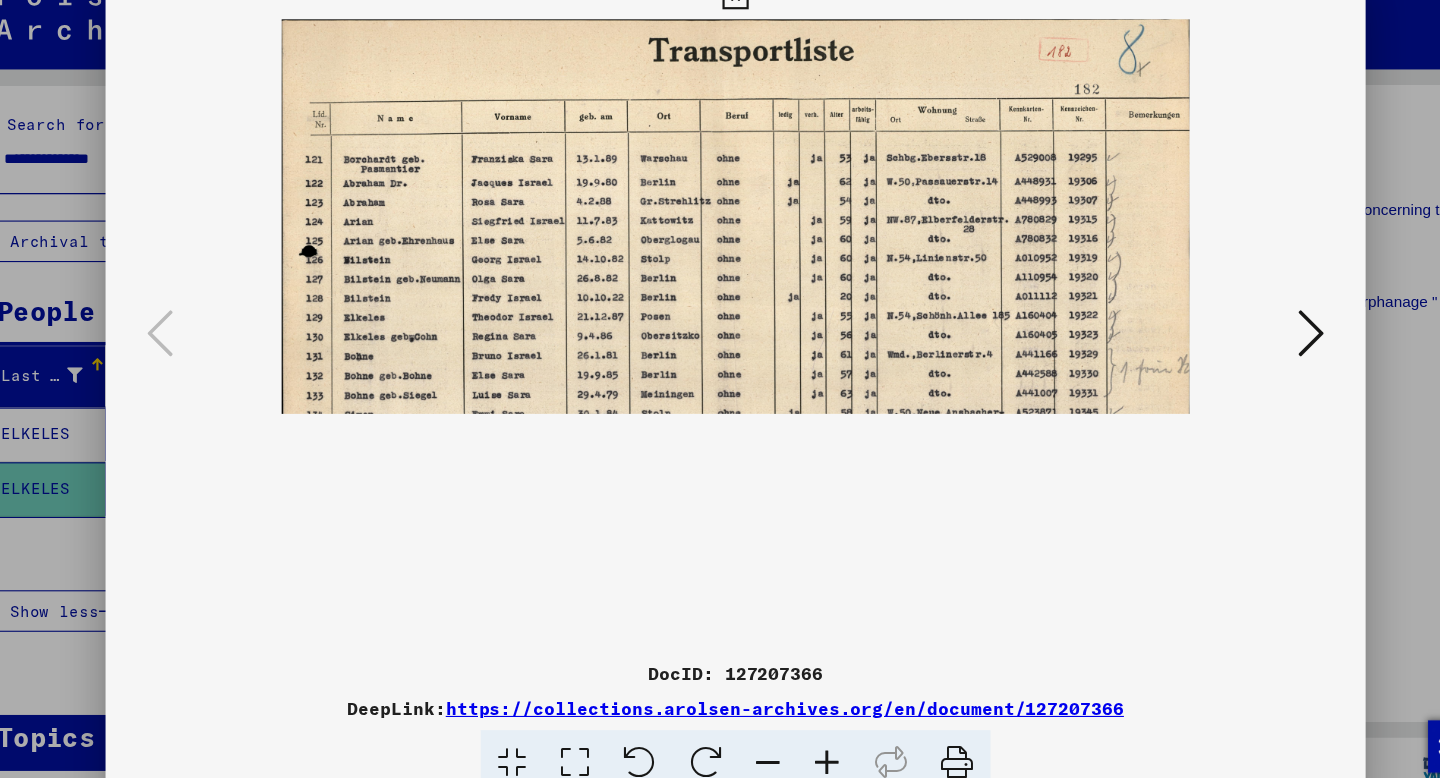 type 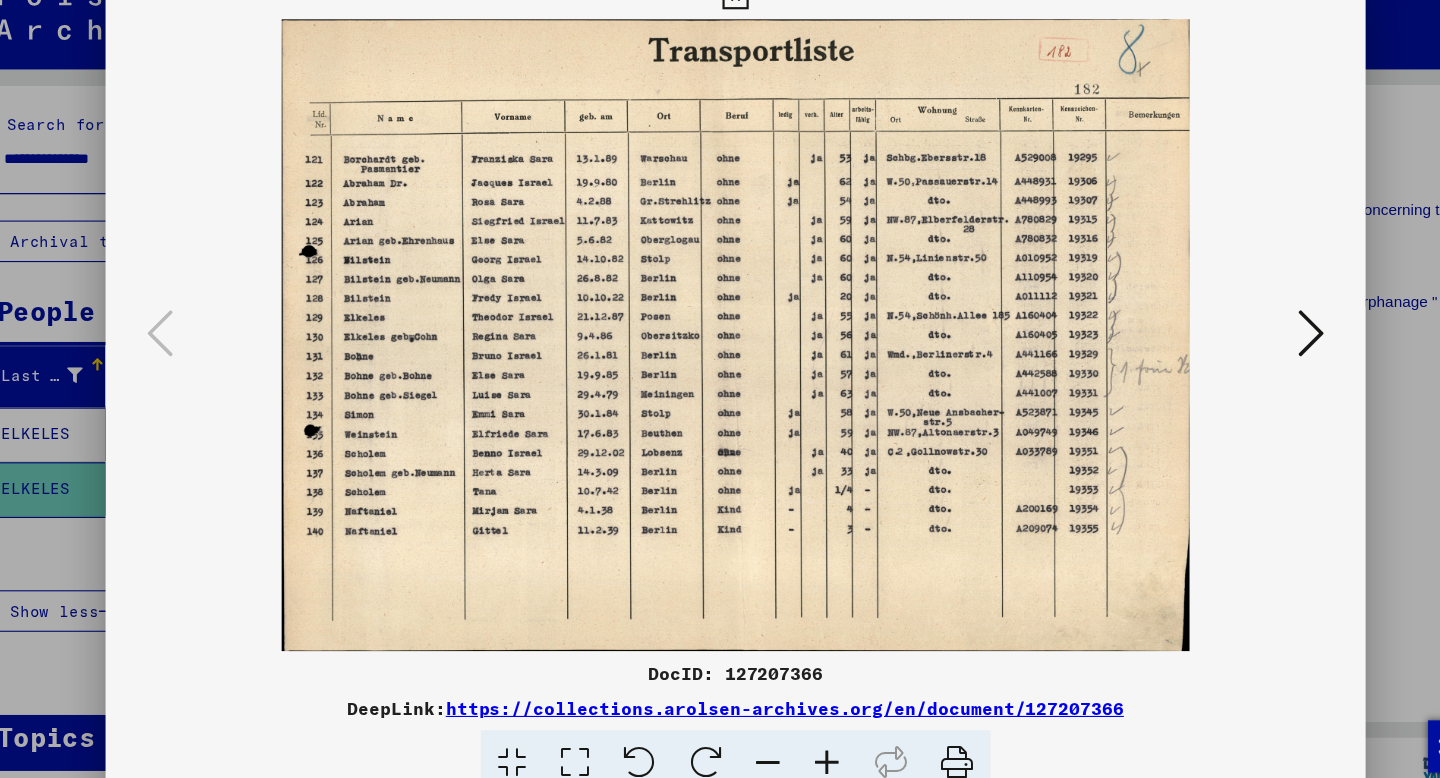 drag, startPoint x: 613, startPoint y: 305, endPoint x: 551, endPoint y: 110, distance: 204.61916 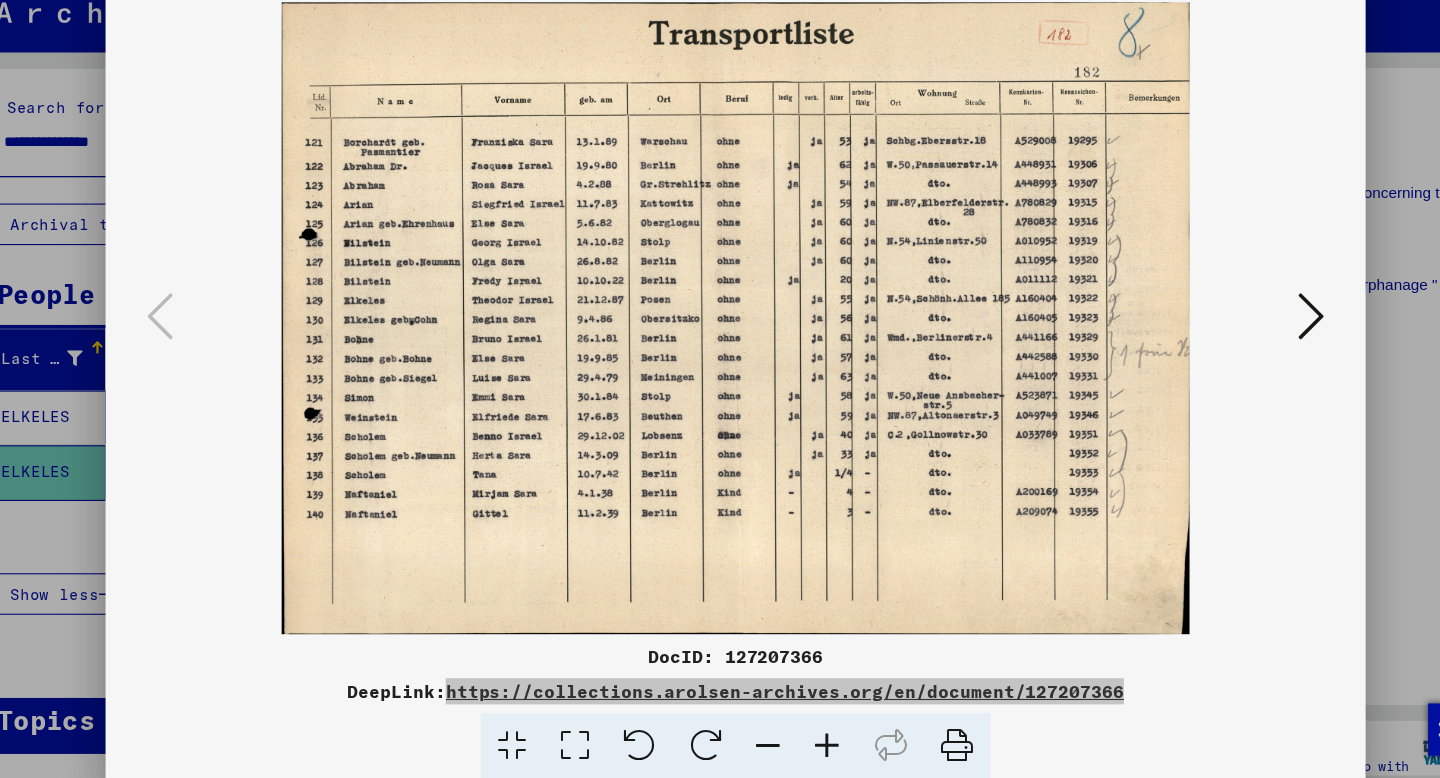 drag, startPoint x: 837, startPoint y: 677, endPoint x: 594, endPoint y: 59, distance: 664.058 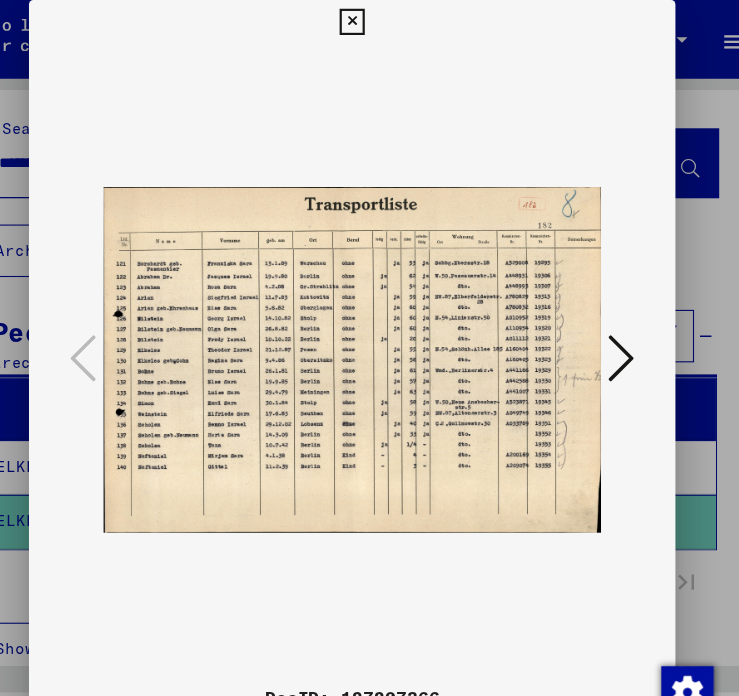 click at bounding box center (369, 20) 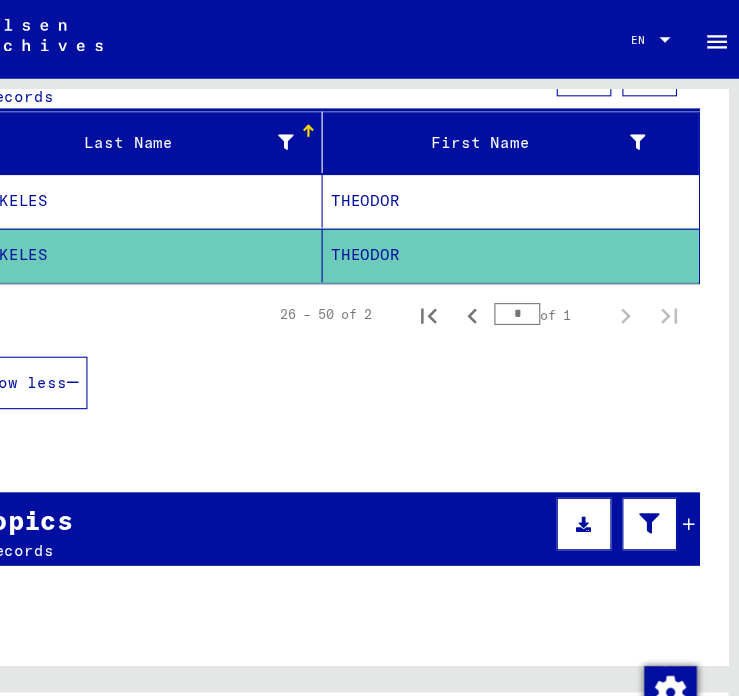 scroll, scrollTop: 348, scrollLeft: 0, axis: vertical 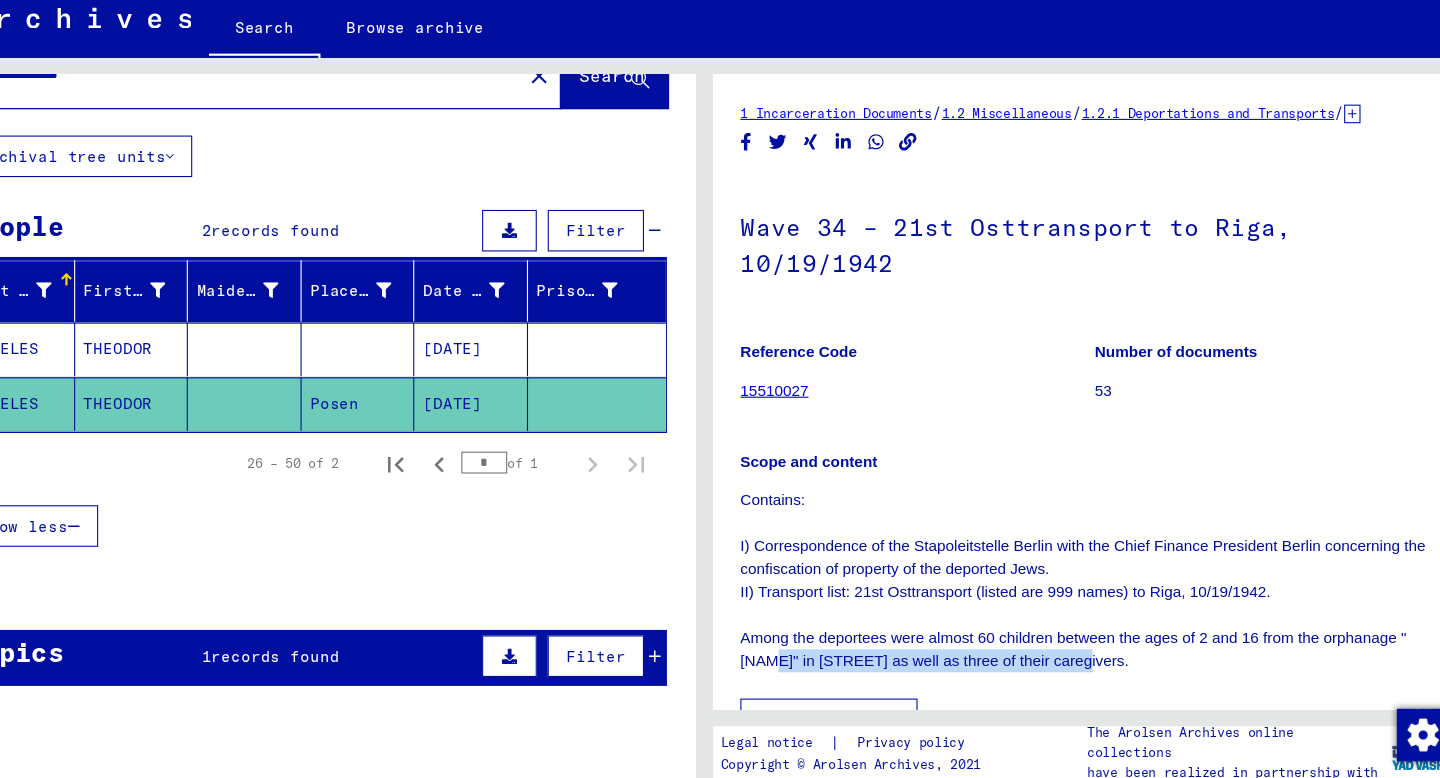 drag, startPoint x: 1032, startPoint y: 633, endPoint x: 752, endPoint y: 635, distance: 280.00714 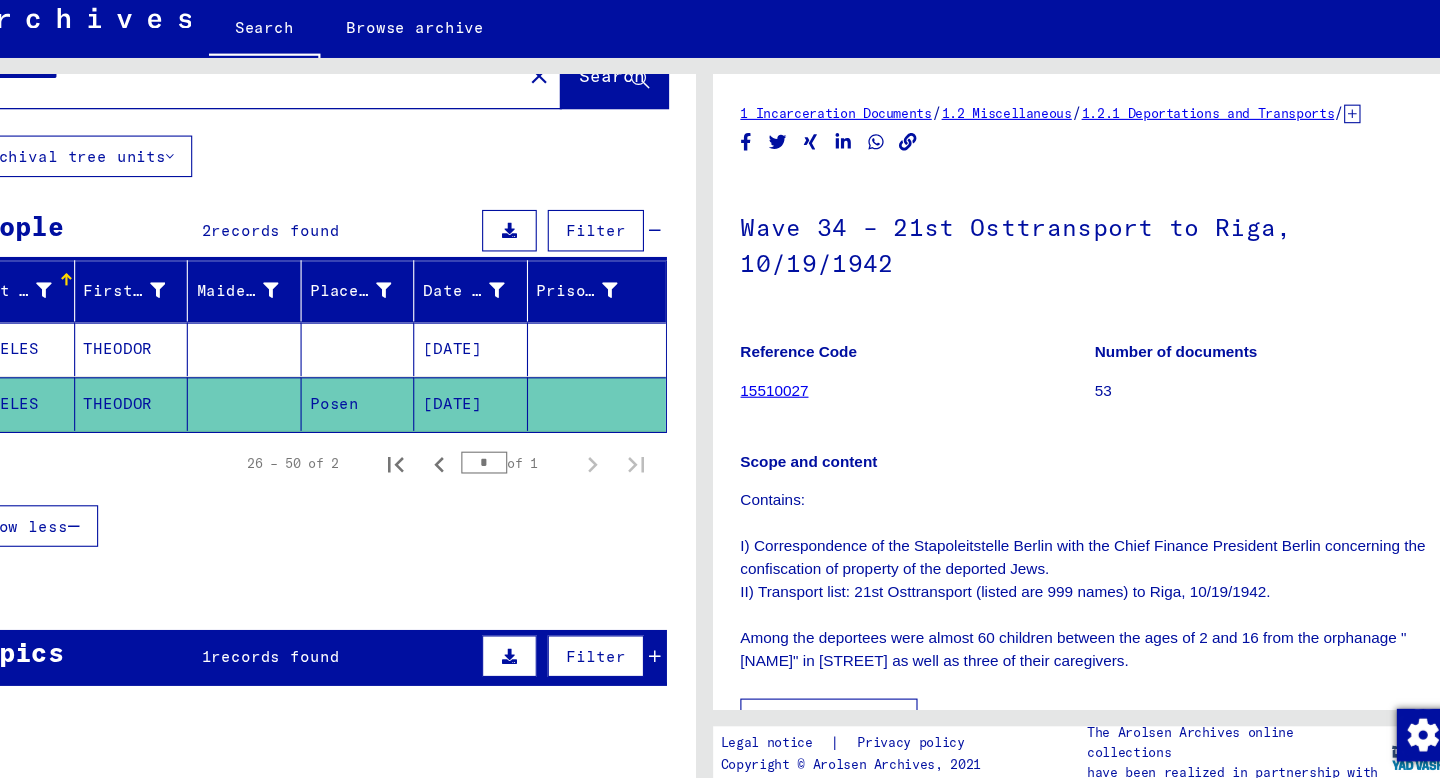 click on "Contains: I) Correspondence of the Stapoleitstelle Berlin with the Chief Finance President Berlin concerning the confiscation of property of the deported Jews. II) Transport list: 21st Osttransport (listed are 999 names) to Riga, [DATE]. Among the deportees were almost 60 children between the ages of 2 and 16 from the orphanage "Baruch Auerbach" in Schönhauser Allee 162 as well as three of their caregivers." 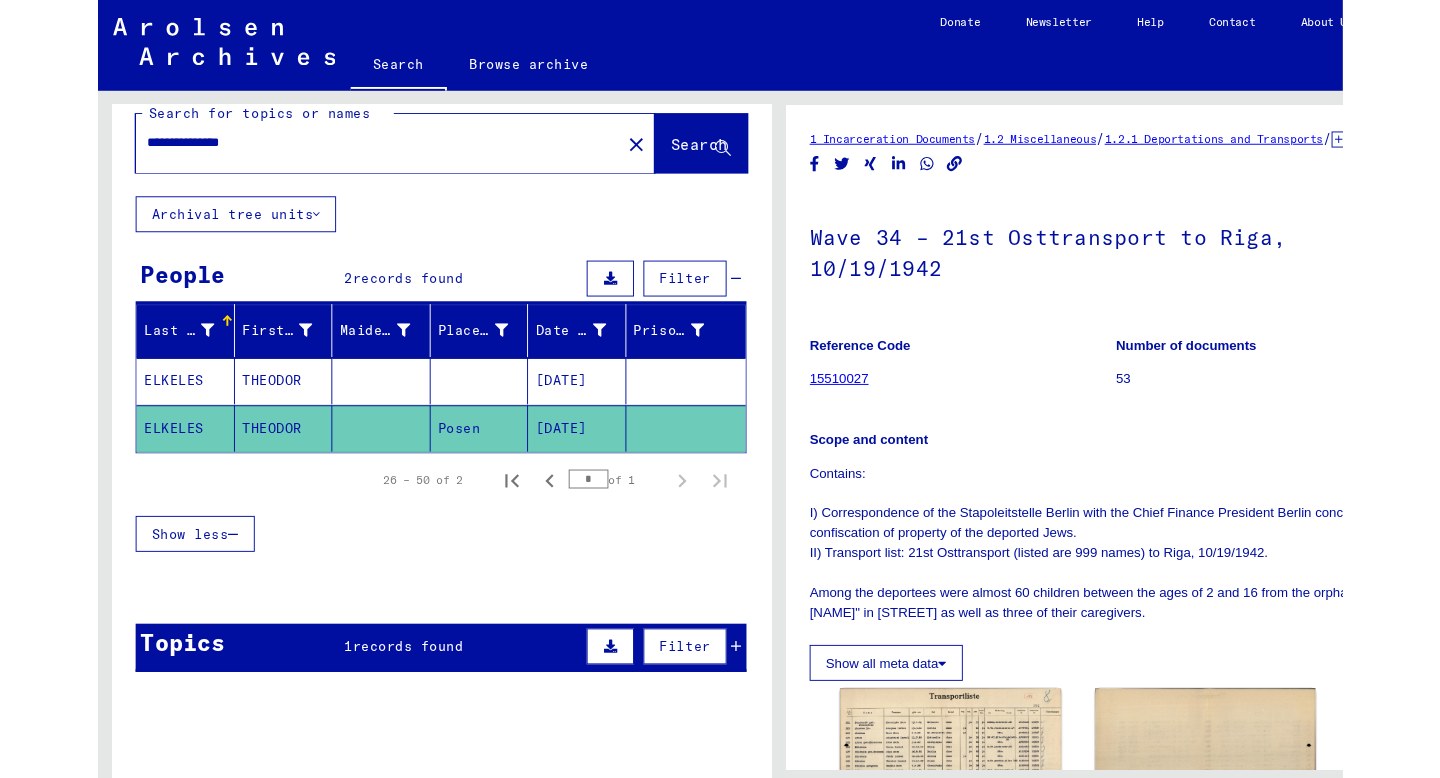 scroll, scrollTop: 67, scrollLeft: 0, axis: vertical 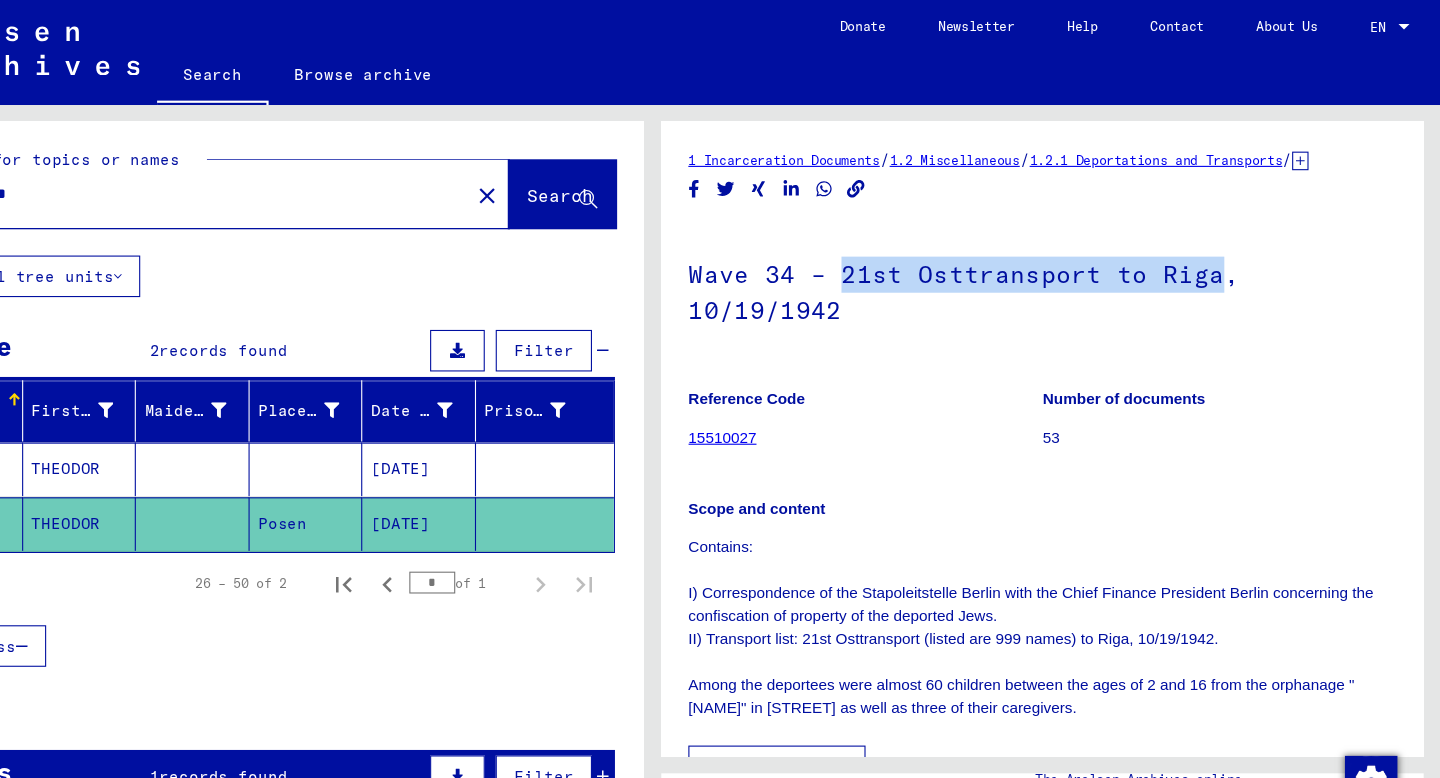 drag, startPoint x: 1228, startPoint y: 273, endPoint x: 894, endPoint y: 271, distance: 334.00598 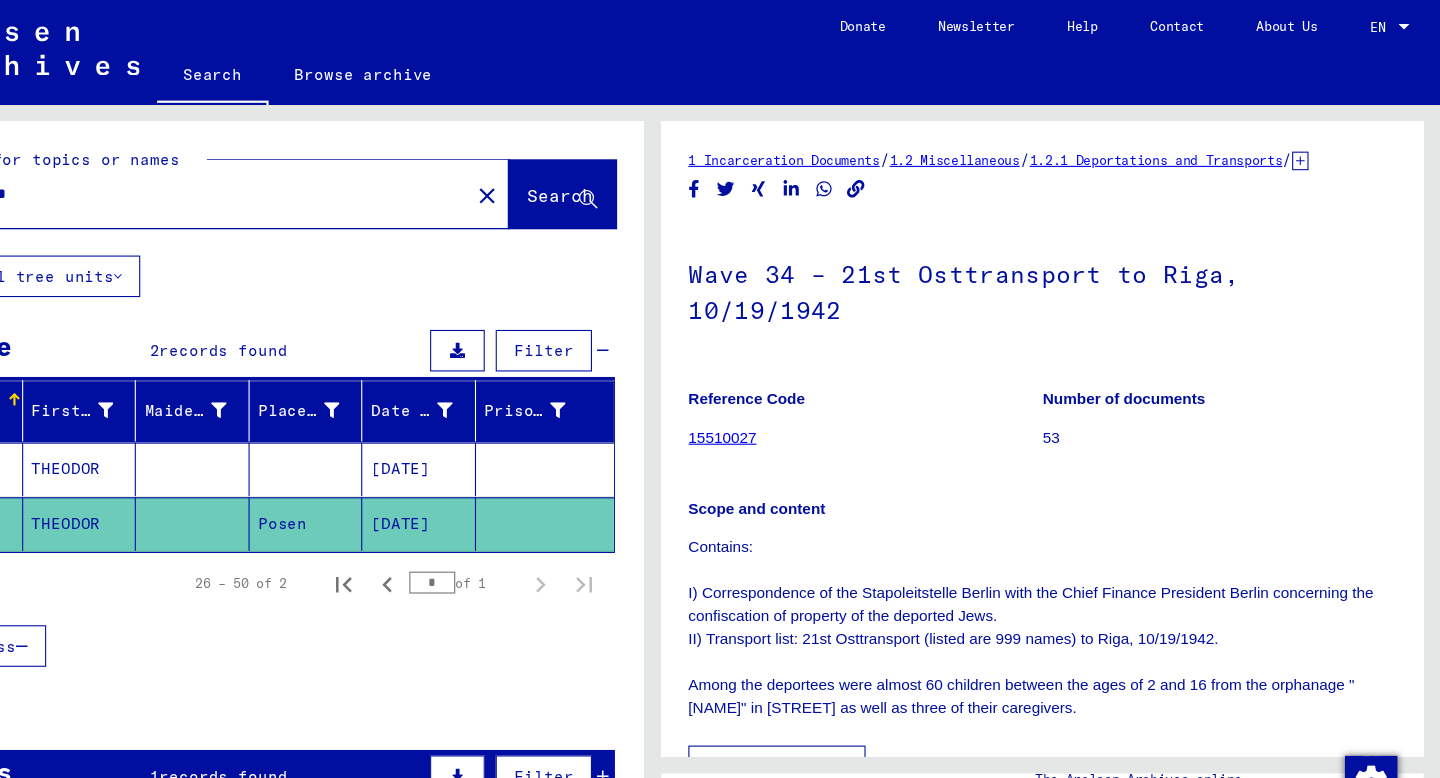 click on "Wave 34 – 21st Osttransport to Riga, 10/19/1942 Reference Code 15510027 Number of documents 53 Scope and content Contains: I) Correspondence of the Stapoleitstelle Berlin with the      Chief Finance President Berlin concerning the confiscation of property of      the deported Jews. II) Transport list: 21st Osttransport (listed are 999      names) to Riga, 10/19/1942. Among the deportees were almost 60      children between the ages of 2 and 16 from the orphanage "Baruch Auerbach"      in Schönhauser Allee 162 as well as three of their caregivers. Show all meta data" 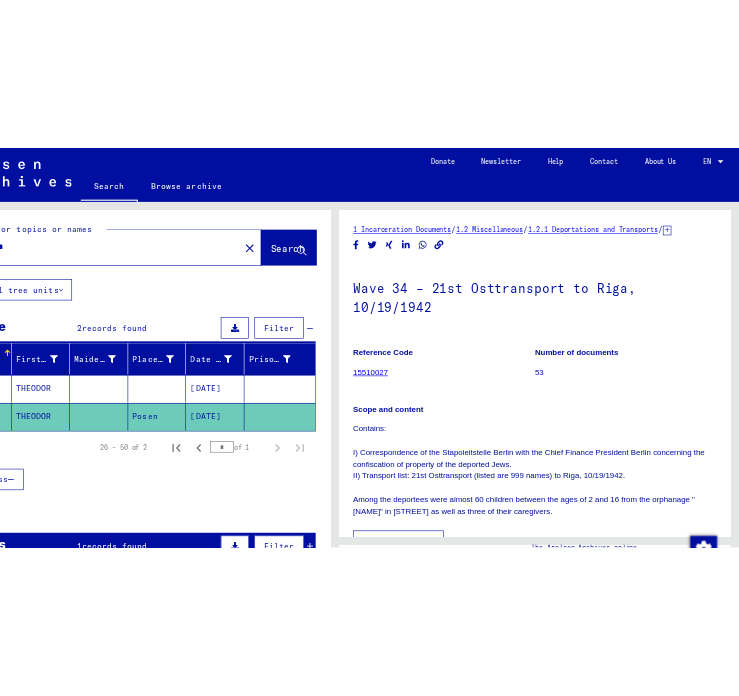 scroll, scrollTop: 0, scrollLeft: 0, axis: both 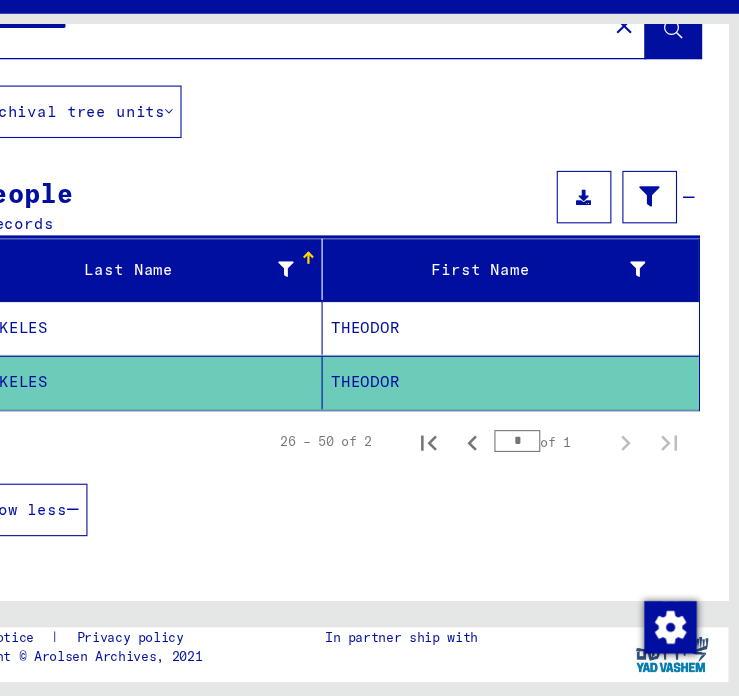 click on "THEODOR" 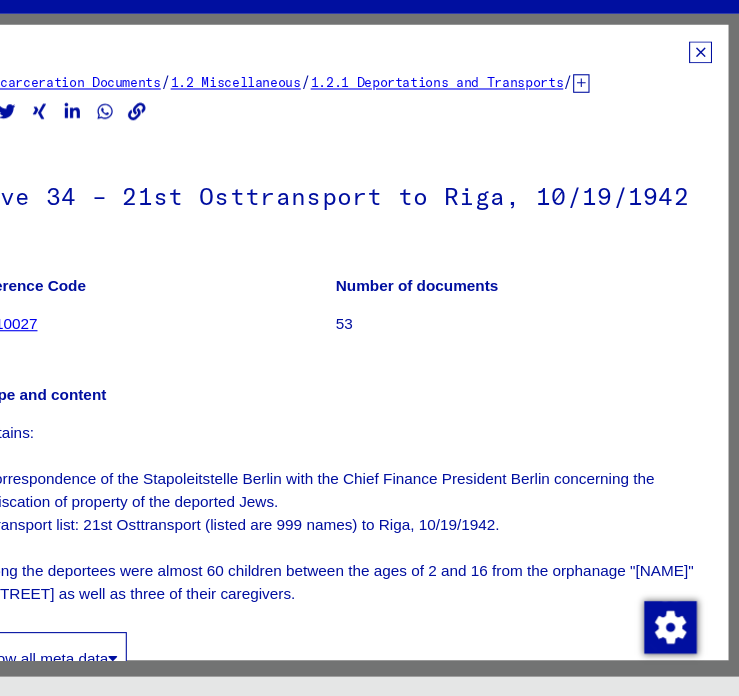 scroll, scrollTop: 0, scrollLeft: 0, axis: both 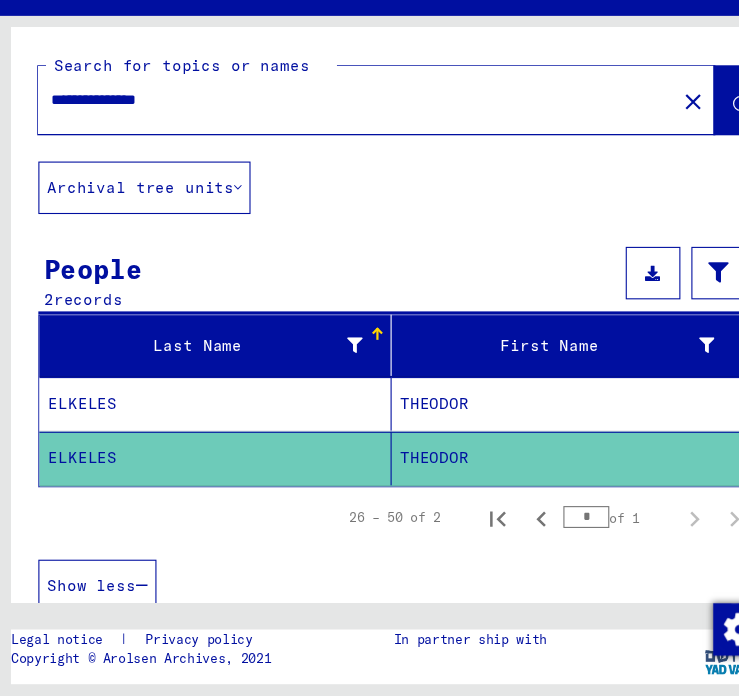 click on "close" 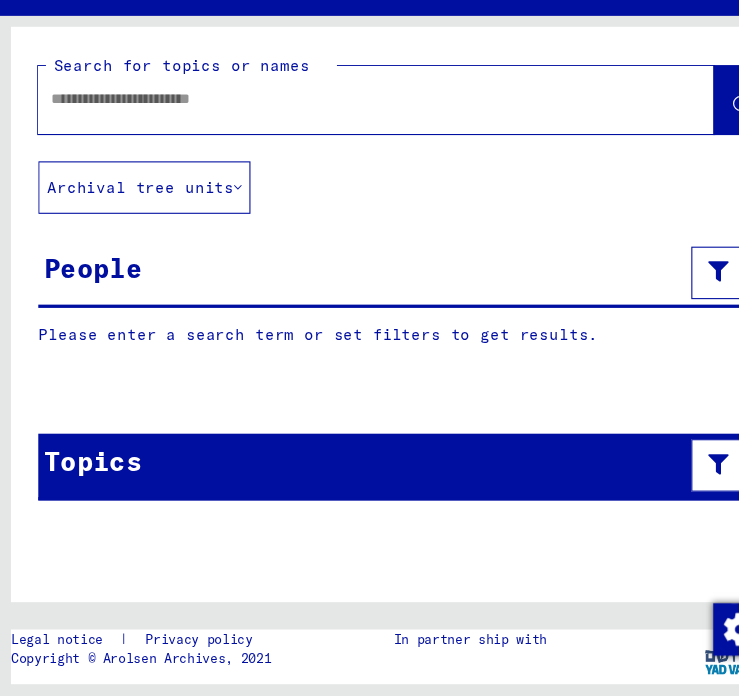 click at bounding box center [326, 148] 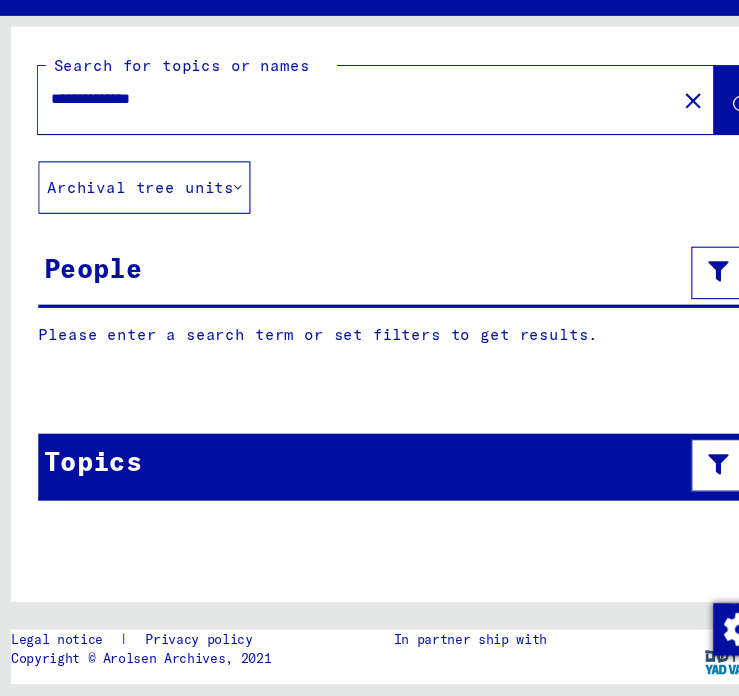 type on "**********" 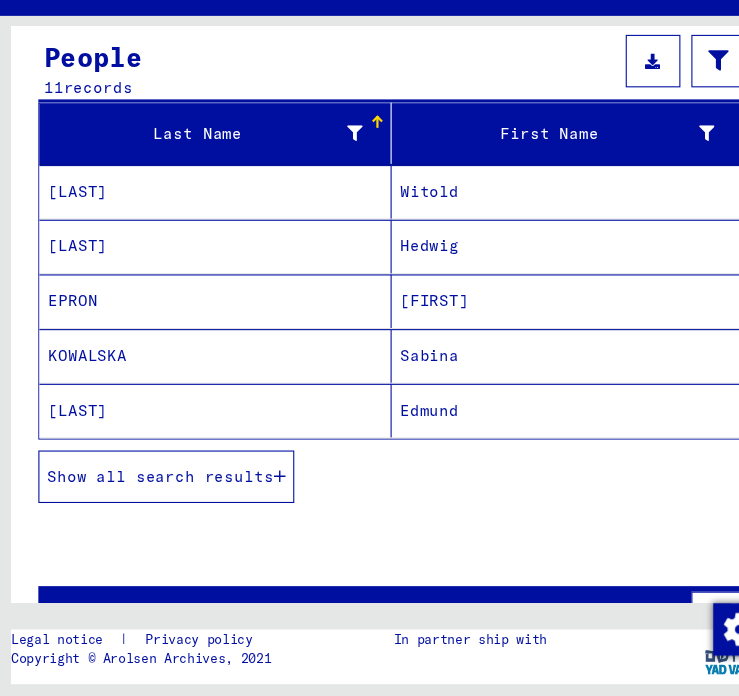 scroll, scrollTop: 276, scrollLeft: 0, axis: vertical 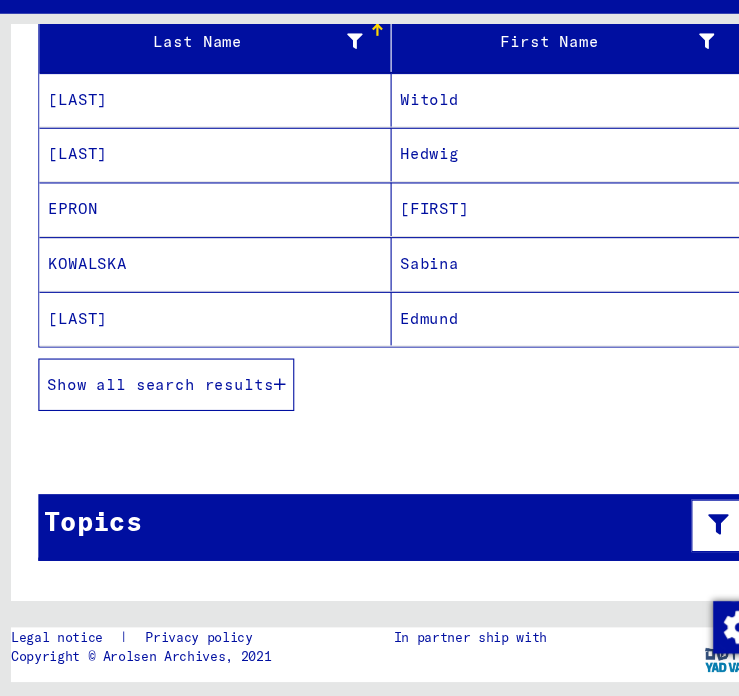 click on "Topics" at bounding box center [369, 541] 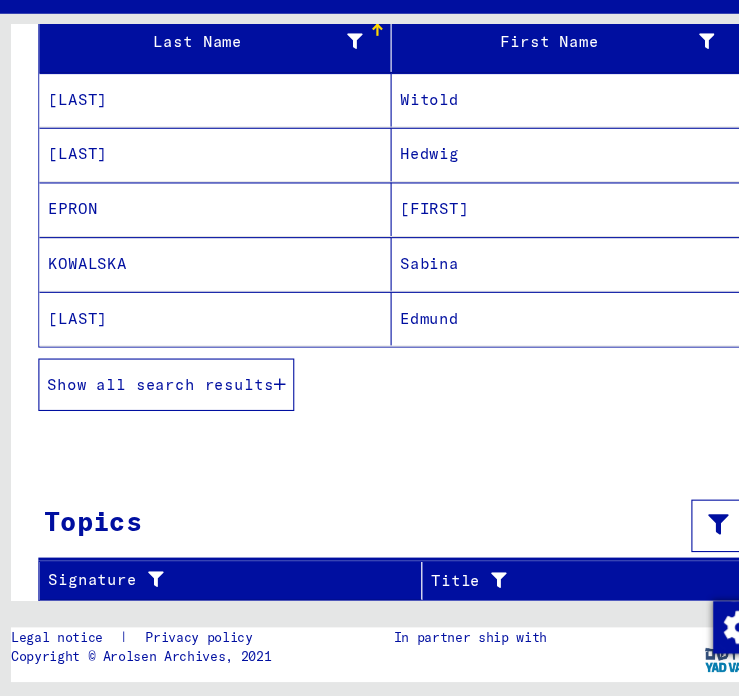scroll, scrollTop: 292, scrollLeft: 0, axis: vertical 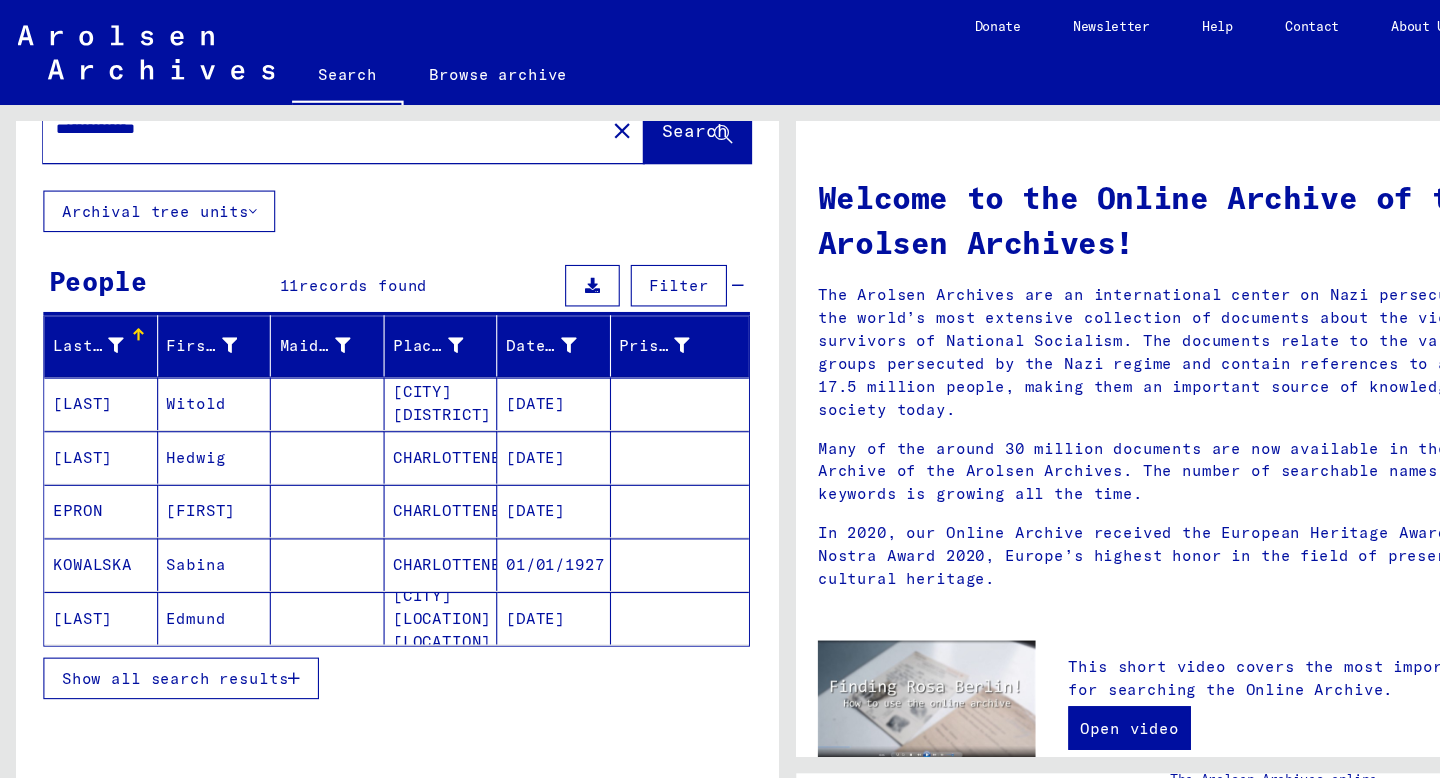 click at bounding box center (300, 418) 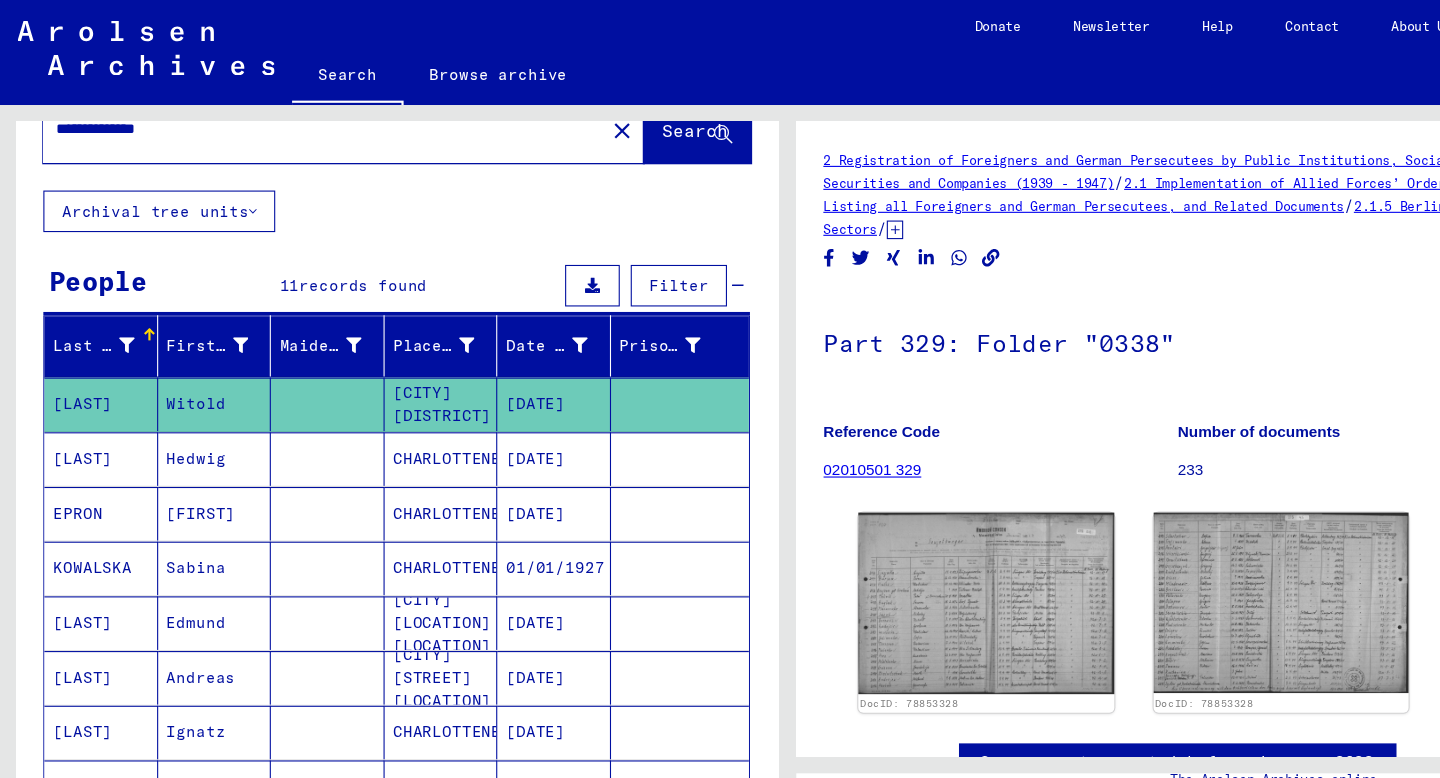 scroll, scrollTop: 0, scrollLeft: 0, axis: both 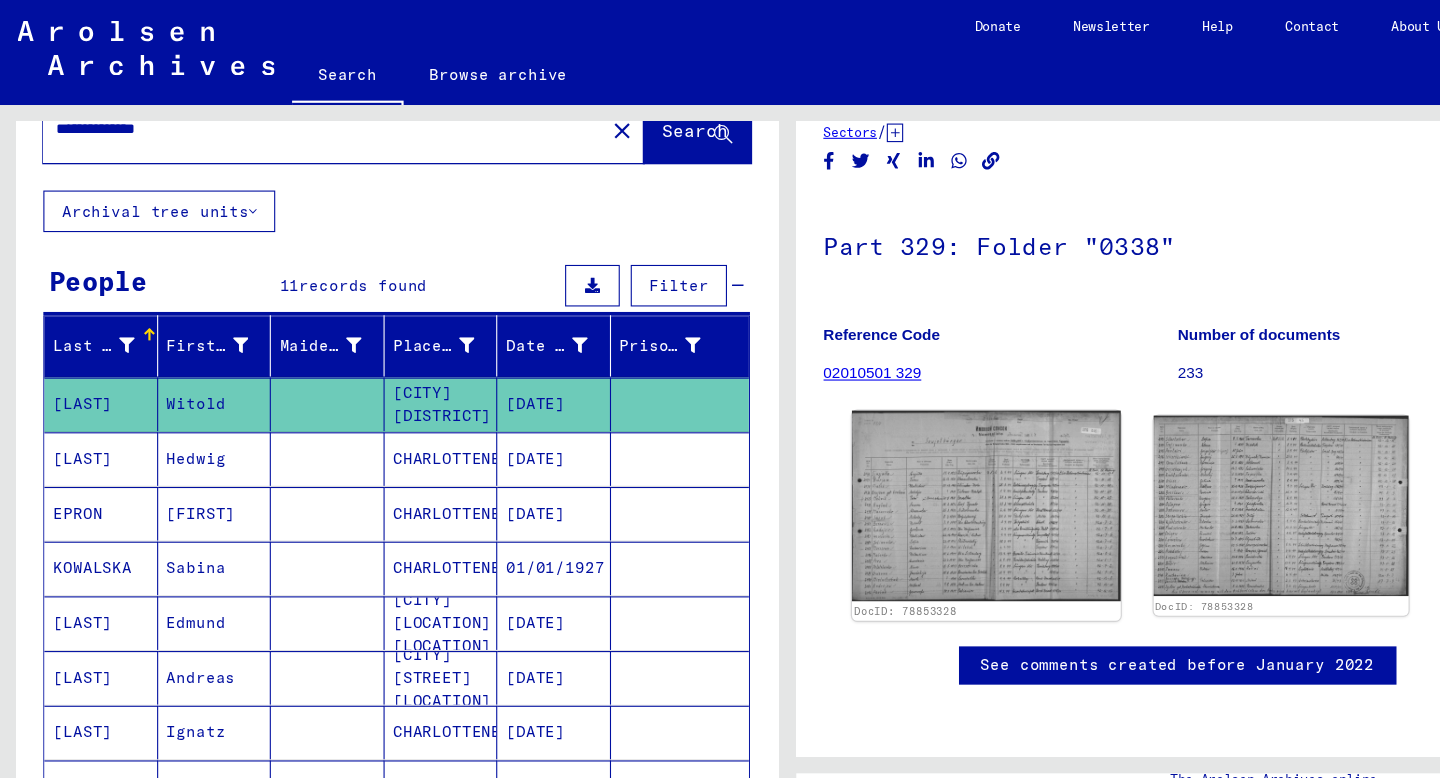 click 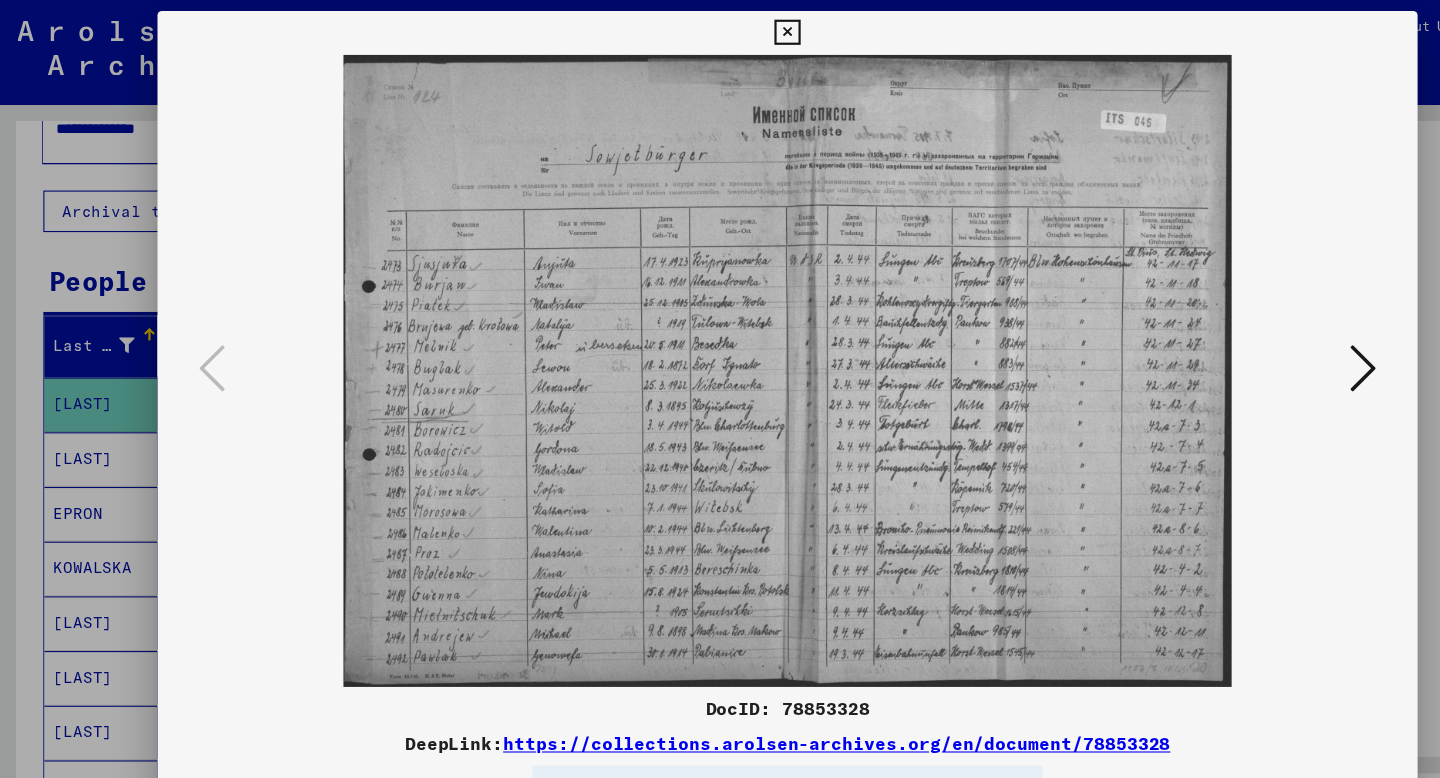 click at bounding box center [1246, 337] 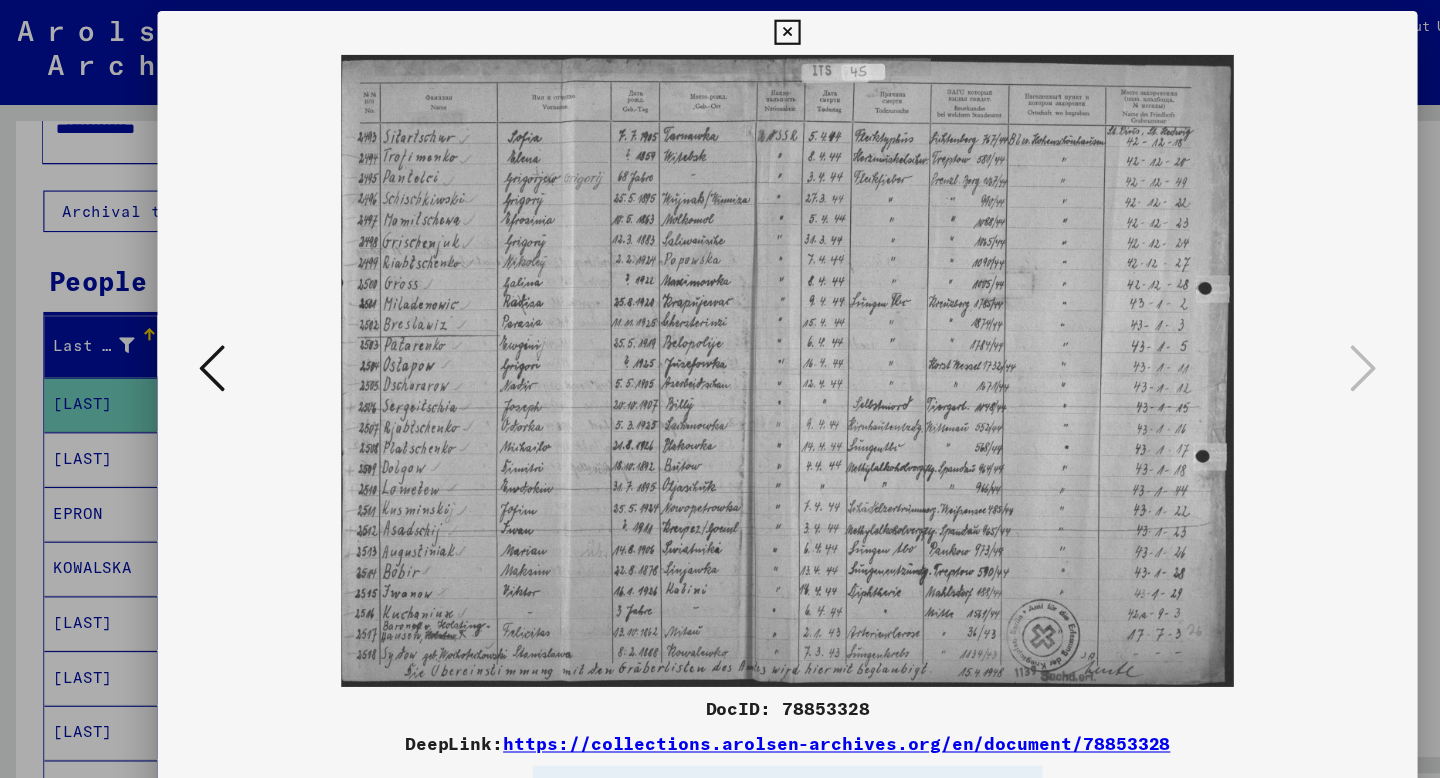 click at bounding box center (719, 30) 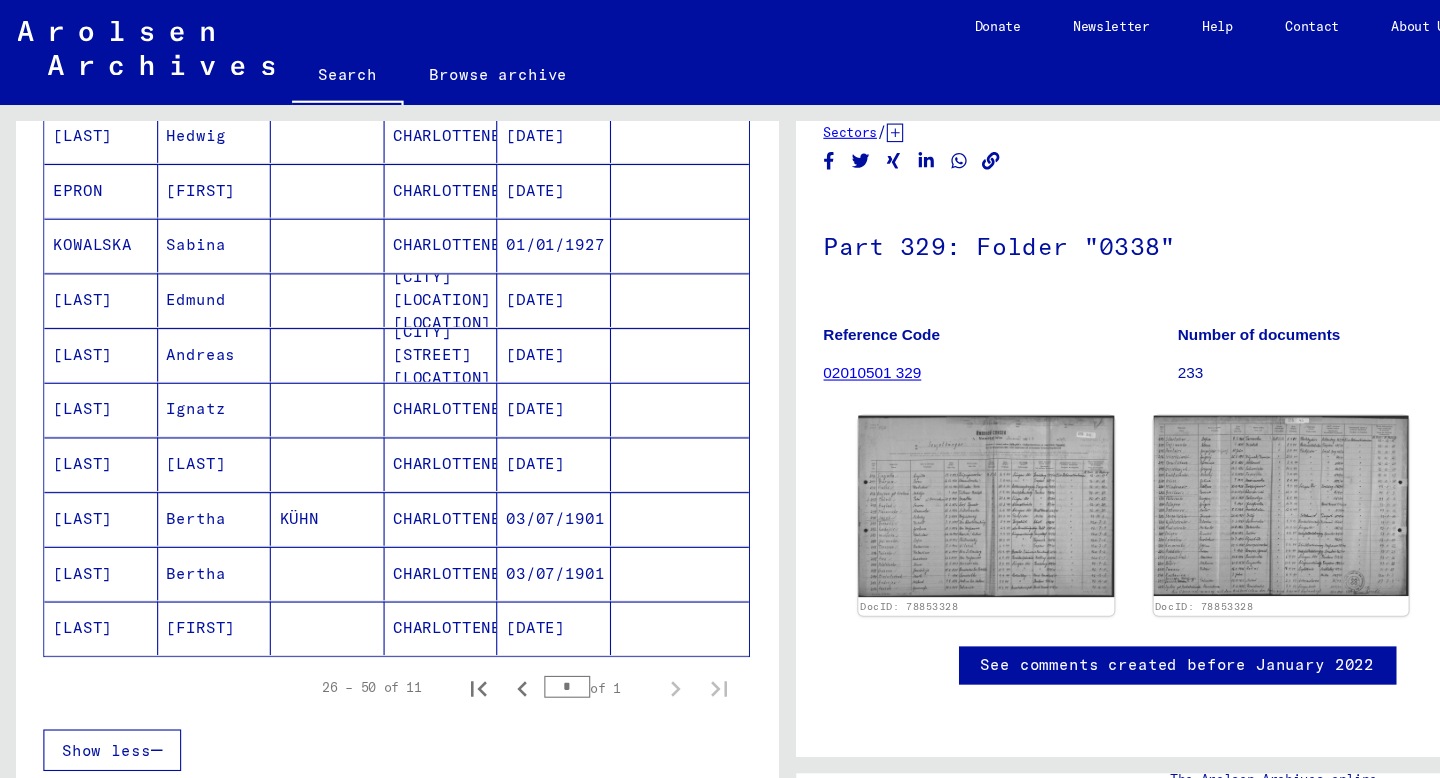 scroll, scrollTop: 358, scrollLeft: 0, axis: vertical 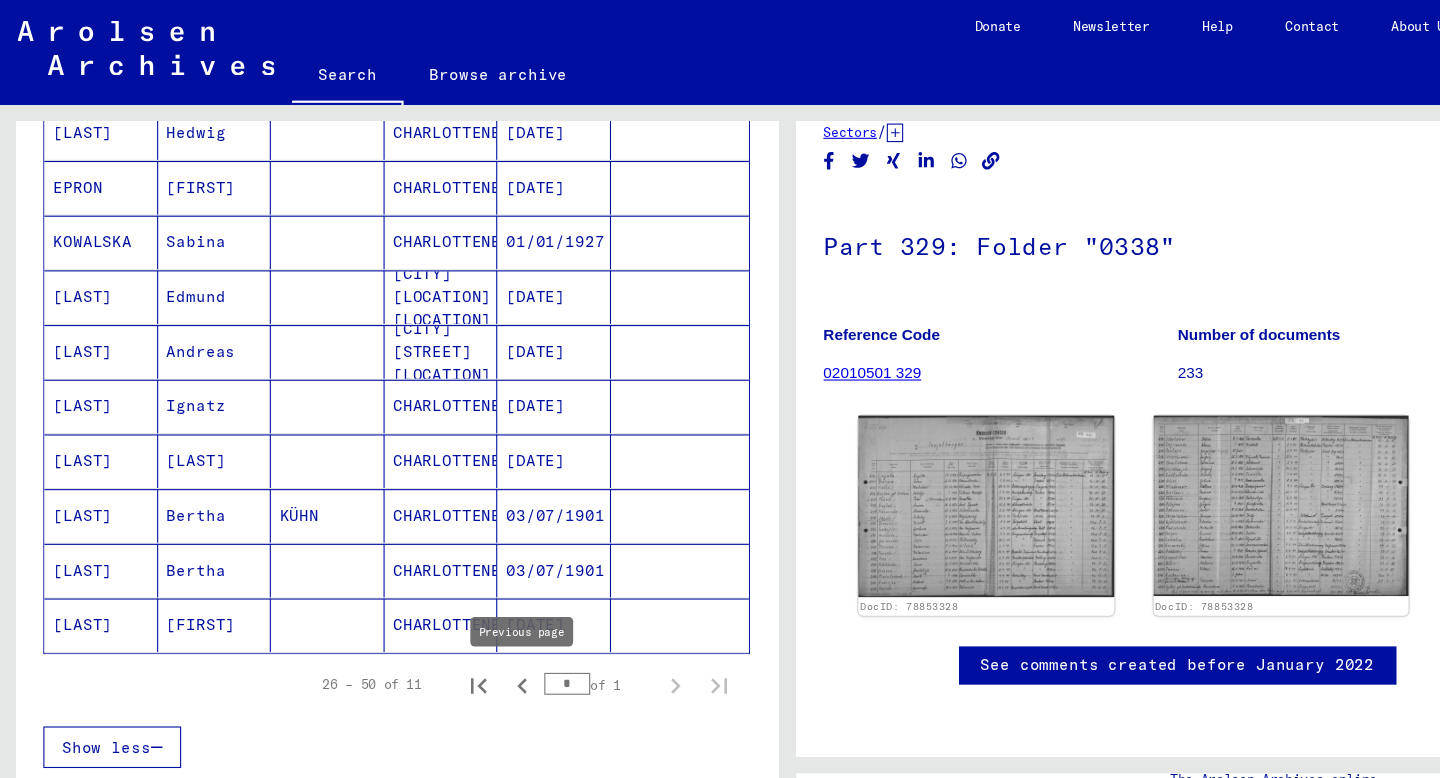 click 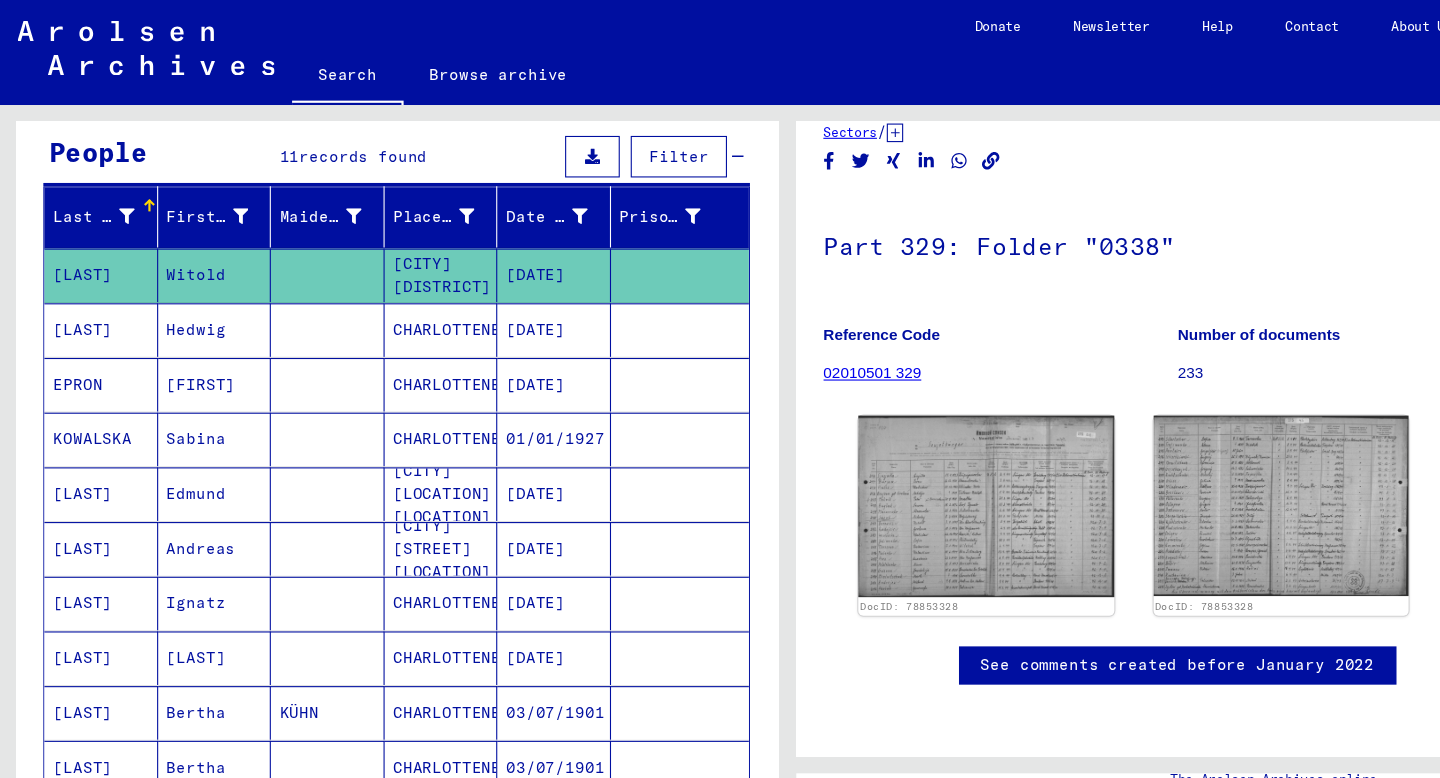 scroll, scrollTop: 180, scrollLeft: 0, axis: vertical 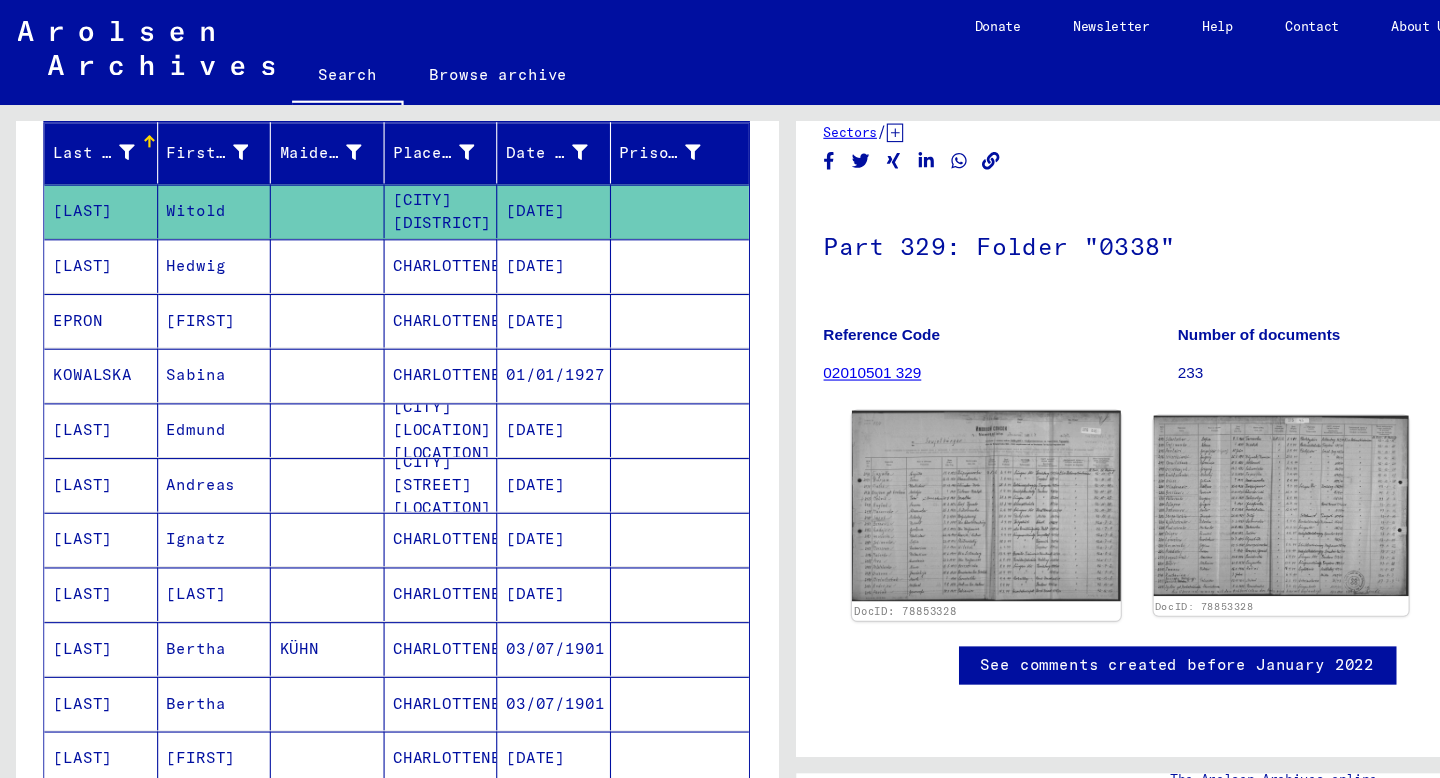 click 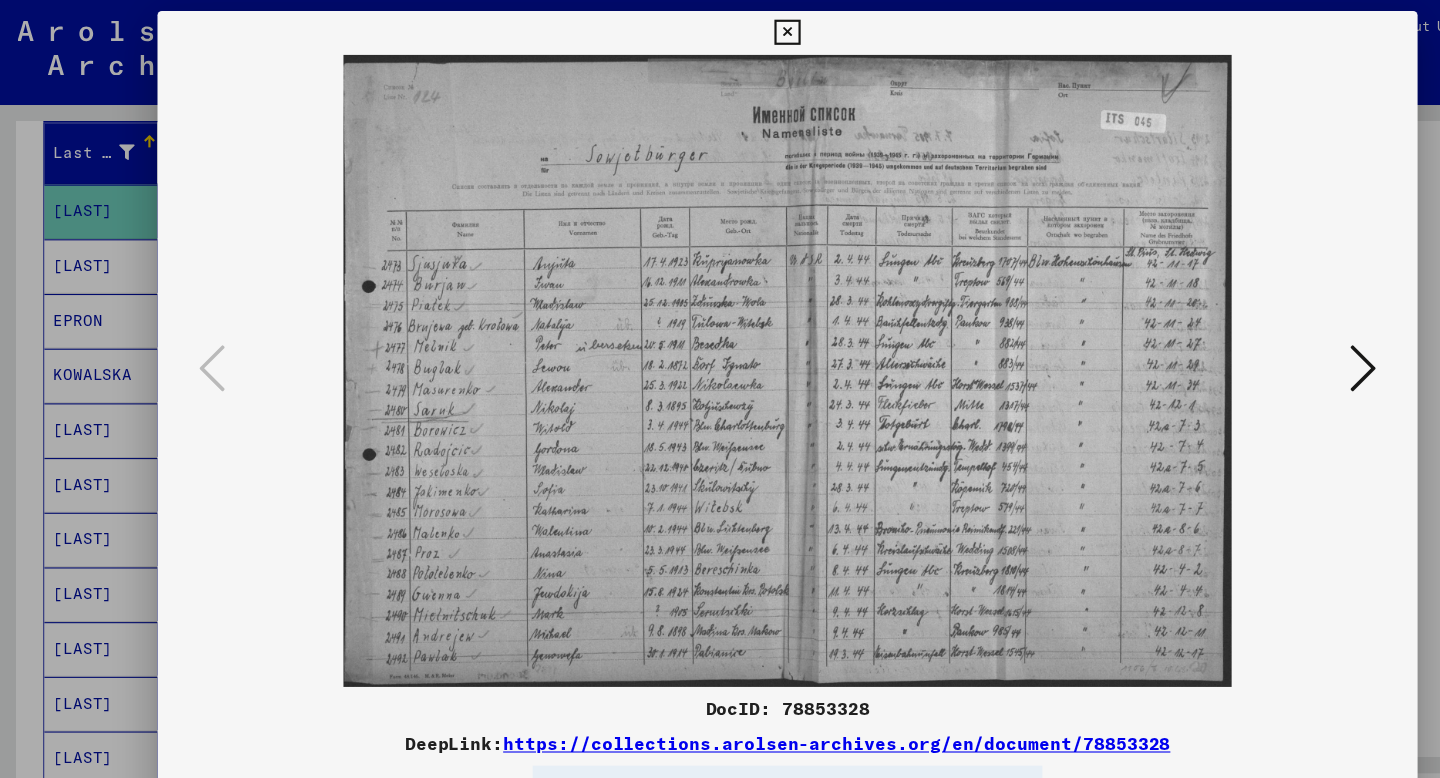 type 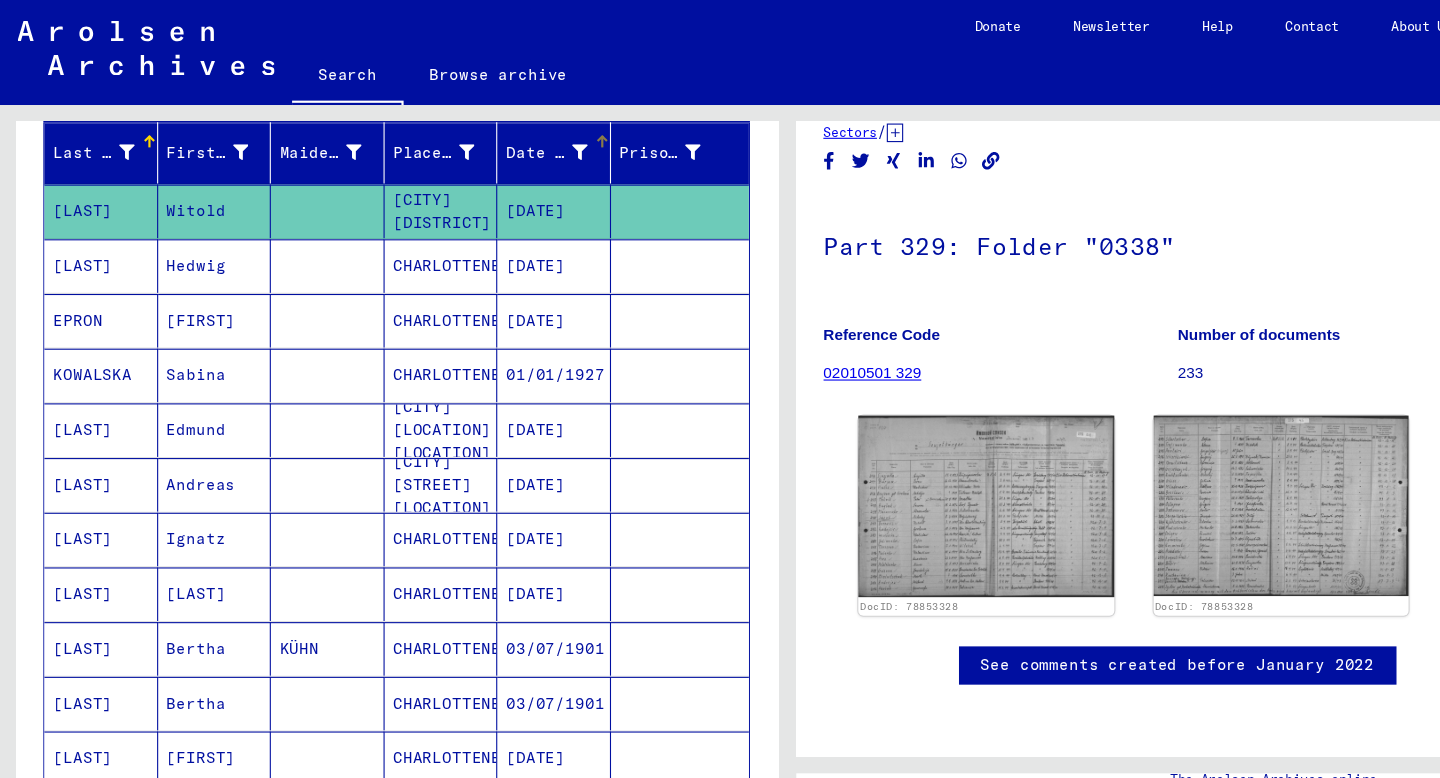 scroll, scrollTop: 0, scrollLeft: 0, axis: both 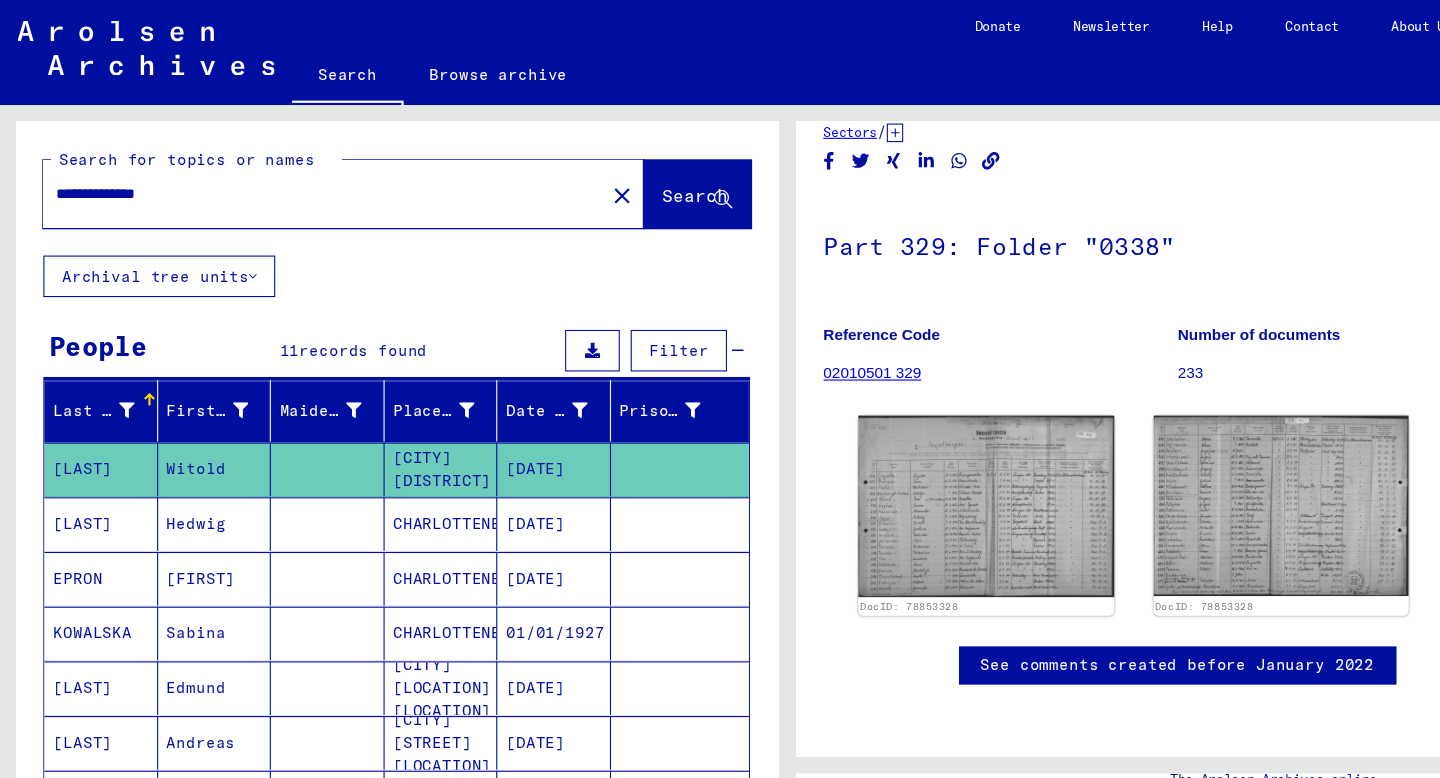 click on "close" 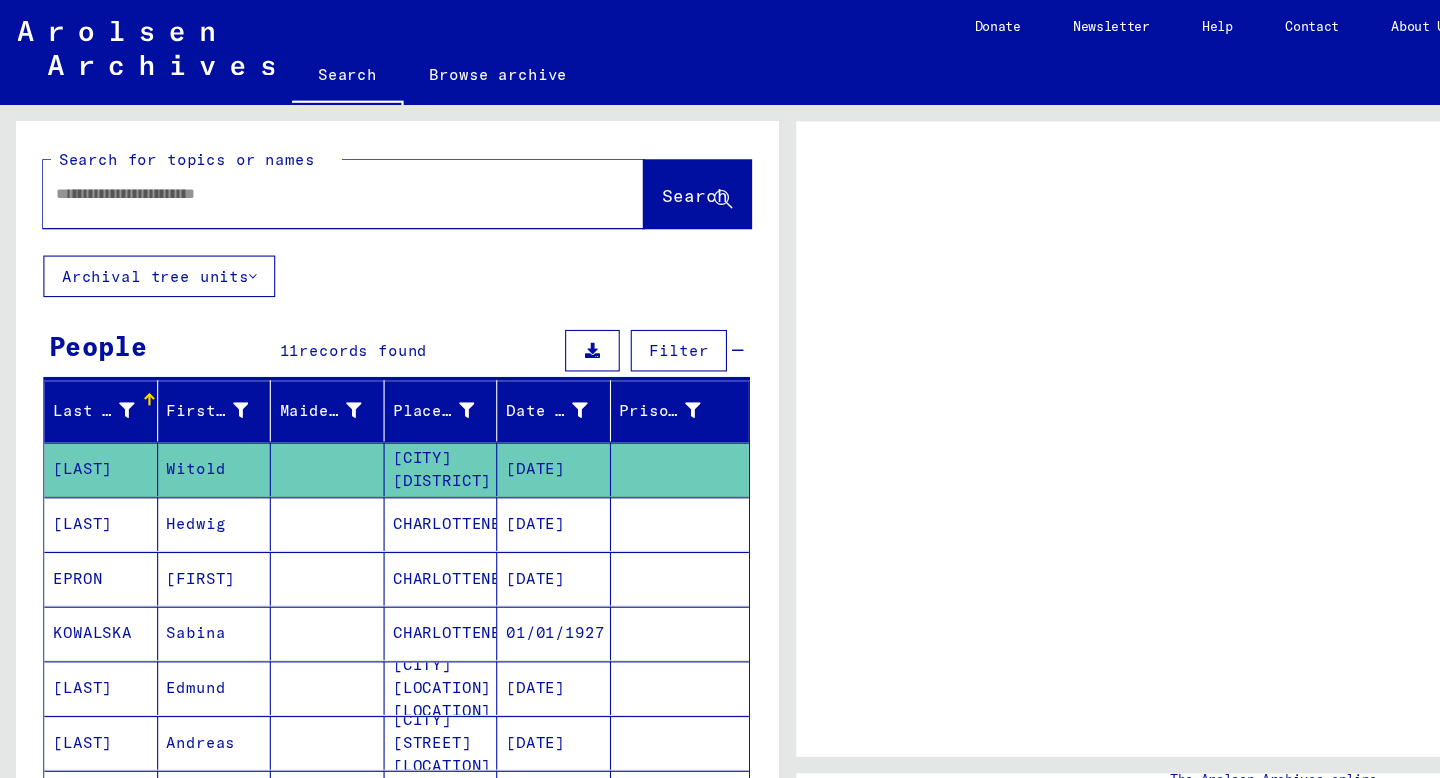 scroll, scrollTop: 0, scrollLeft: 0, axis: both 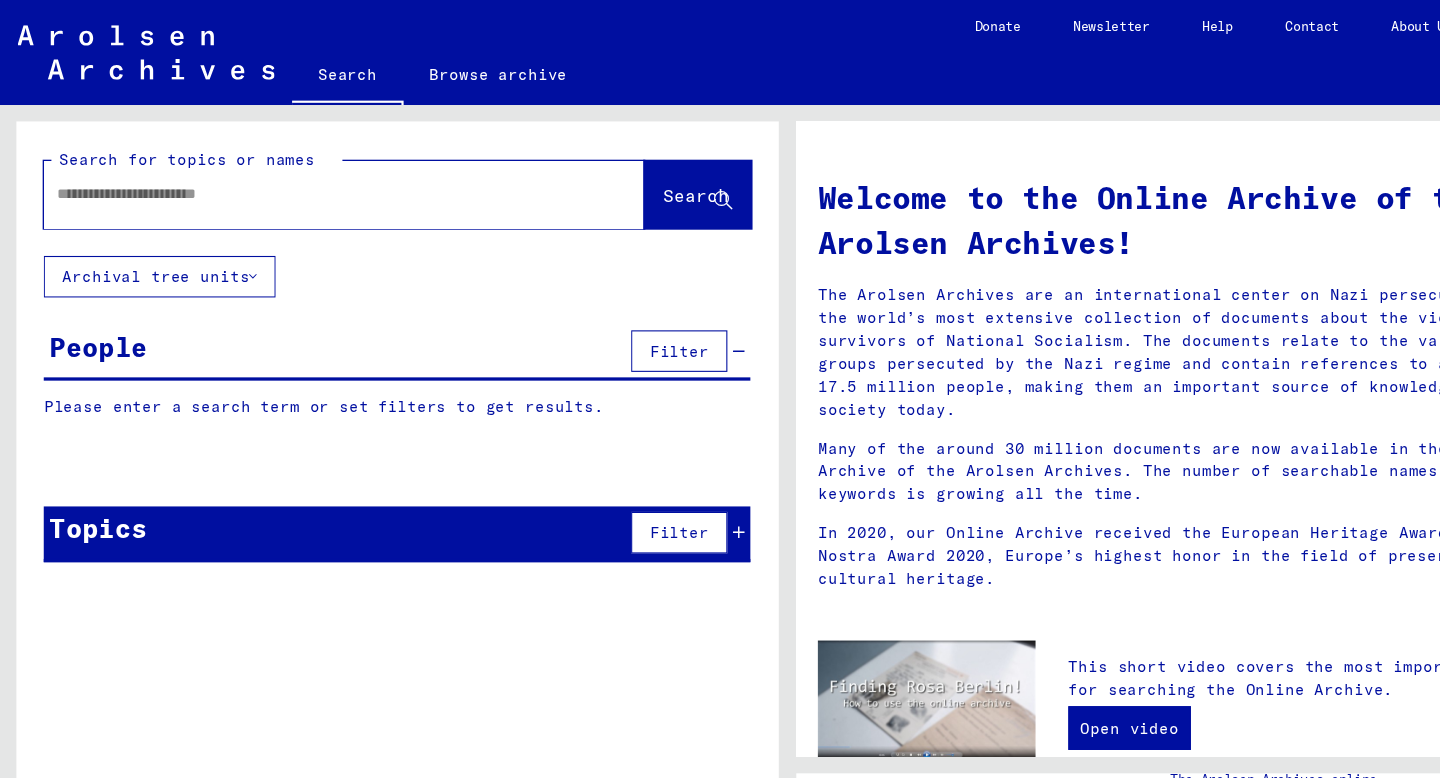 click 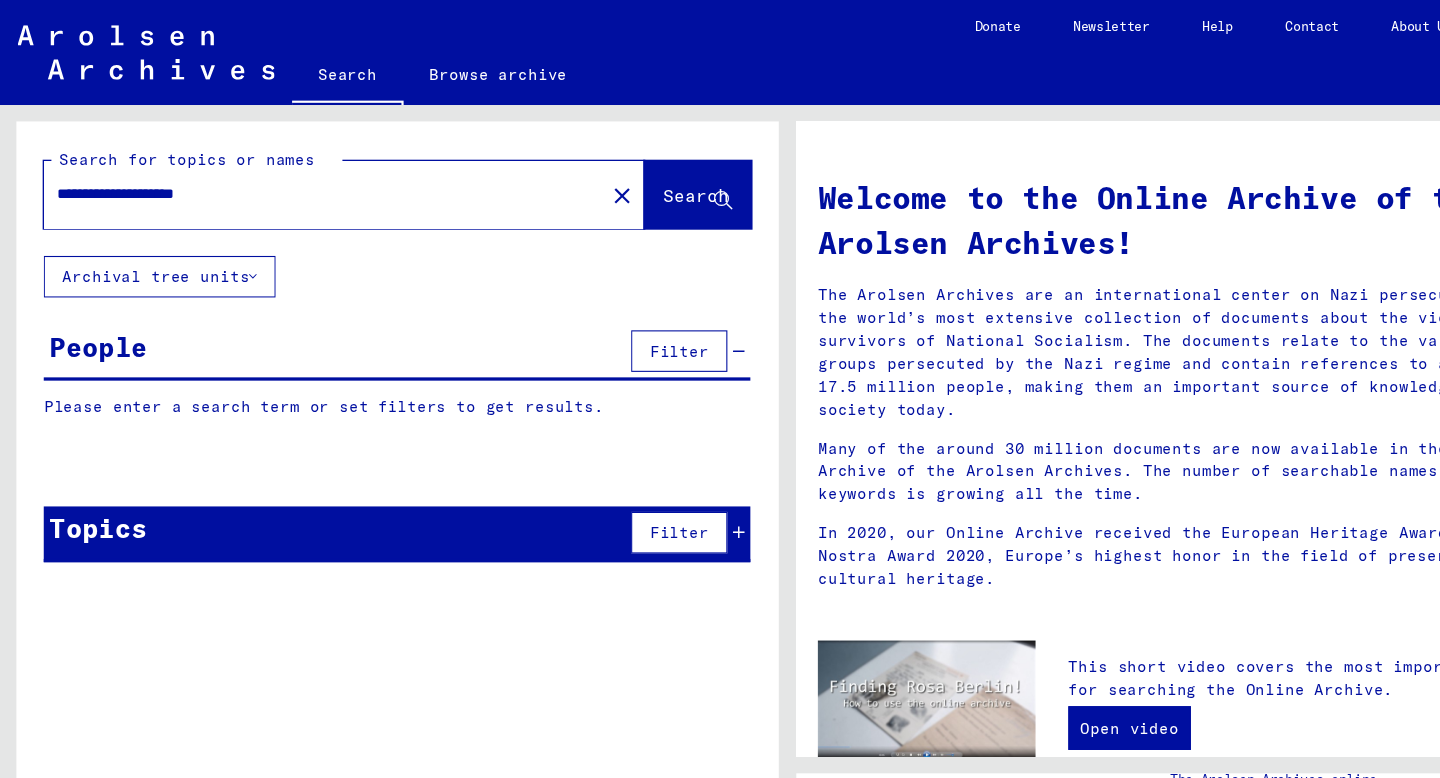 type on "**********" 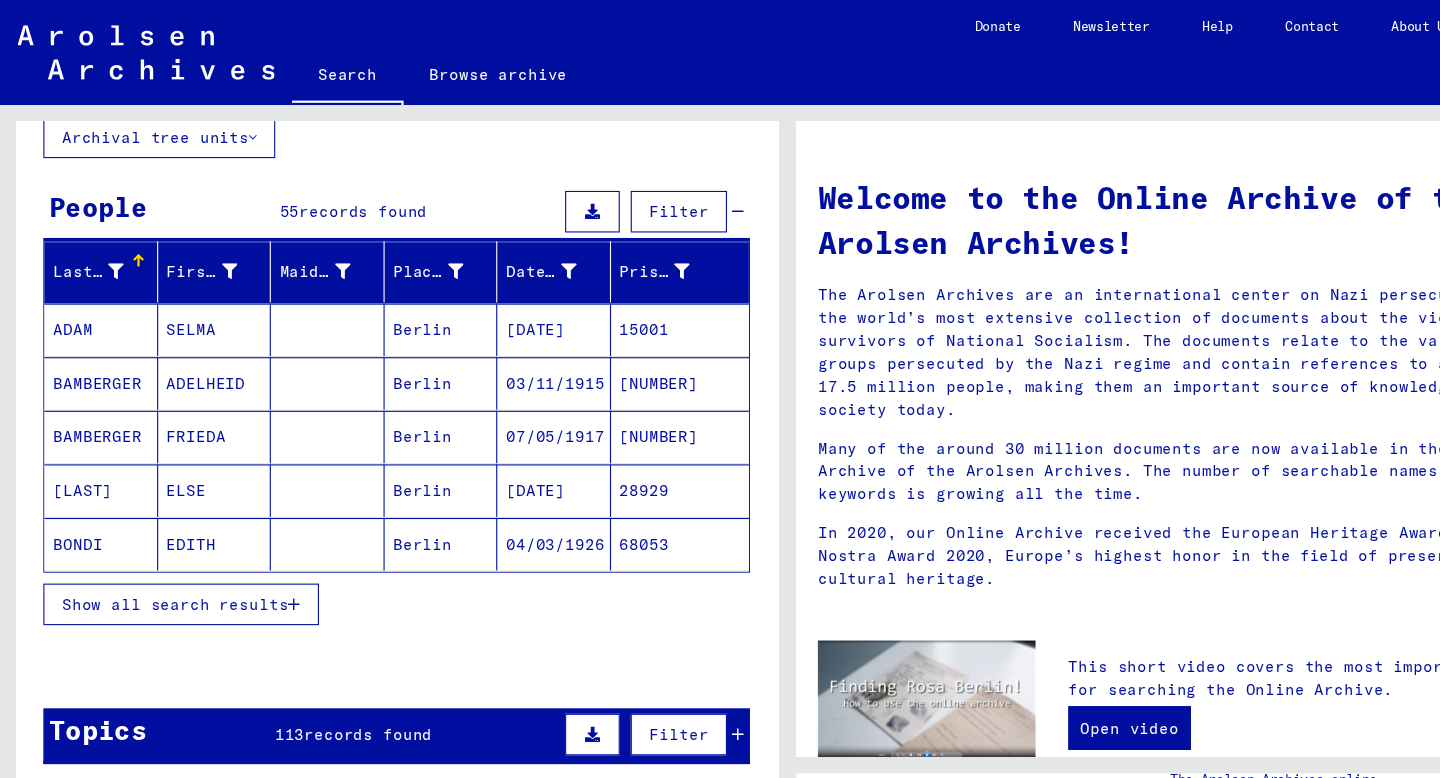 scroll, scrollTop: 130, scrollLeft: 0, axis: vertical 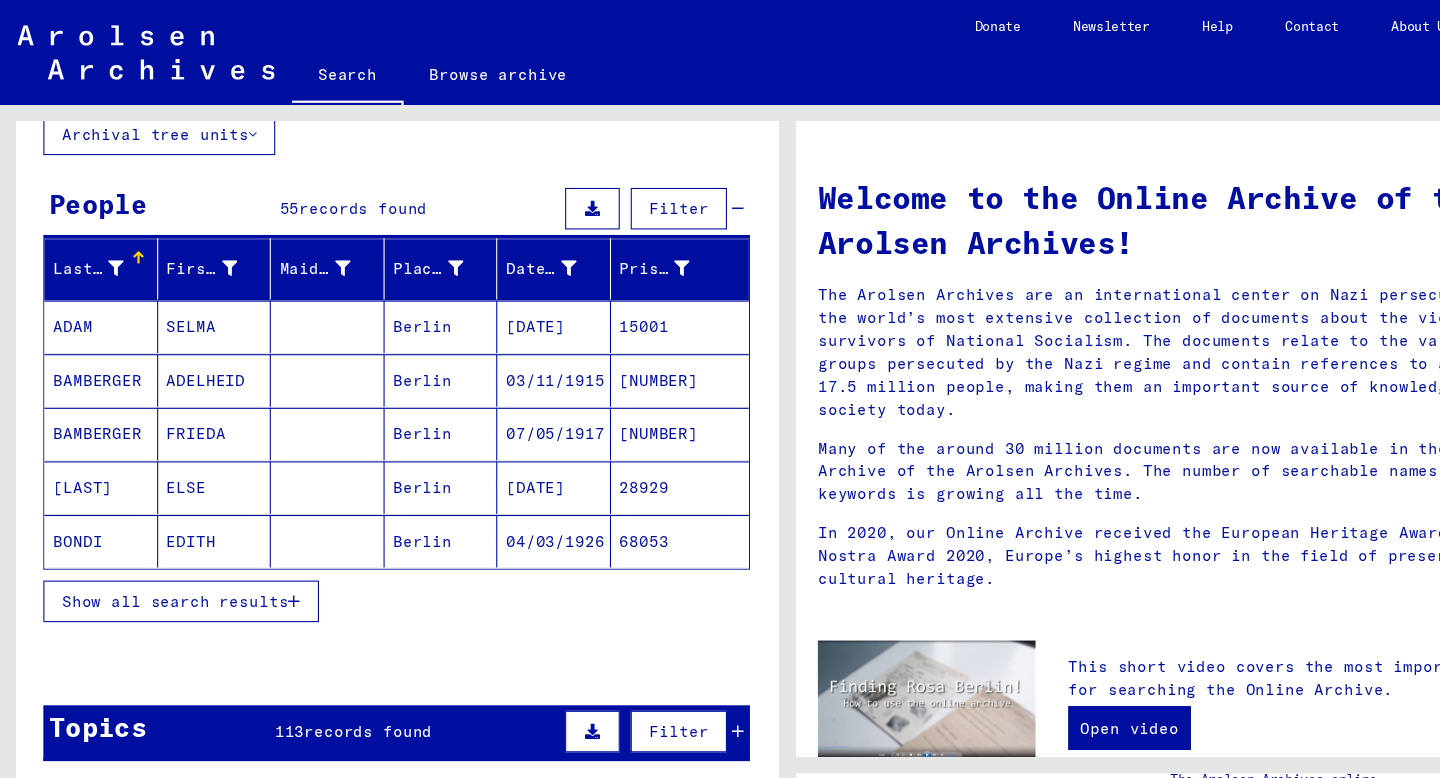 click on "Berlin" at bounding box center [404, 348] 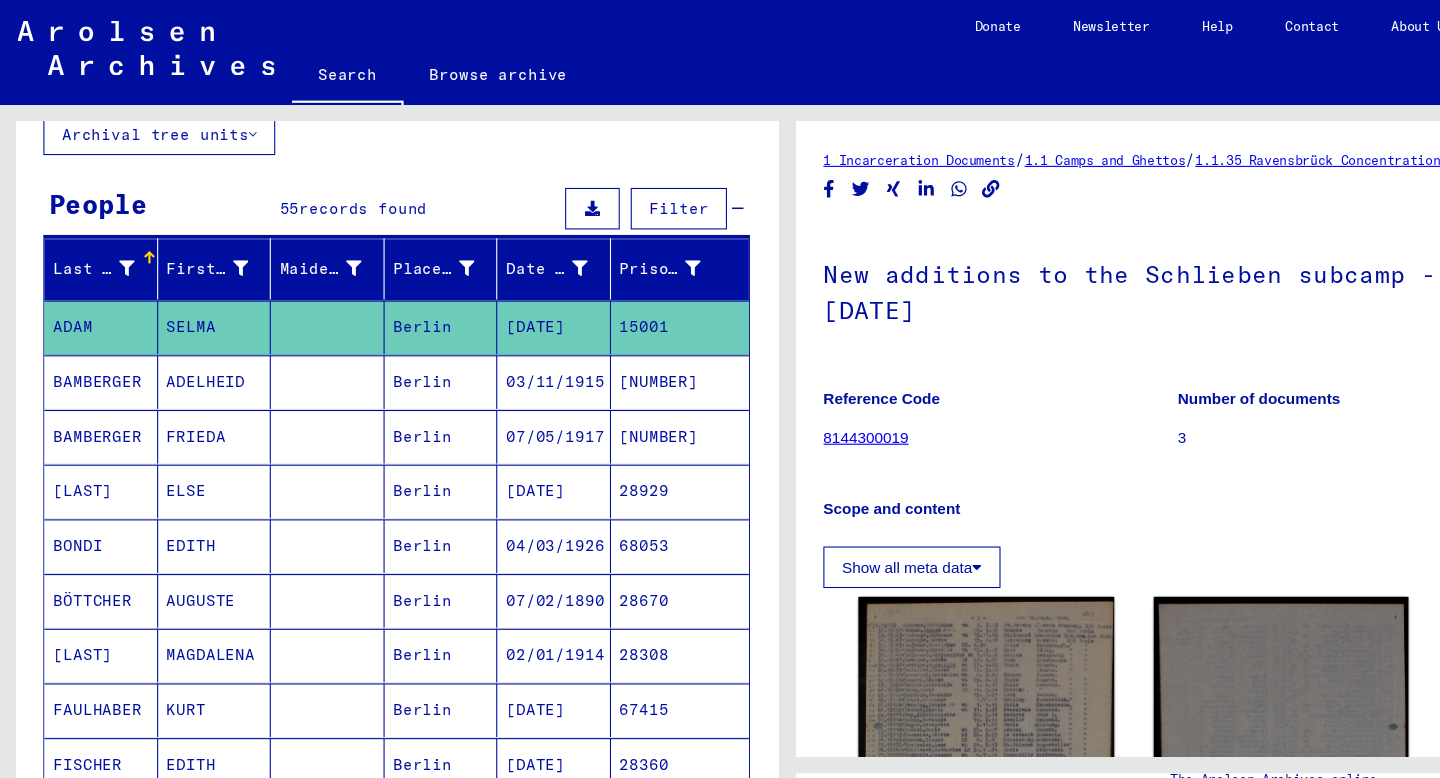 scroll, scrollTop: 0, scrollLeft: 0, axis: both 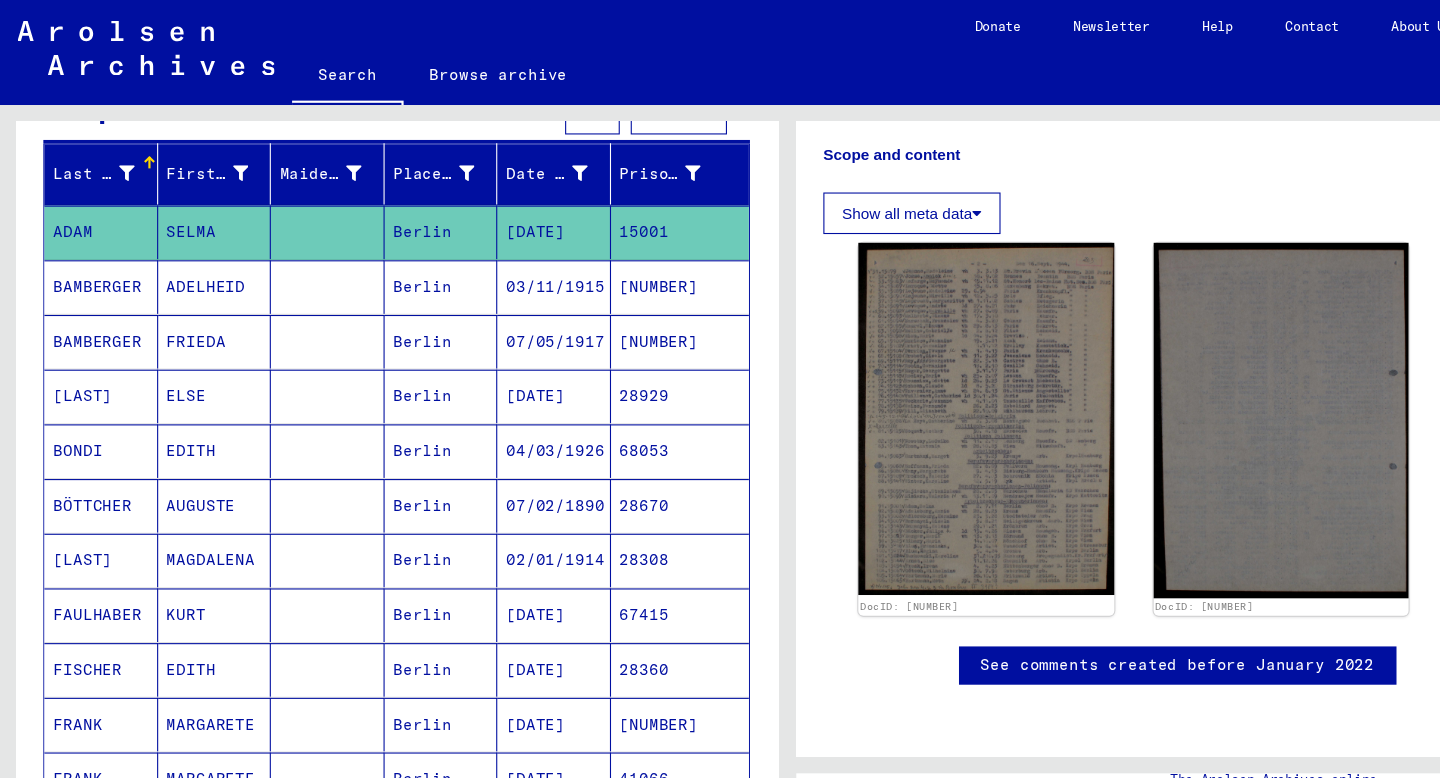 click at bounding box center [300, 362] 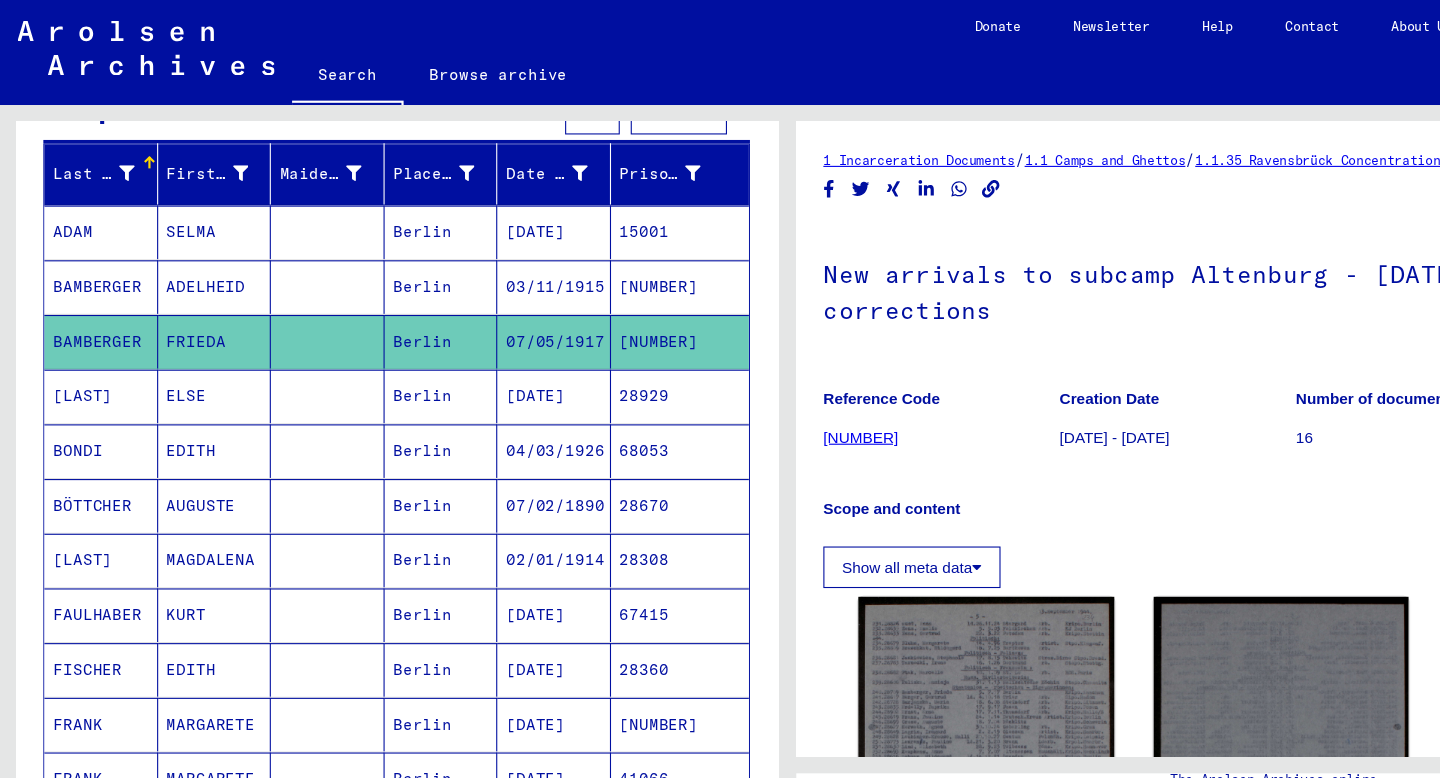 scroll, scrollTop: 0, scrollLeft: 0, axis: both 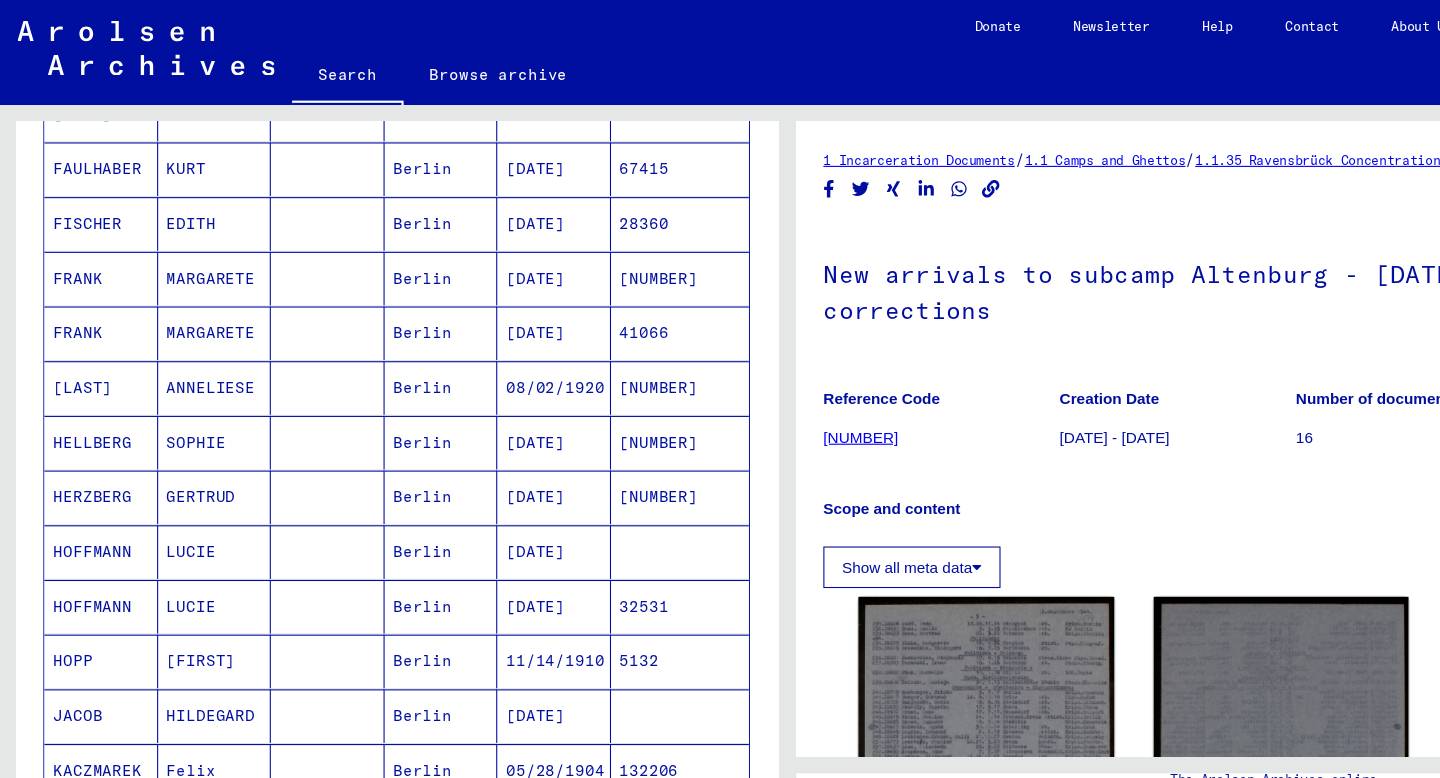 click on "Berlin" at bounding box center [404, 454] 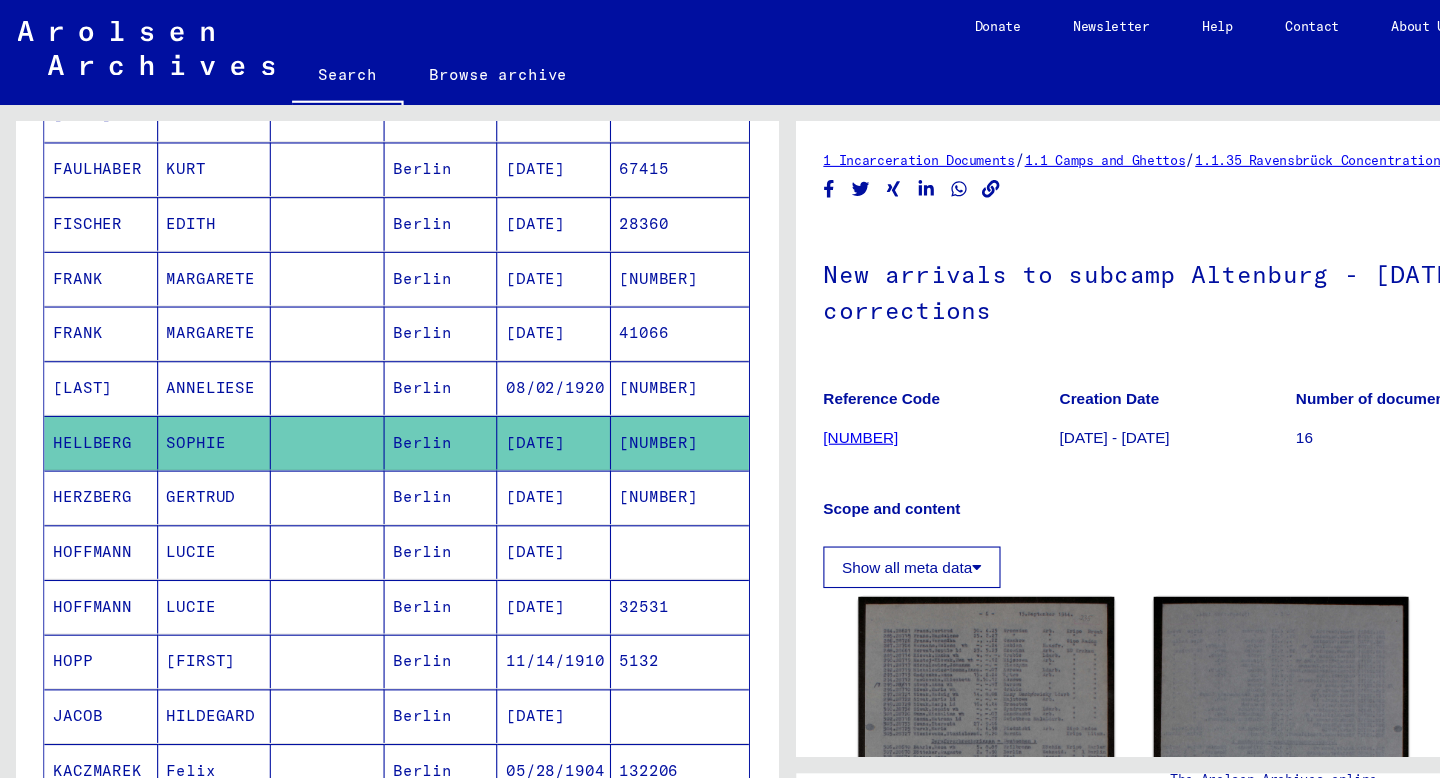 scroll, scrollTop: 0, scrollLeft: 0, axis: both 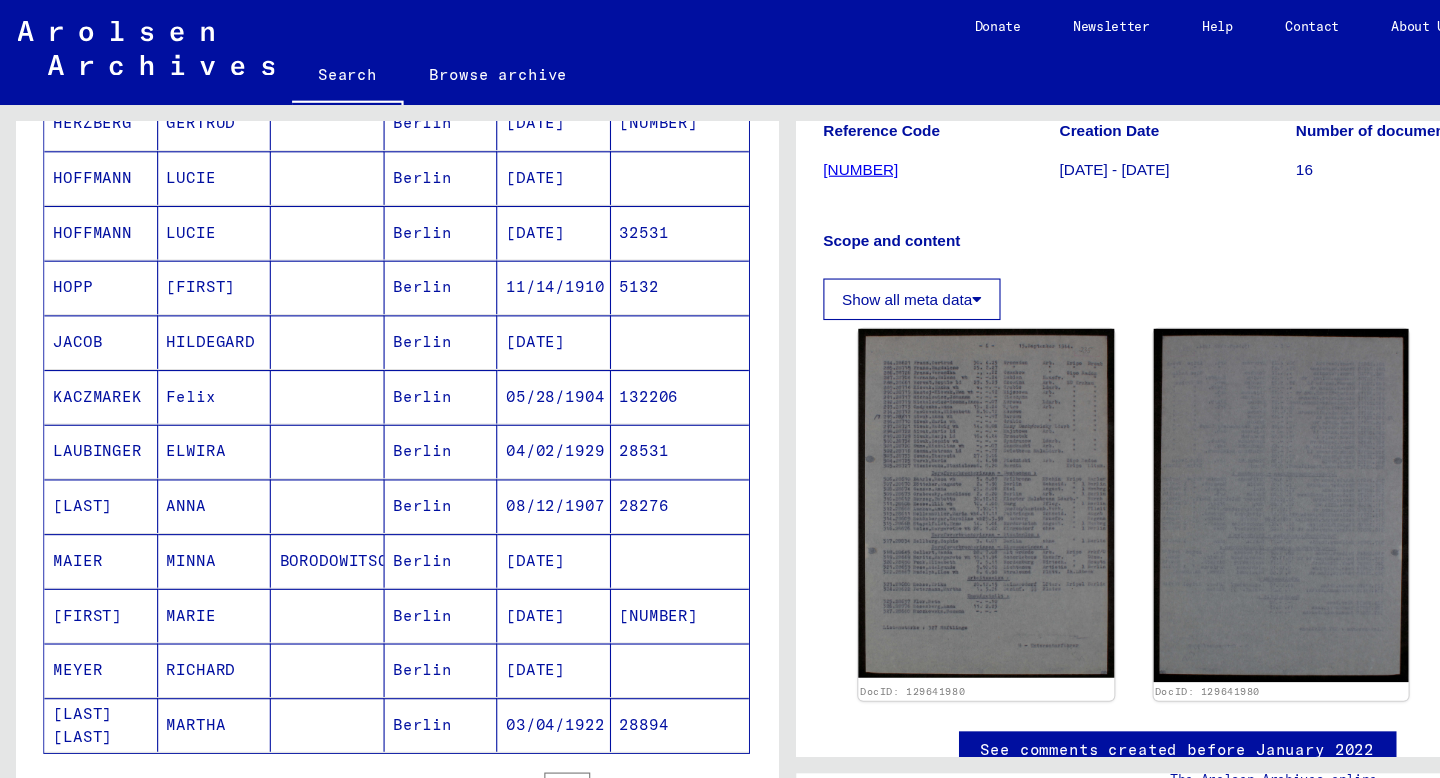 click on "Berlin" at bounding box center (404, 462) 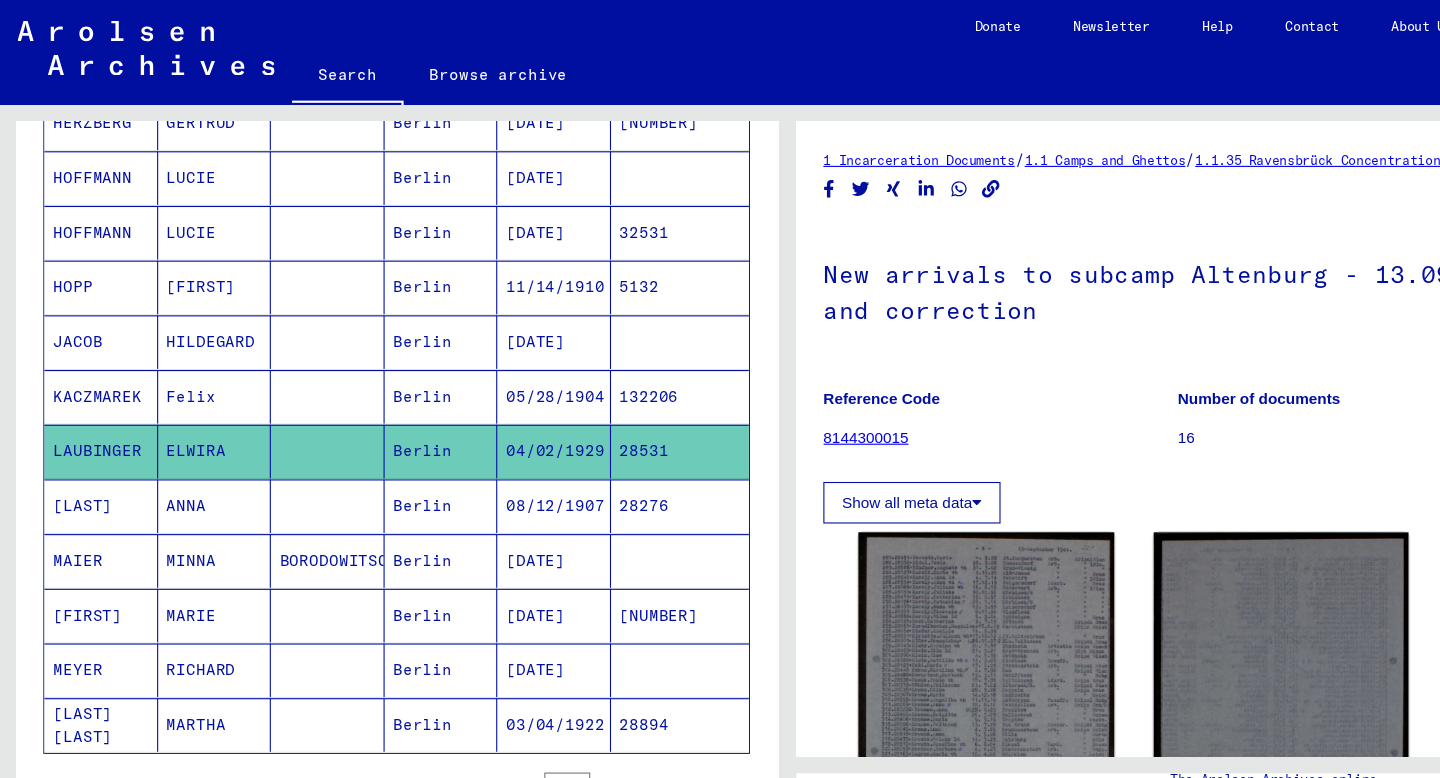 scroll, scrollTop: 0, scrollLeft: 0, axis: both 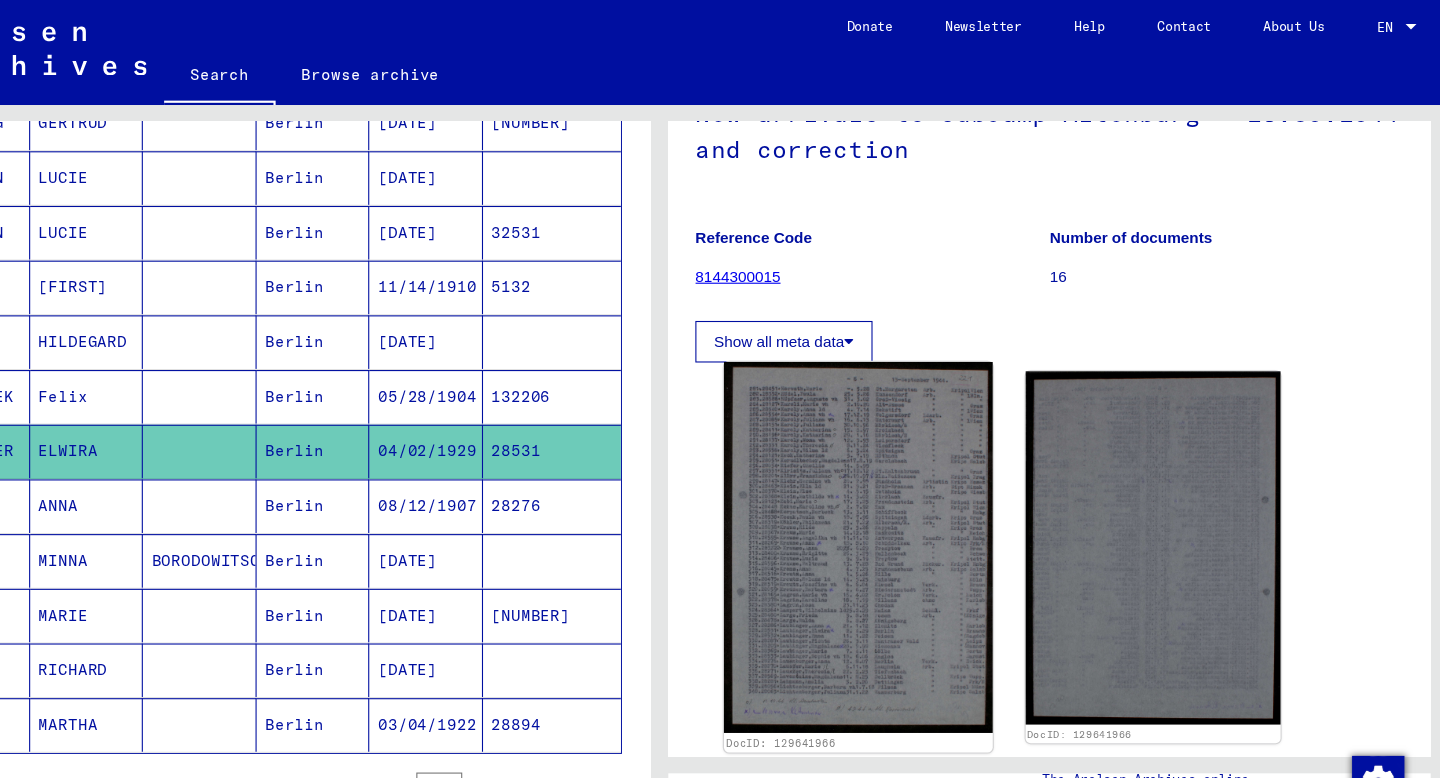 click 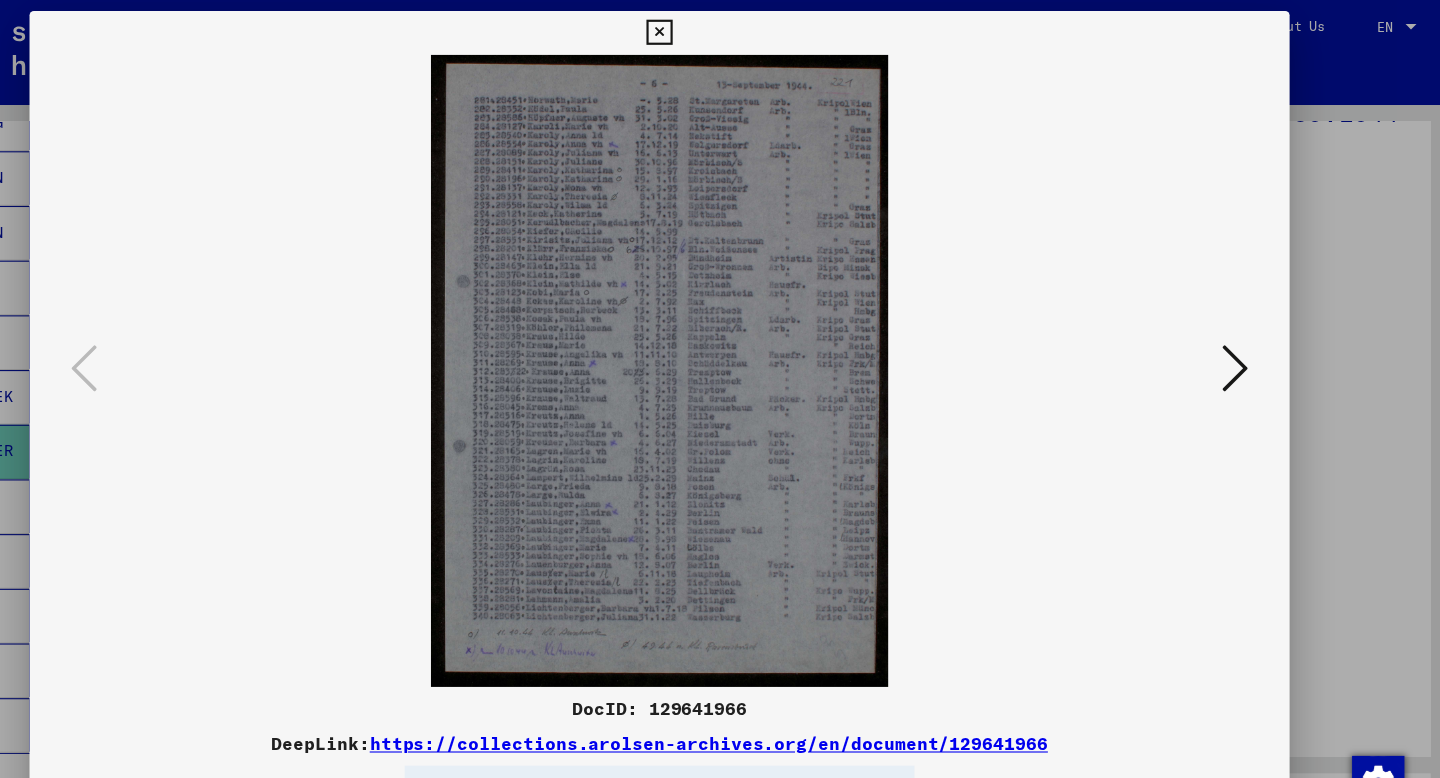 click at bounding box center (719, 30) 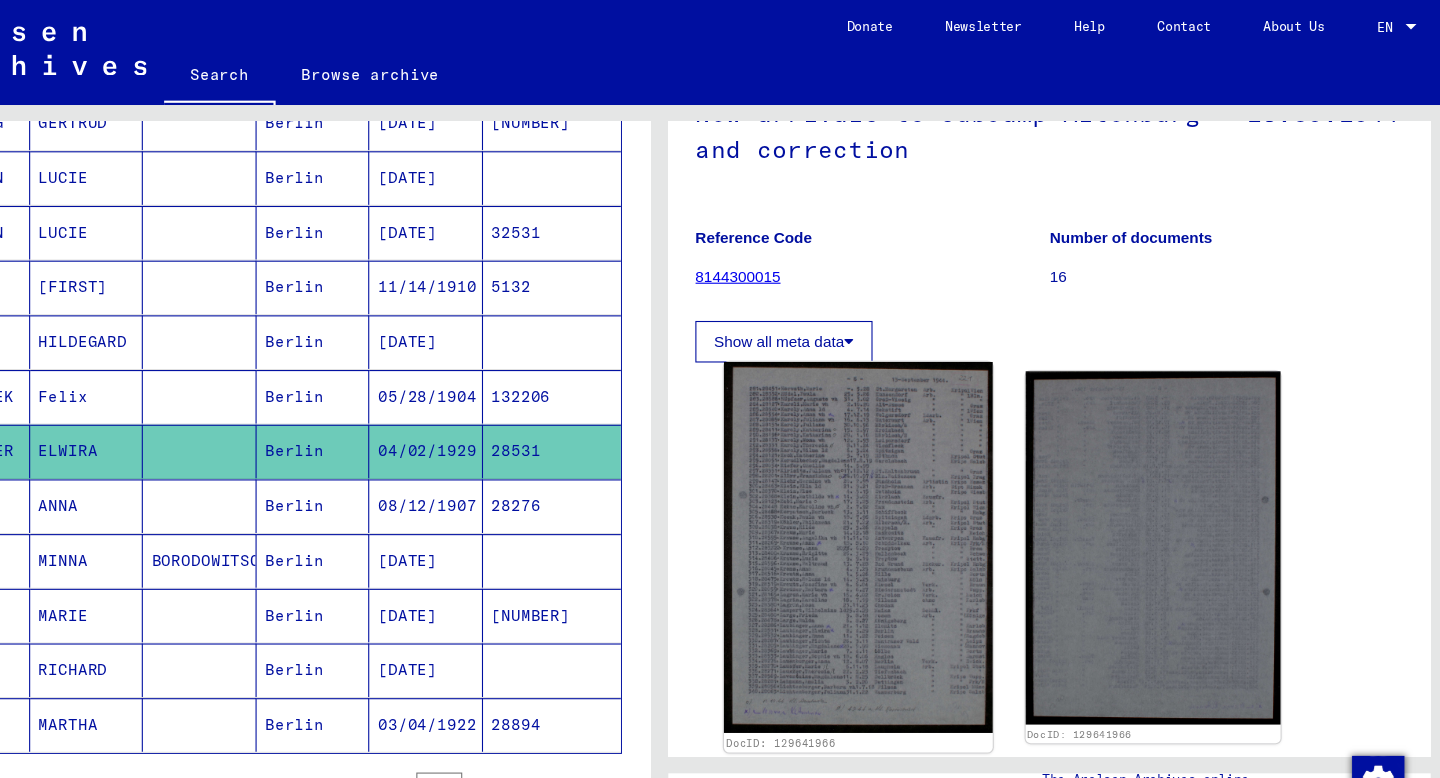 click 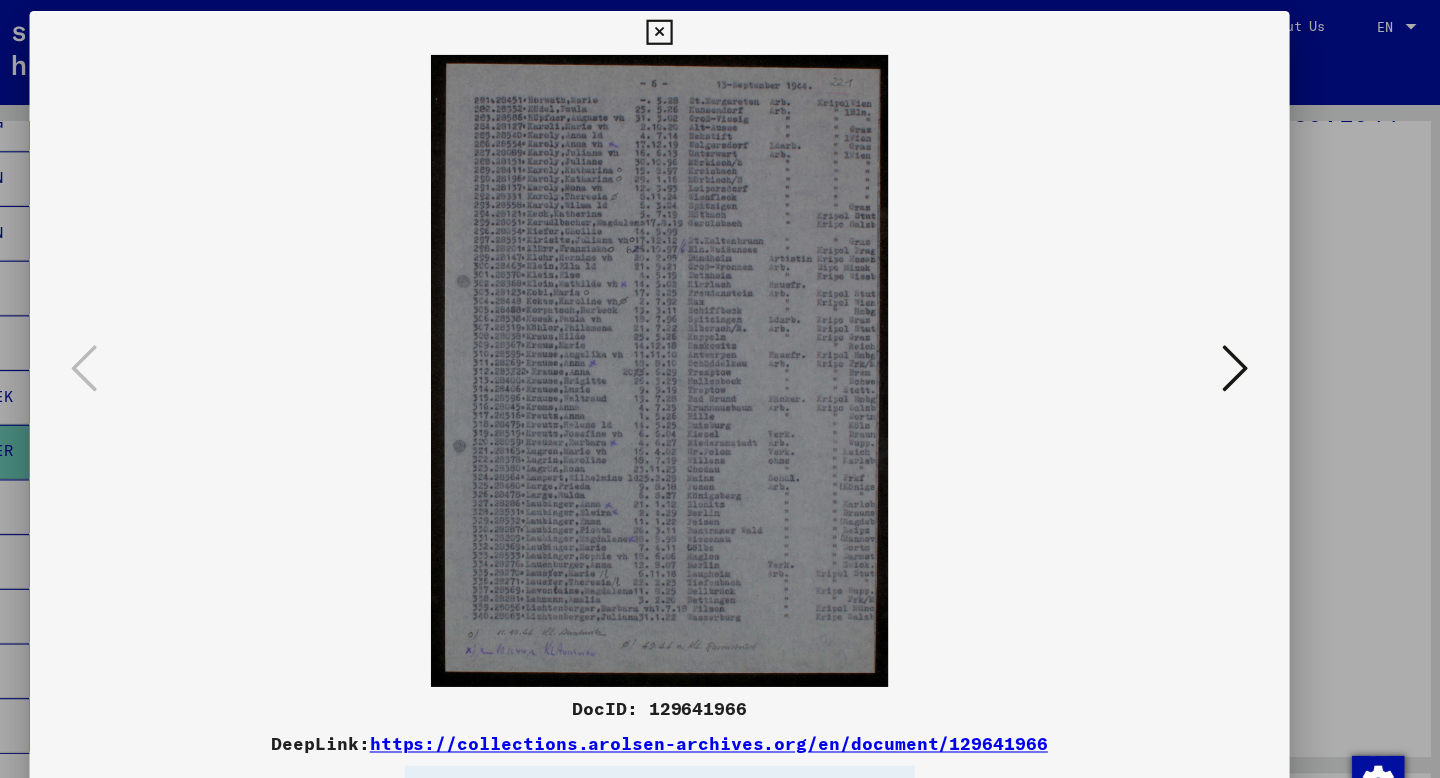 type 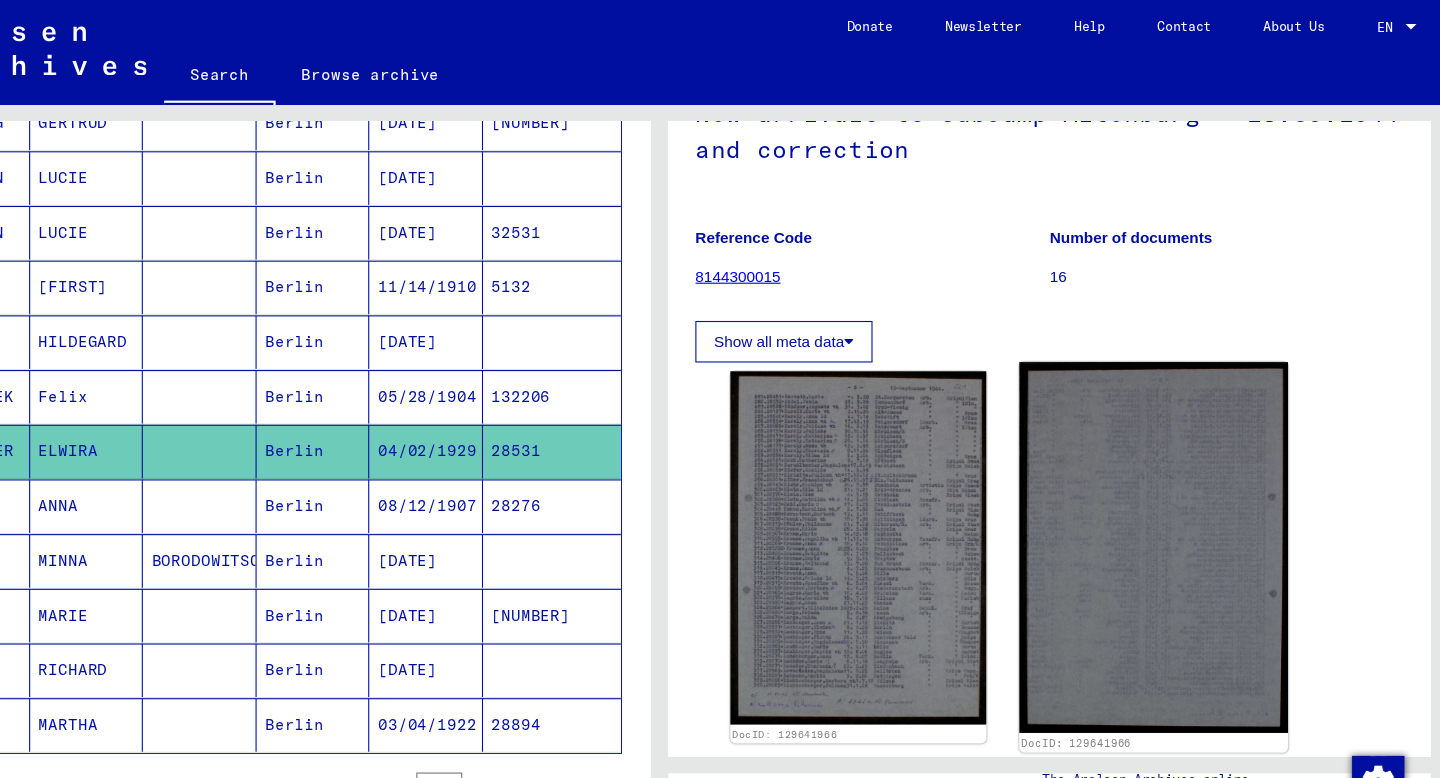 click 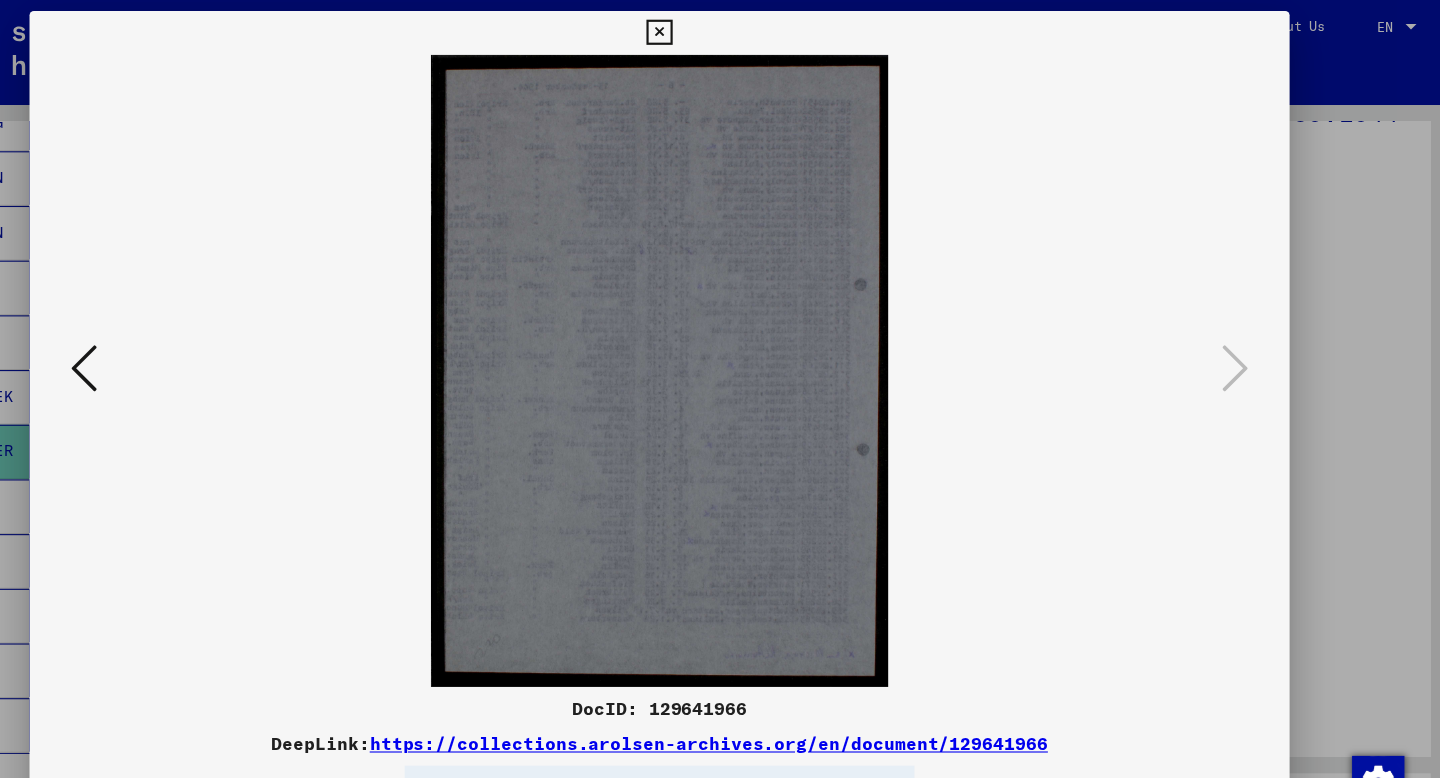 type 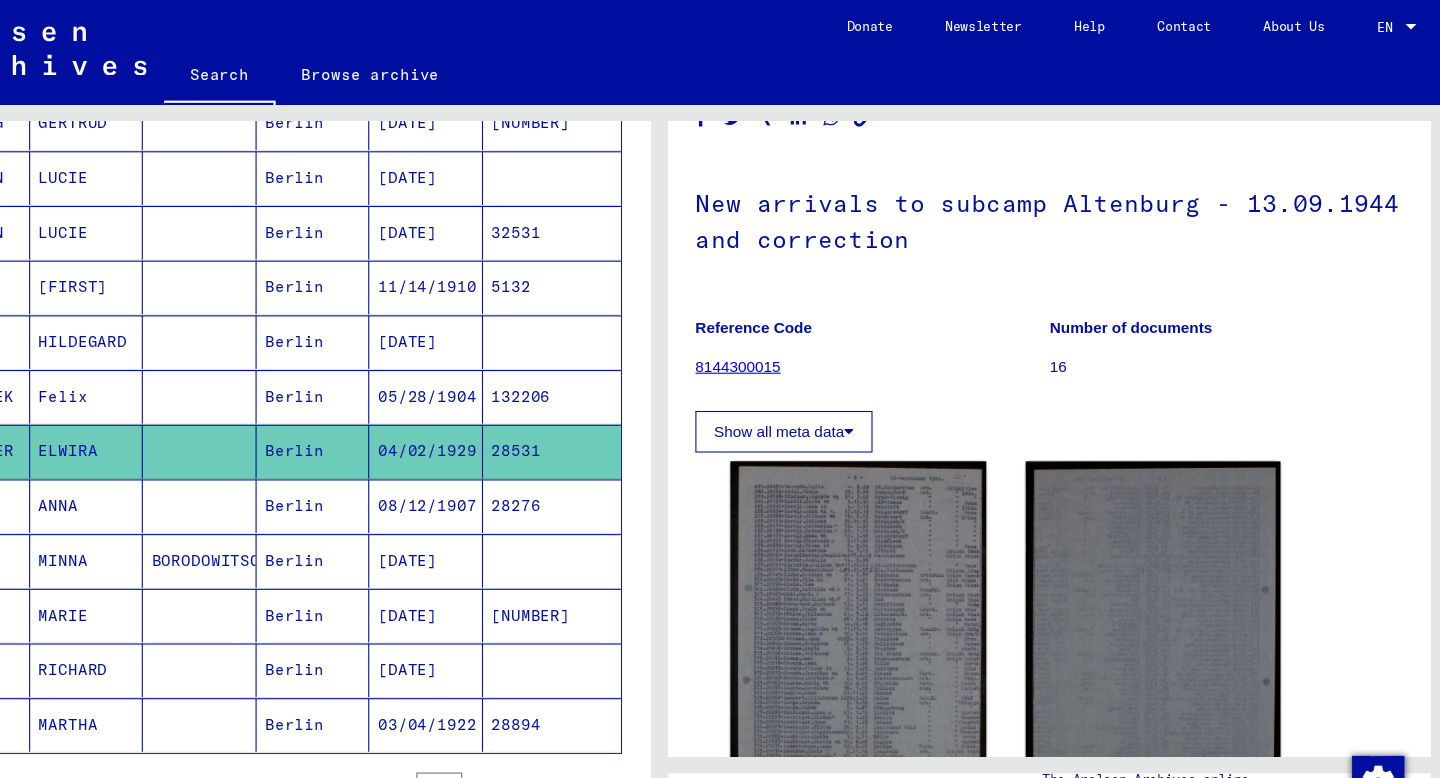 scroll, scrollTop: 55, scrollLeft: 0, axis: vertical 